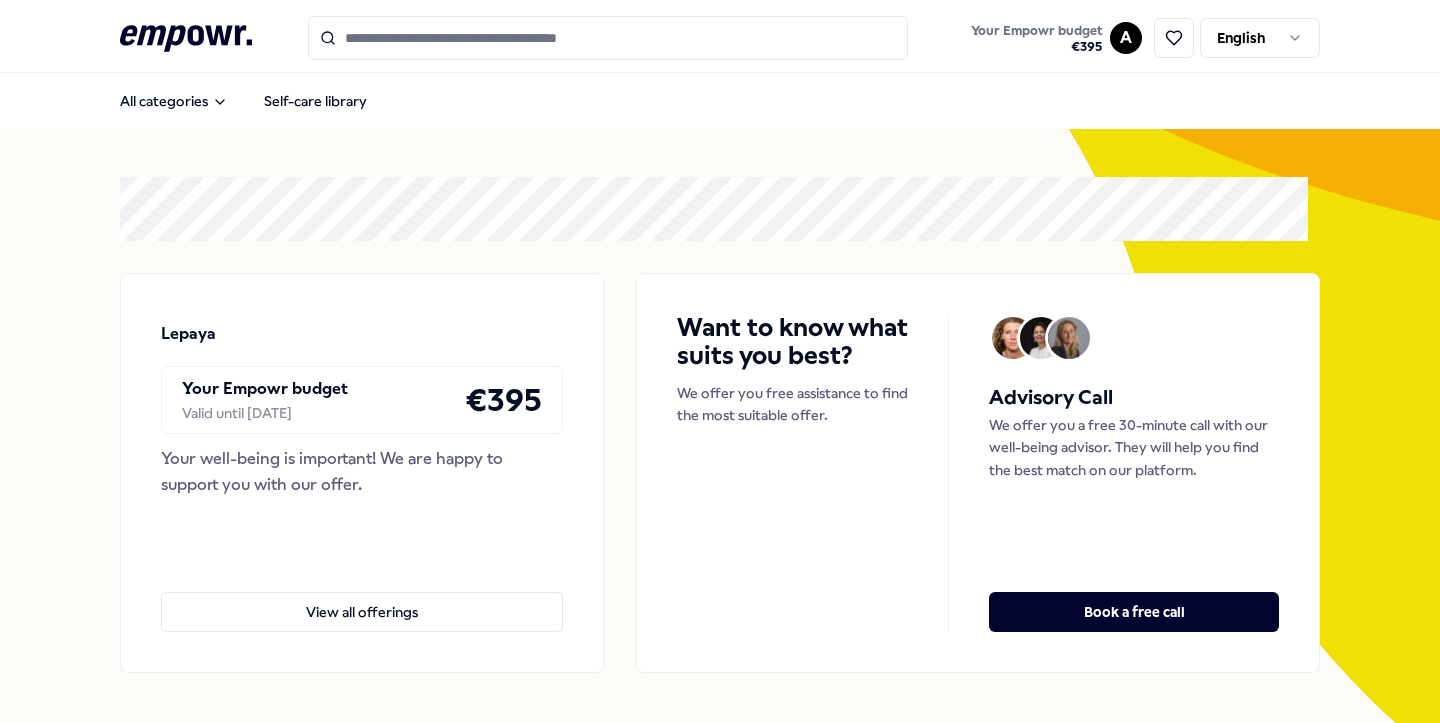scroll, scrollTop: 0, scrollLeft: 0, axis: both 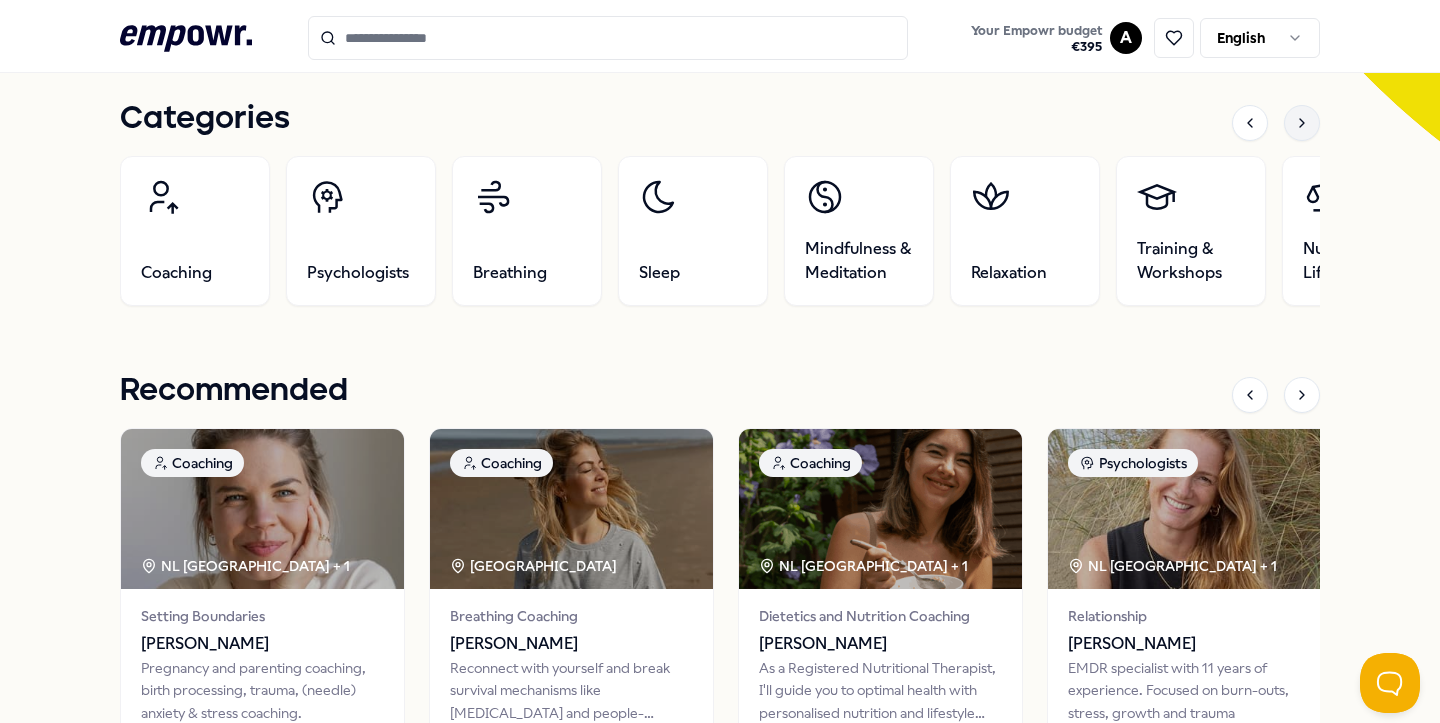 click at bounding box center [1302, 123] 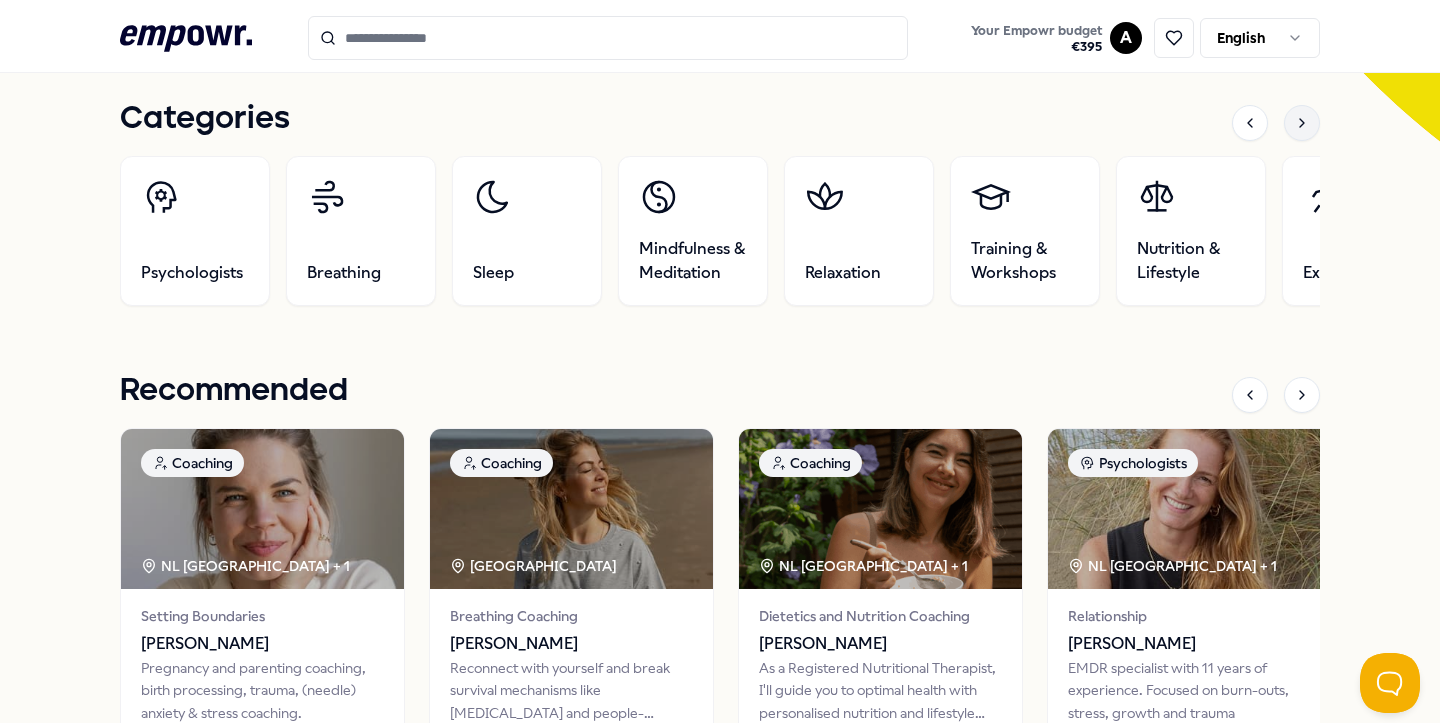 click at bounding box center (1302, 123) 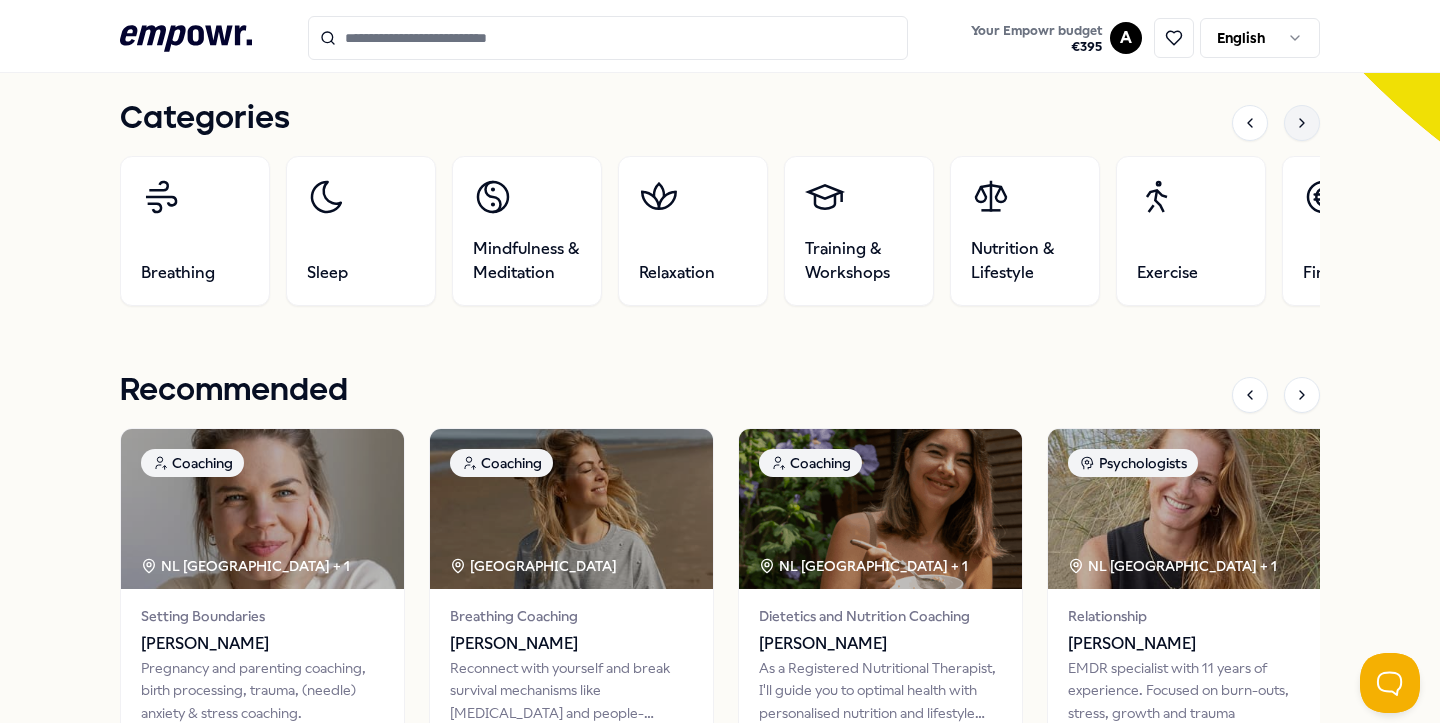 click at bounding box center [1302, 123] 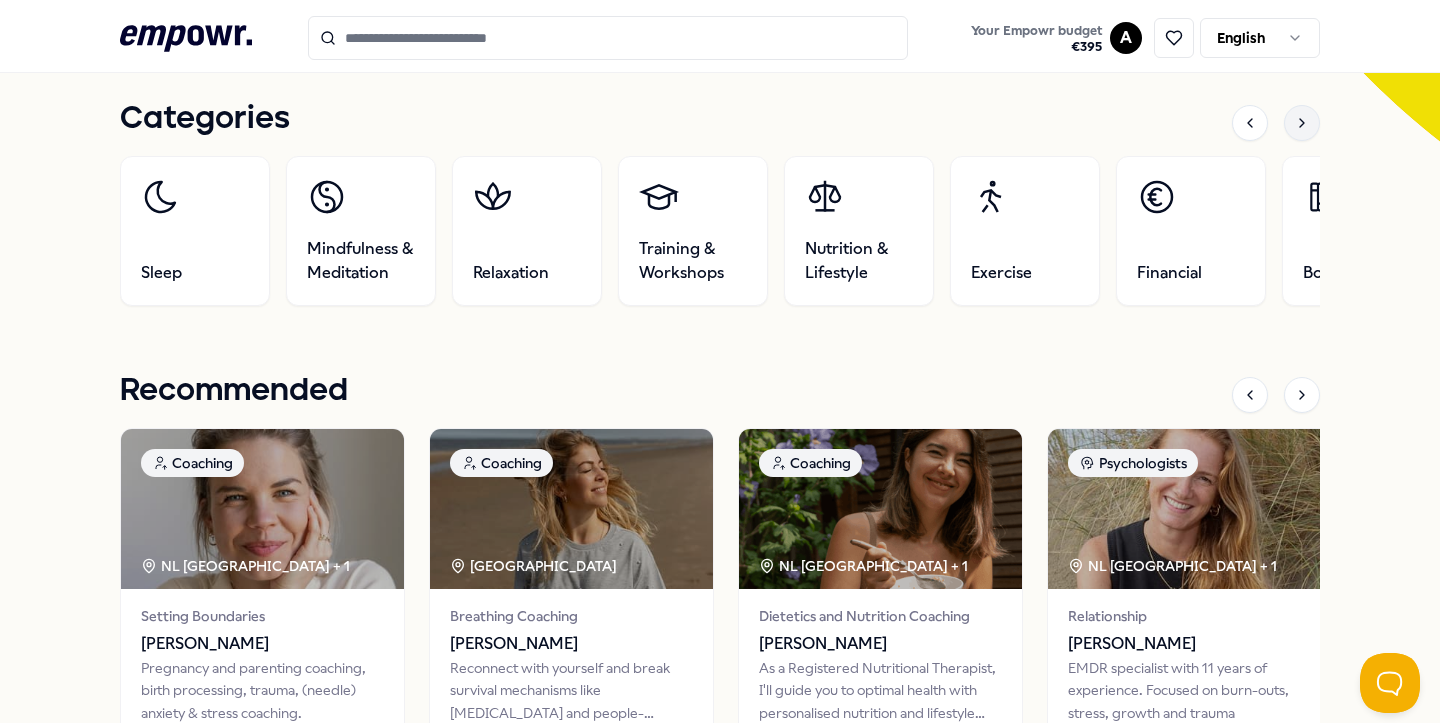 click at bounding box center (1302, 123) 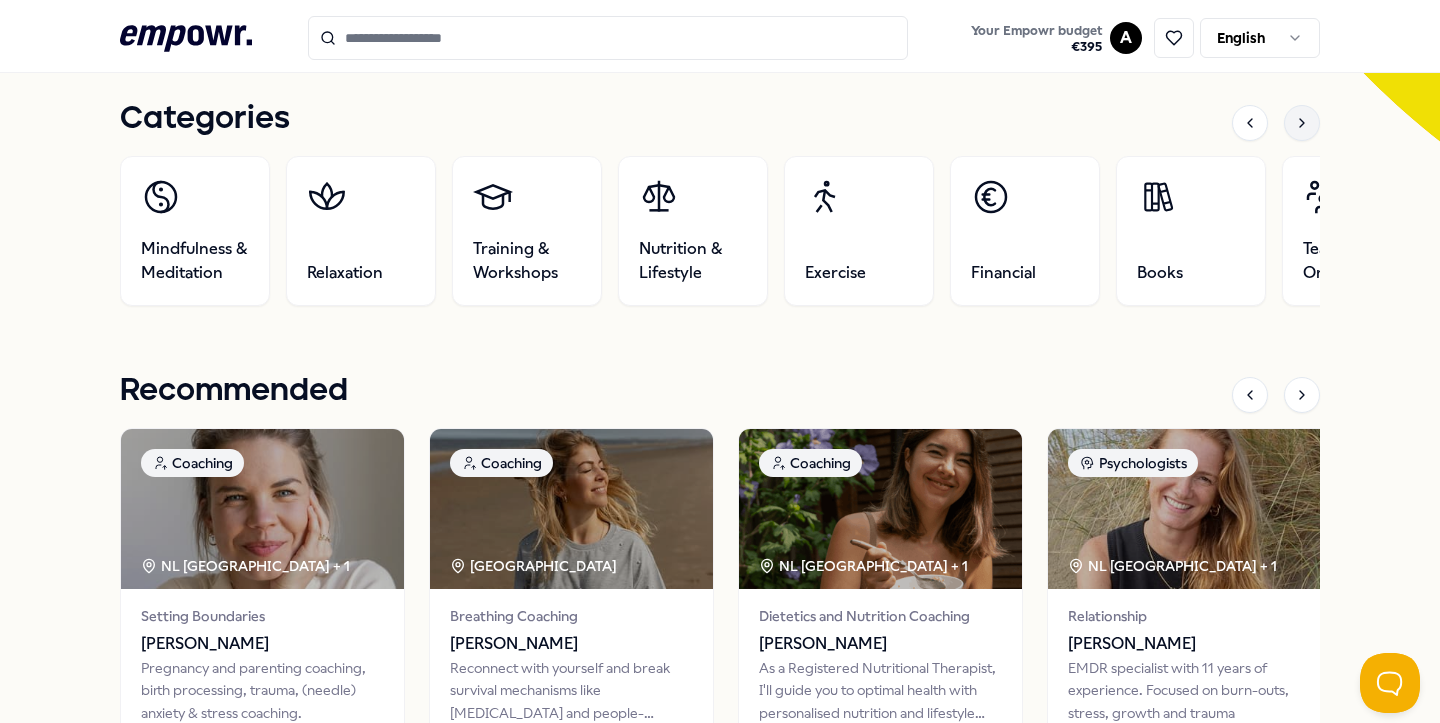 click at bounding box center (1302, 123) 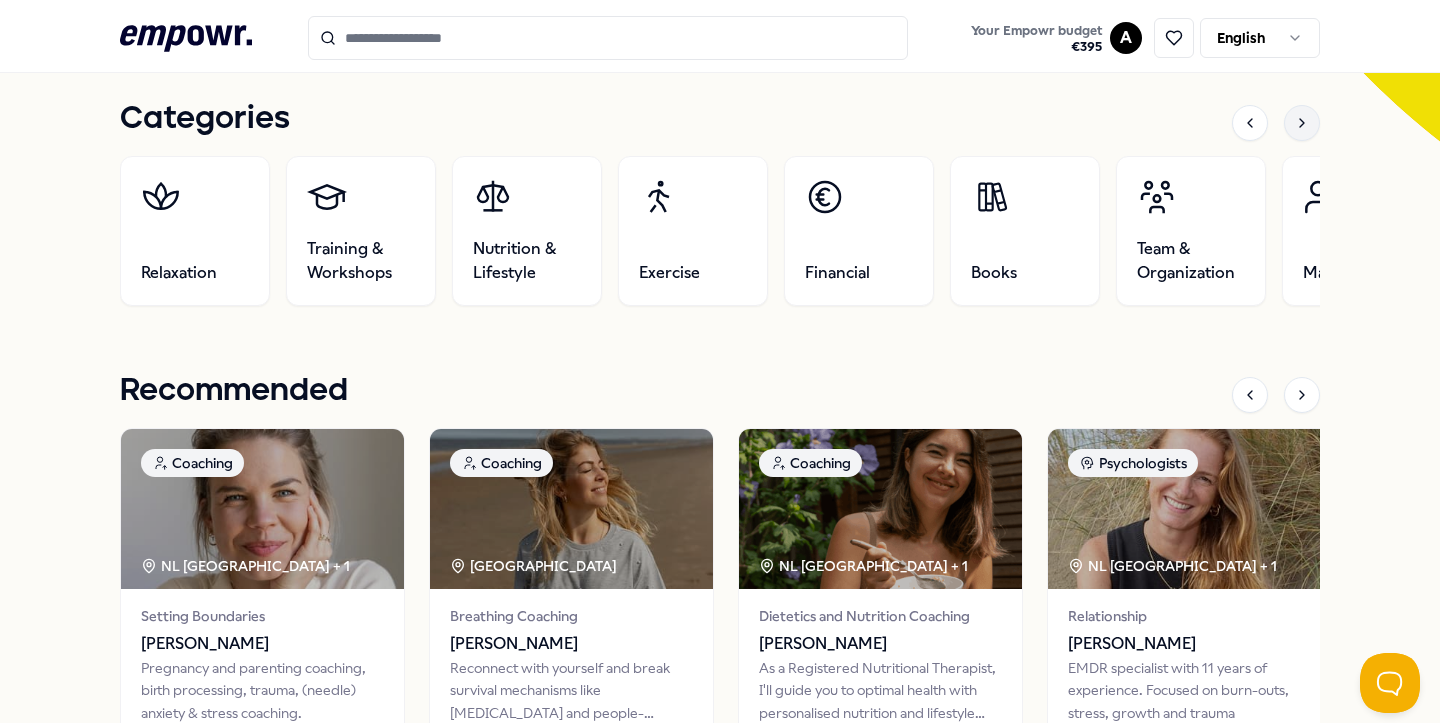 click at bounding box center (1302, 123) 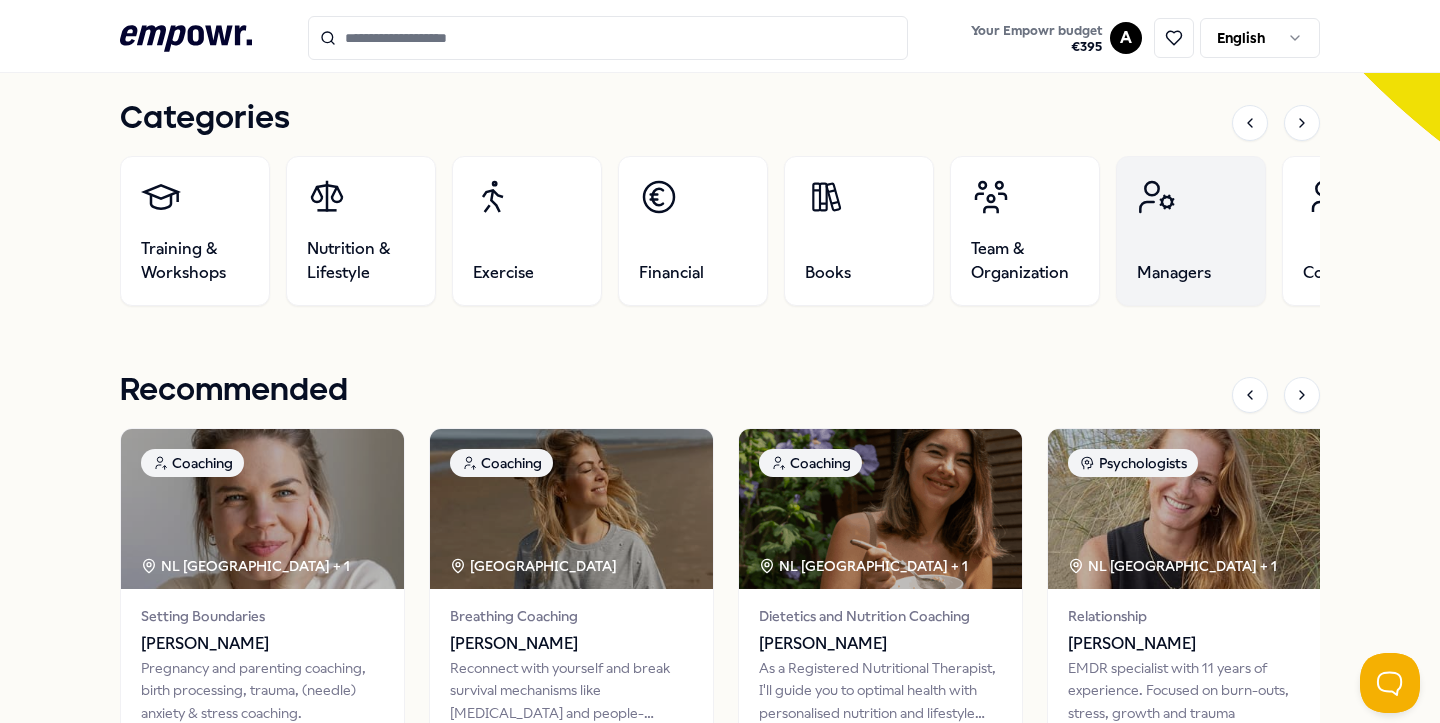click on "Managers" at bounding box center (1191, 231) 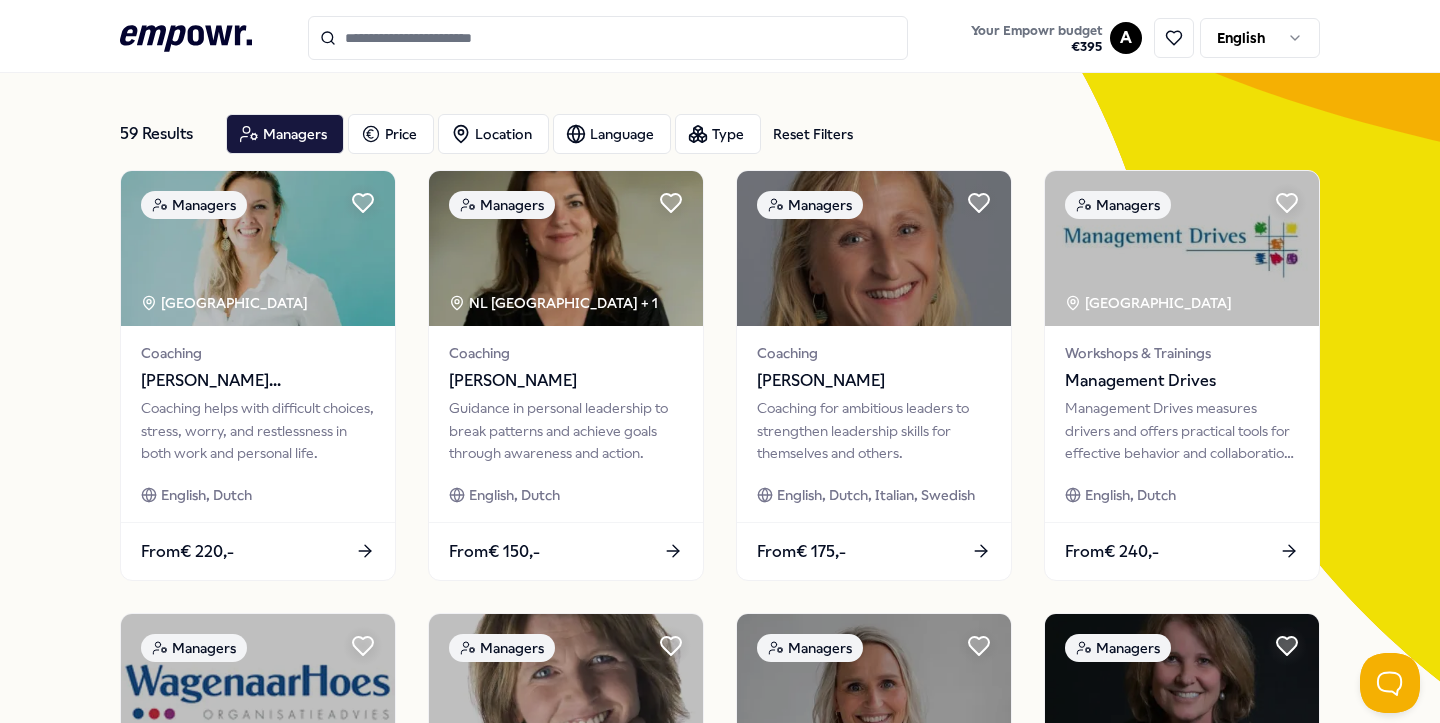 scroll, scrollTop: 68, scrollLeft: 0, axis: vertical 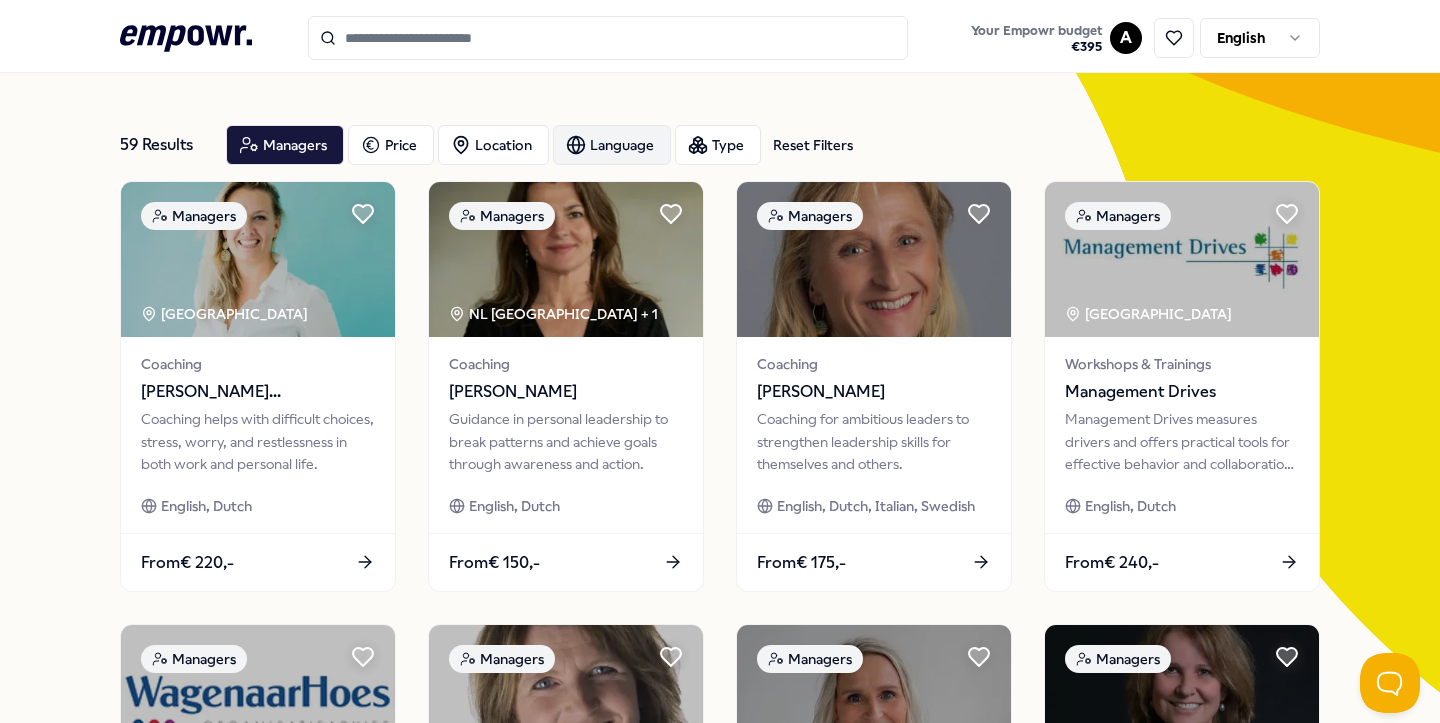 click on "Language" at bounding box center [612, 145] 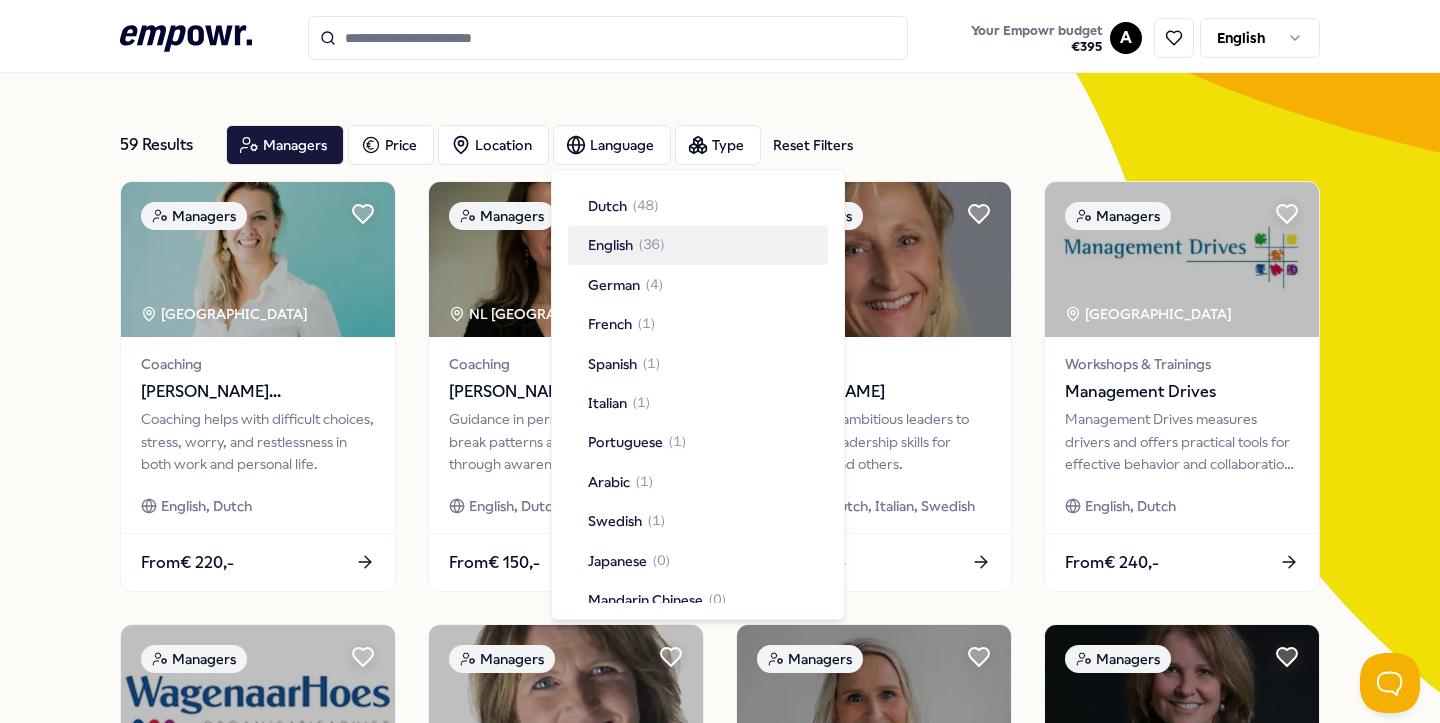 click on "English" at bounding box center (610, 245) 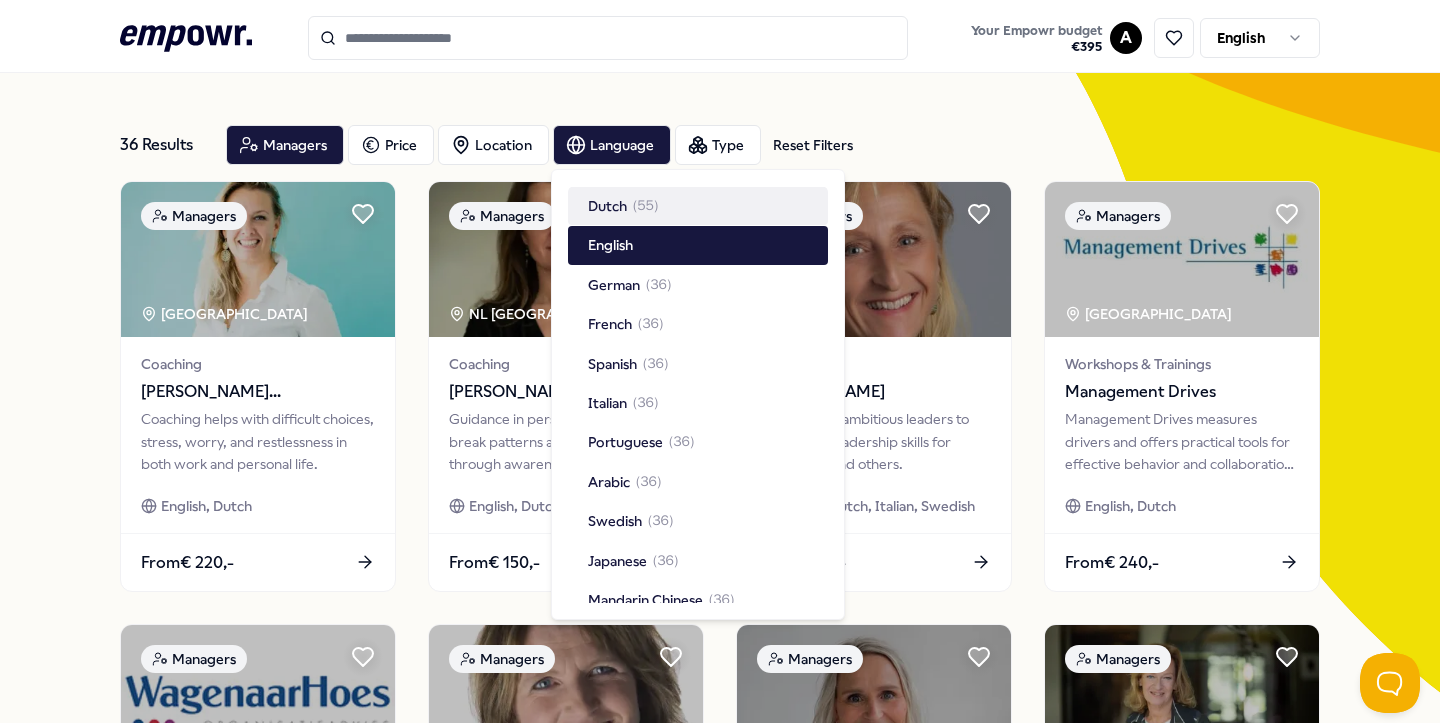 click on "36 Results Reset Filters Managers Price Location Language Type Reset Filters Managers [GEOGRAPHIC_DATA] Region   Coaching [PERSON_NAME] Coaching helps with difficult choices, stress, worry, and [MEDICAL_DATA] in both
work and personal life. English, Dutch From  € 220,- Managers NL [GEOGRAPHIC_DATA]   + 1 Coaching [PERSON_NAME] Guidance in personal leadership to break patterns and achieve goals through
awareness and action. English, Dutch From  € 150,- Managers Coaching [PERSON_NAME] Coaching for ambitious leaders to strengthen leadership skills for themselves
and others. English, Dutch, Italian, Swedish From  € 175,- Managers Utrecht Region   Workshops & Trainings Management Drives Management Drives measures drivers and offers practical tools for effective
behavior and collaboration in teams. English, Dutch From  € 240,- Managers [GEOGRAPHIC_DATA] Region   Workshops & Trainings Management Drives English, Dutch From  € 600,- Managers [GEOGRAPHIC_DATA] Region   + 1 Coaching [PERSON_NAME] English, Dutch From    + 1" at bounding box center [720, 834] 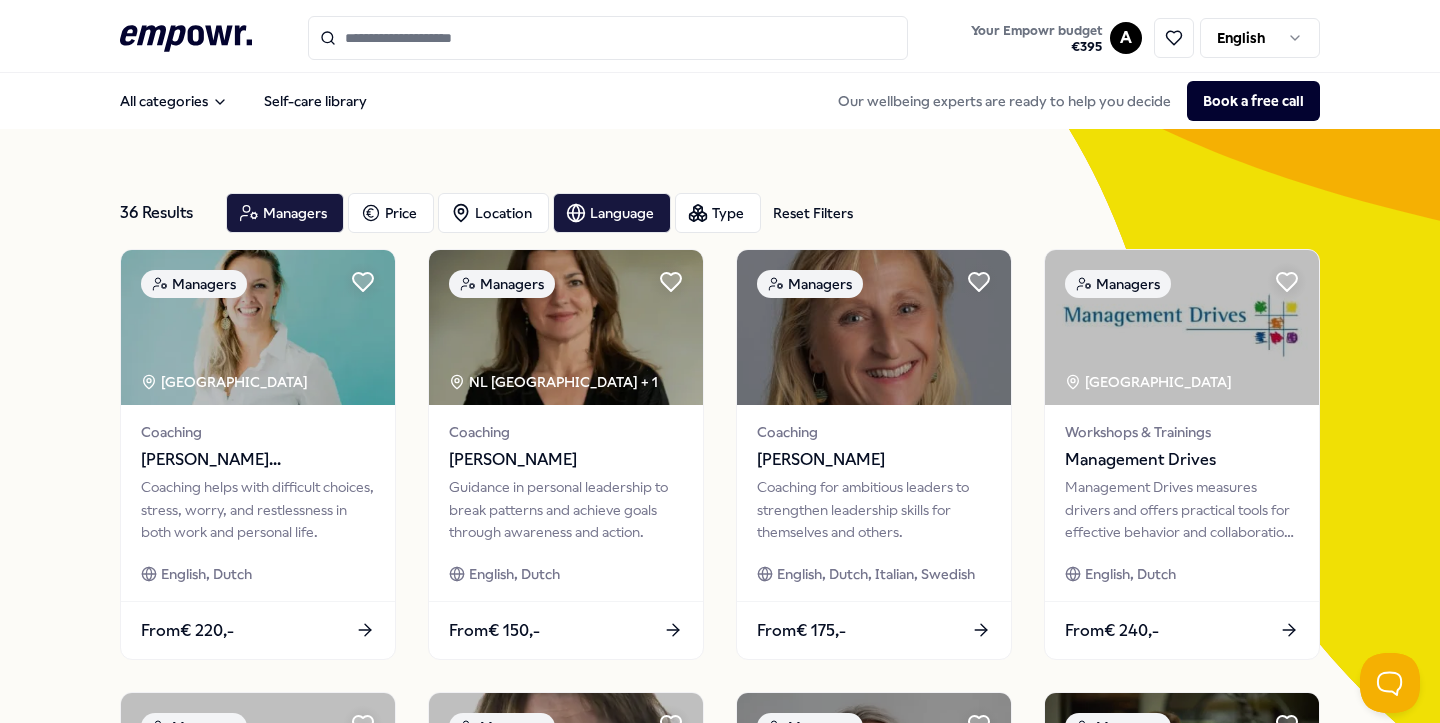 scroll, scrollTop: 0, scrollLeft: 0, axis: both 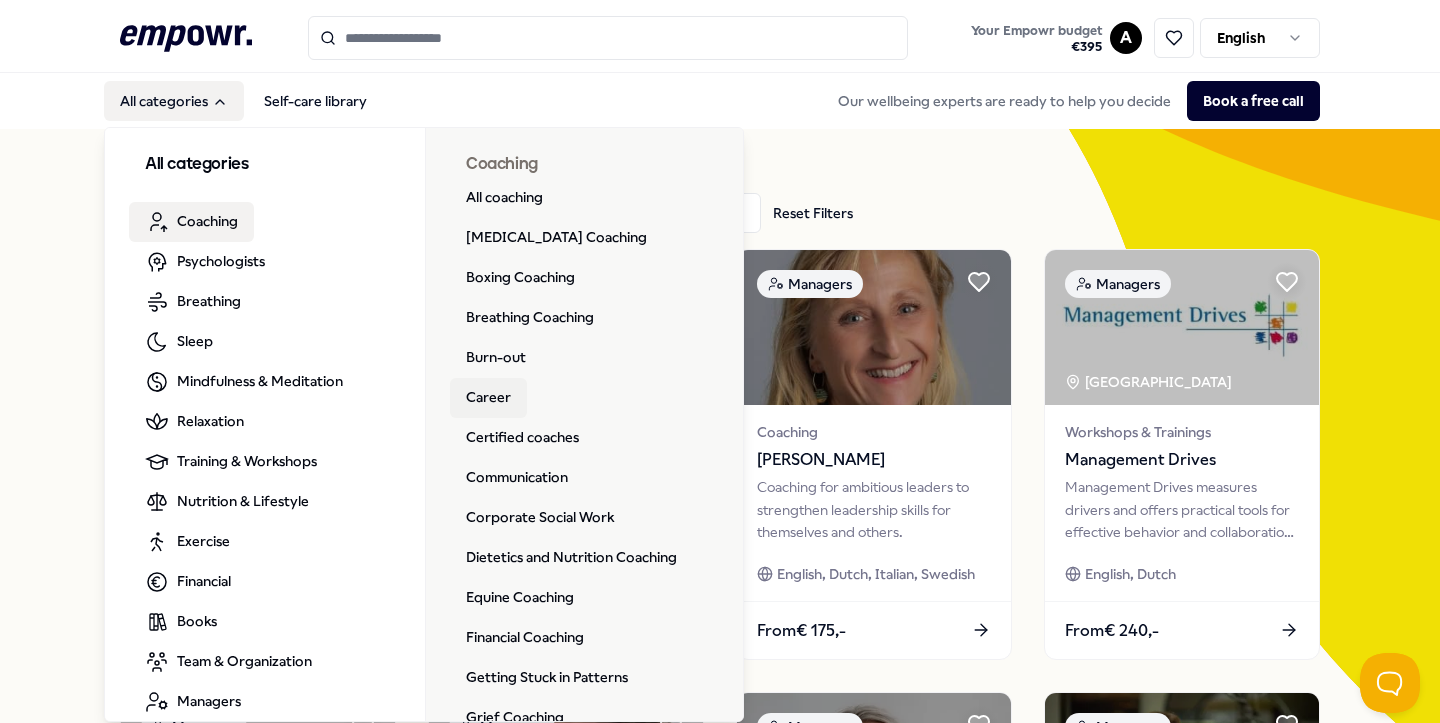 click on "Career" at bounding box center [488, 398] 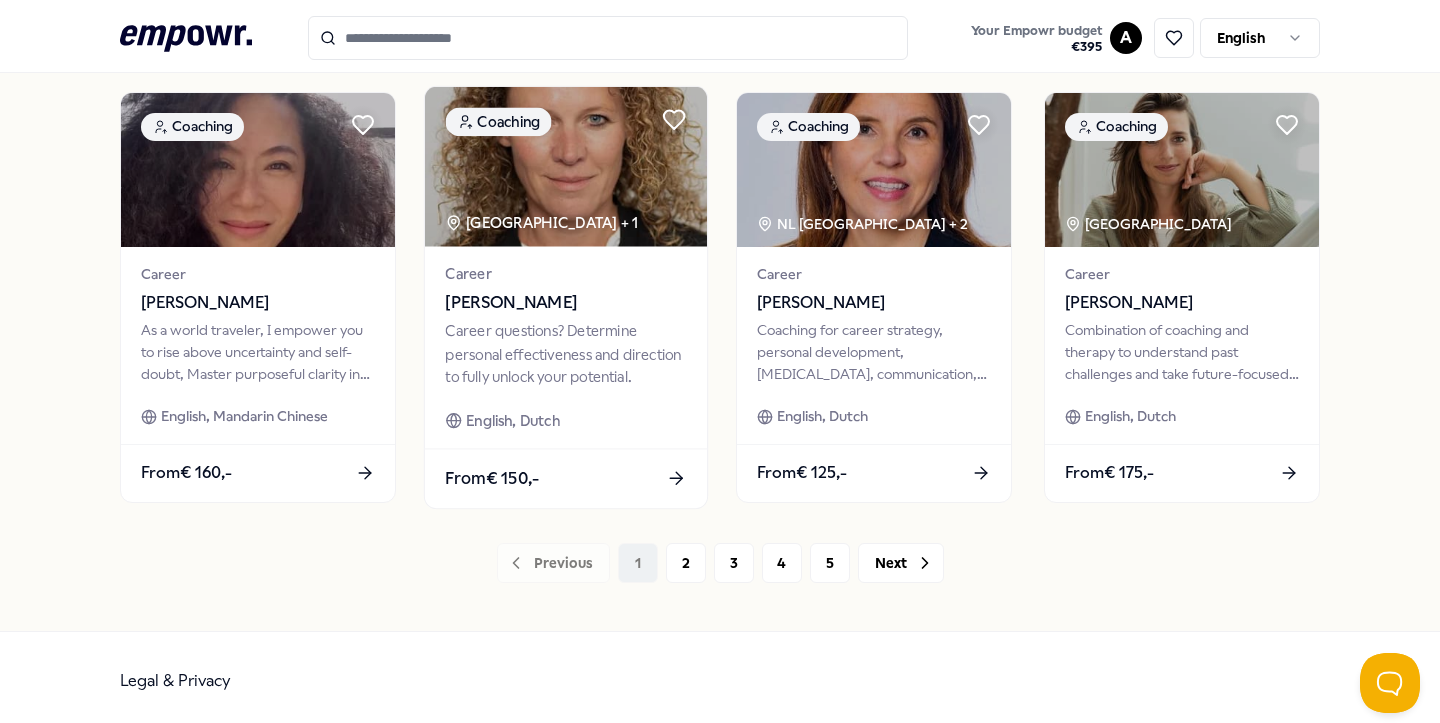 scroll, scrollTop: 1043, scrollLeft: 0, axis: vertical 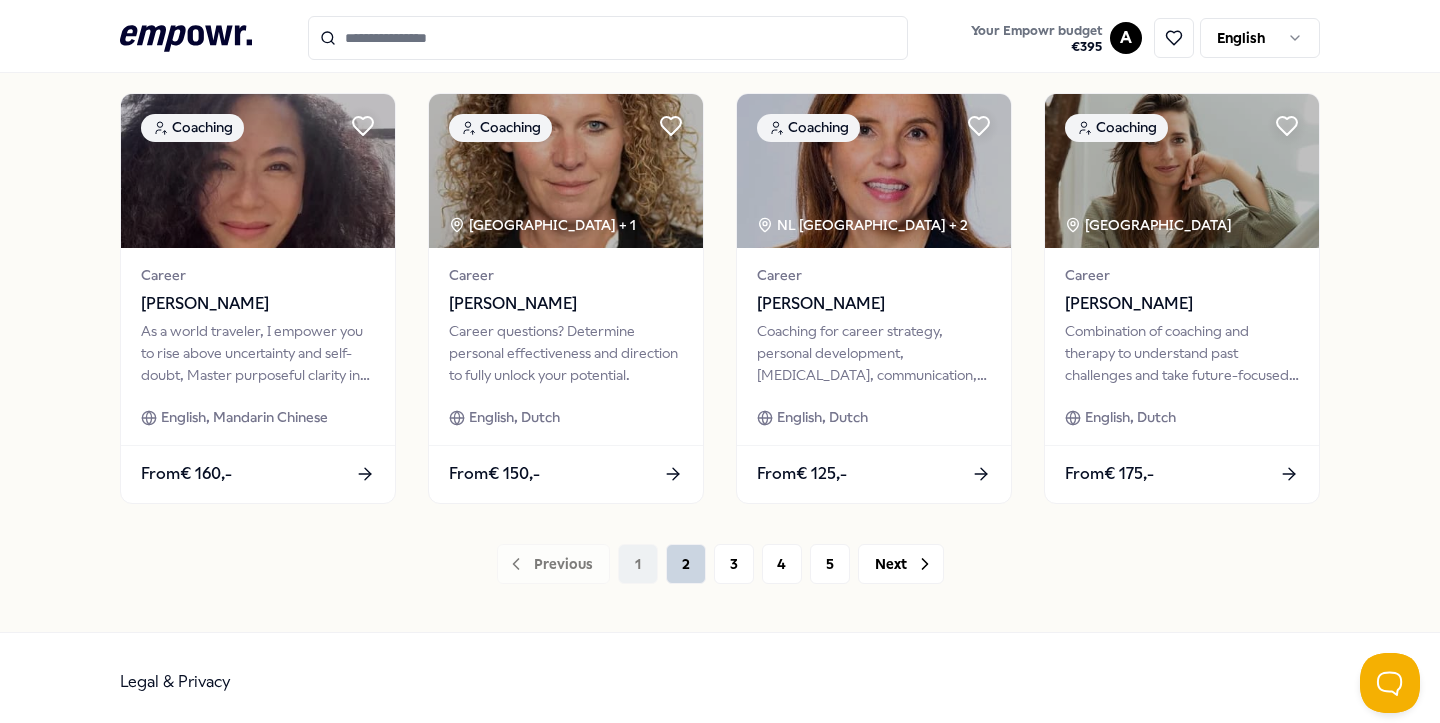 click on "2" at bounding box center [686, 564] 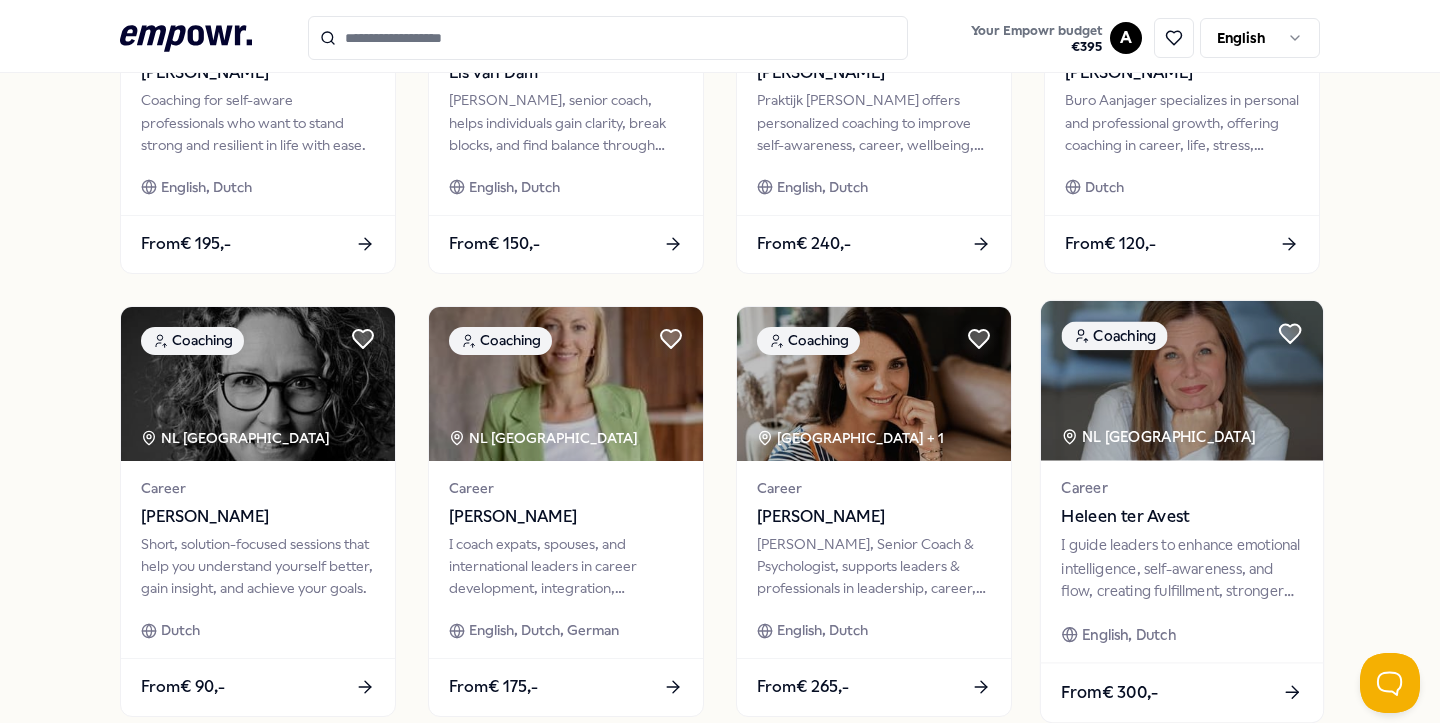 scroll, scrollTop: 871, scrollLeft: 0, axis: vertical 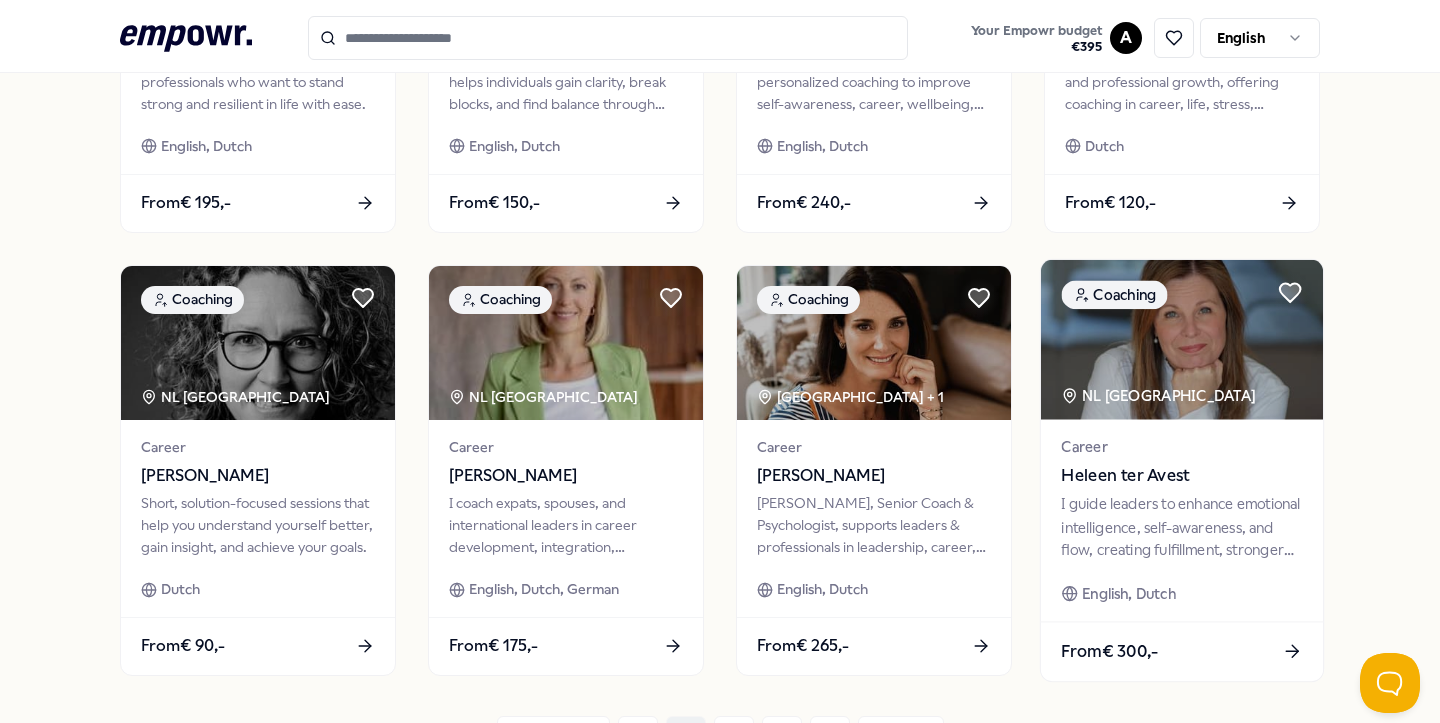 click on "Heleen ter Avest" at bounding box center (1181, 475) 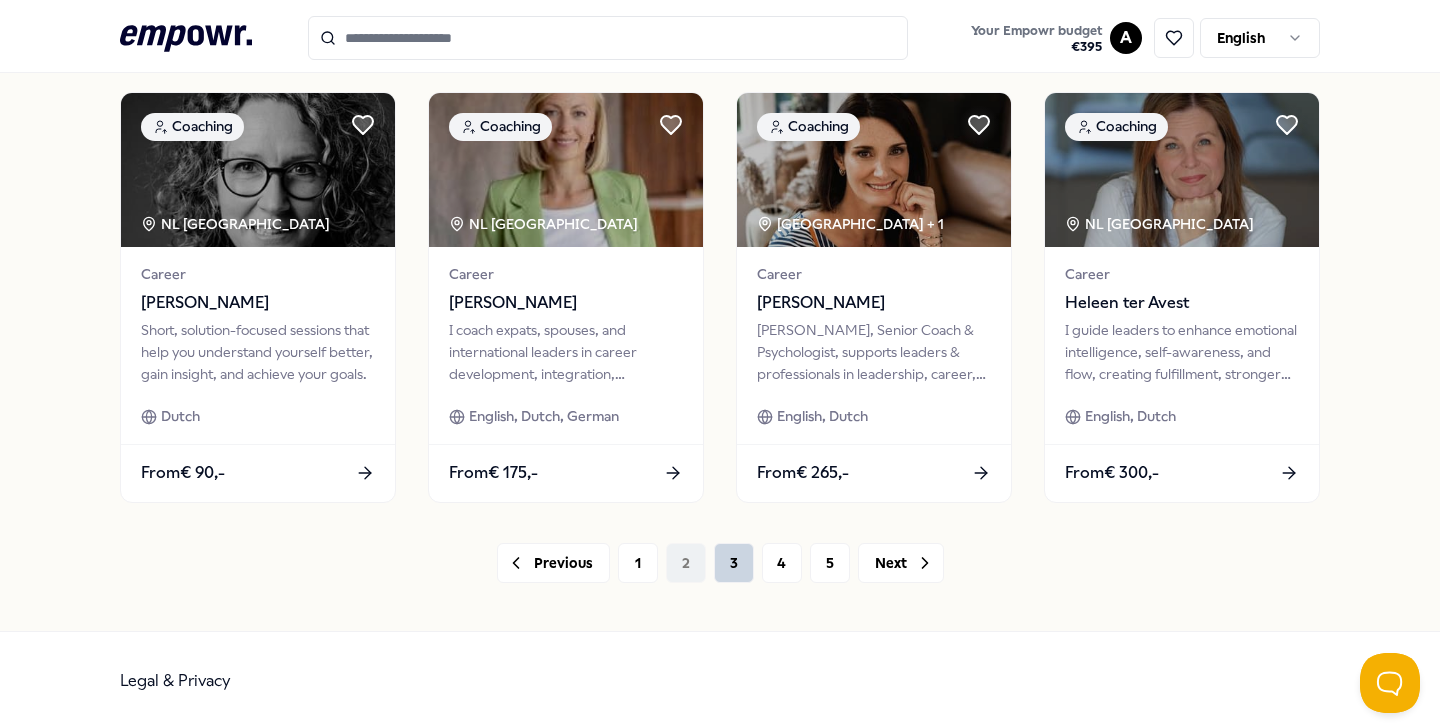 scroll, scrollTop: 1043, scrollLeft: 0, axis: vertical 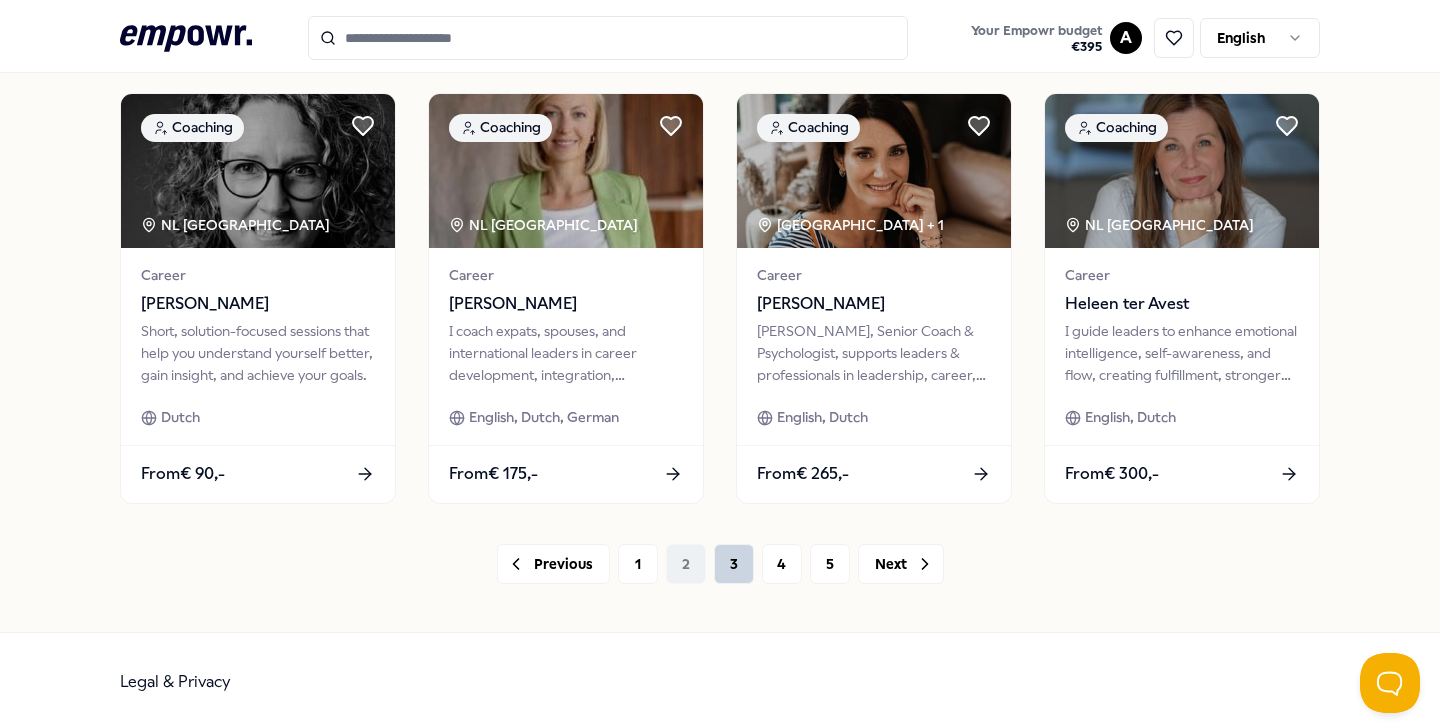 click on "3" at bounding box center [734, 564] 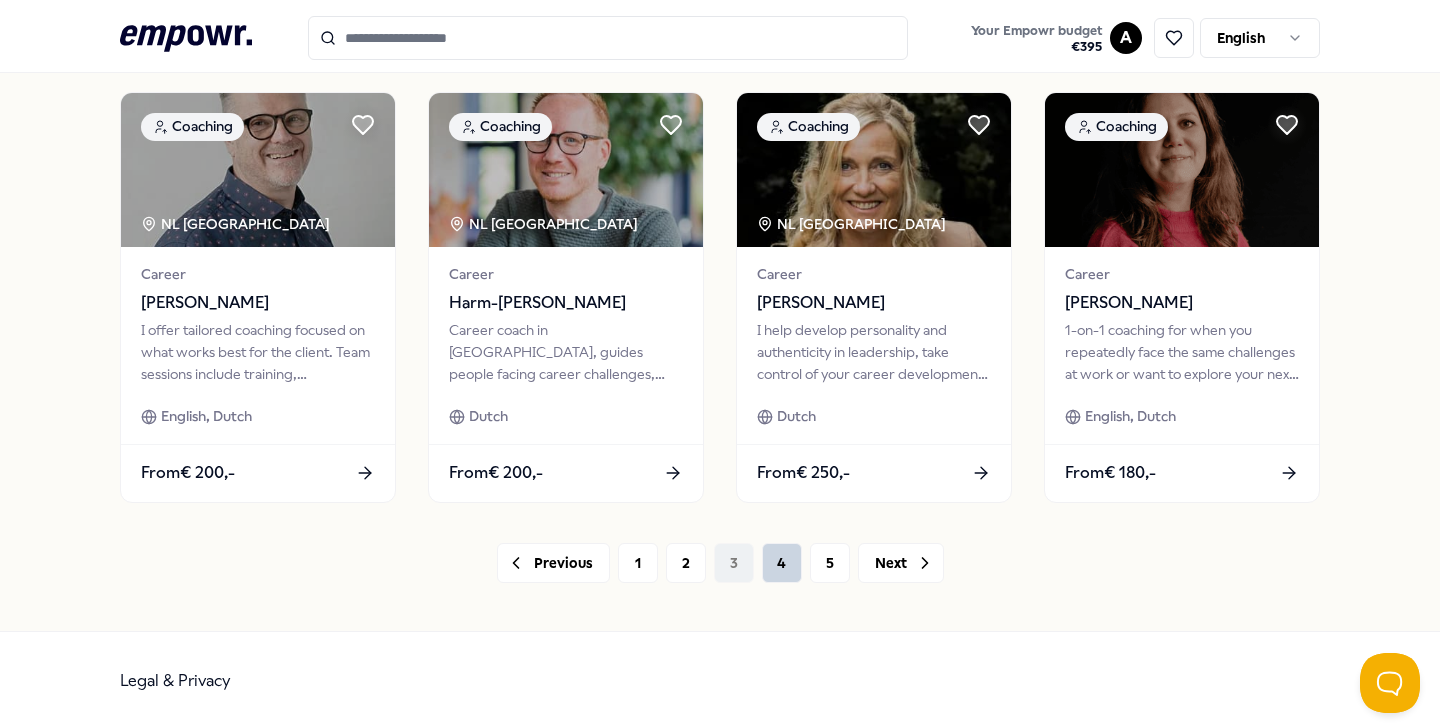 scroll, scrollTop: 1043, scrollLeft: 0, axis: vertical 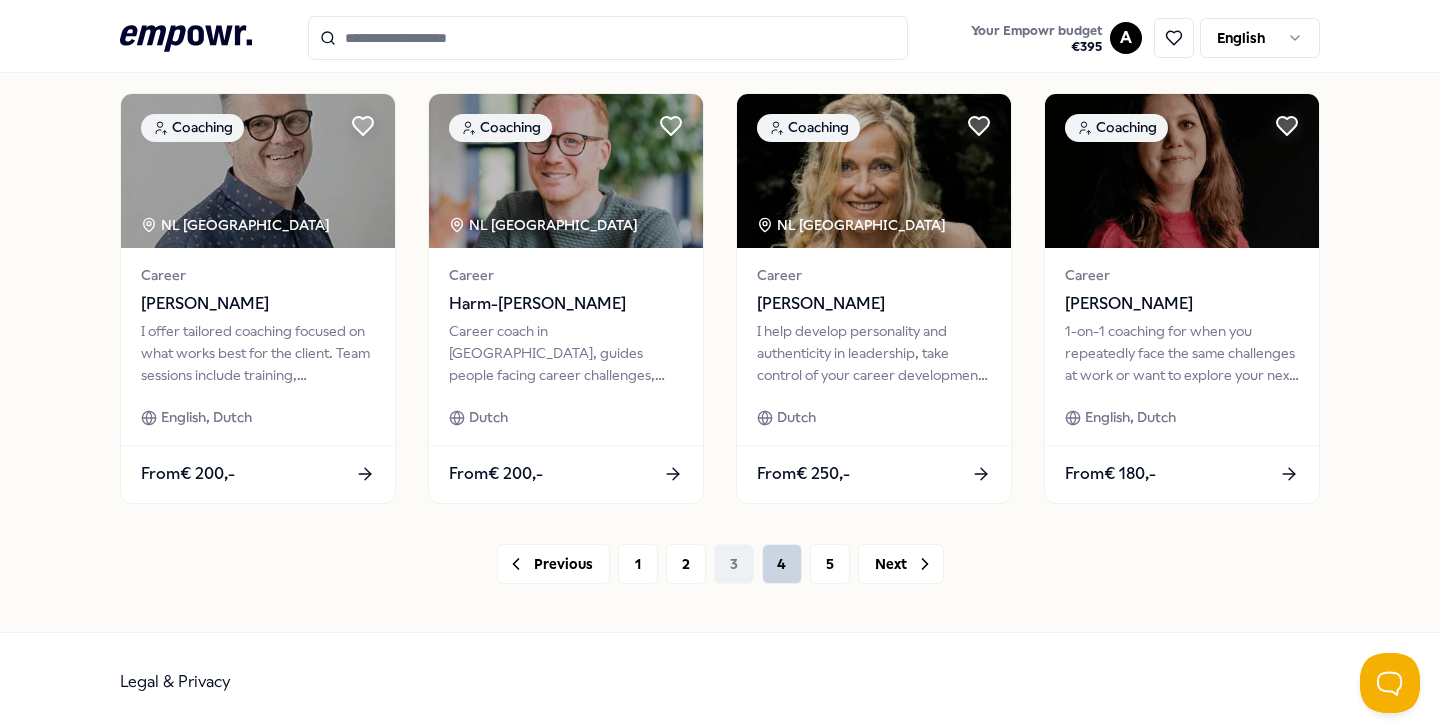 click on "4" at bounding box center [782, 564] 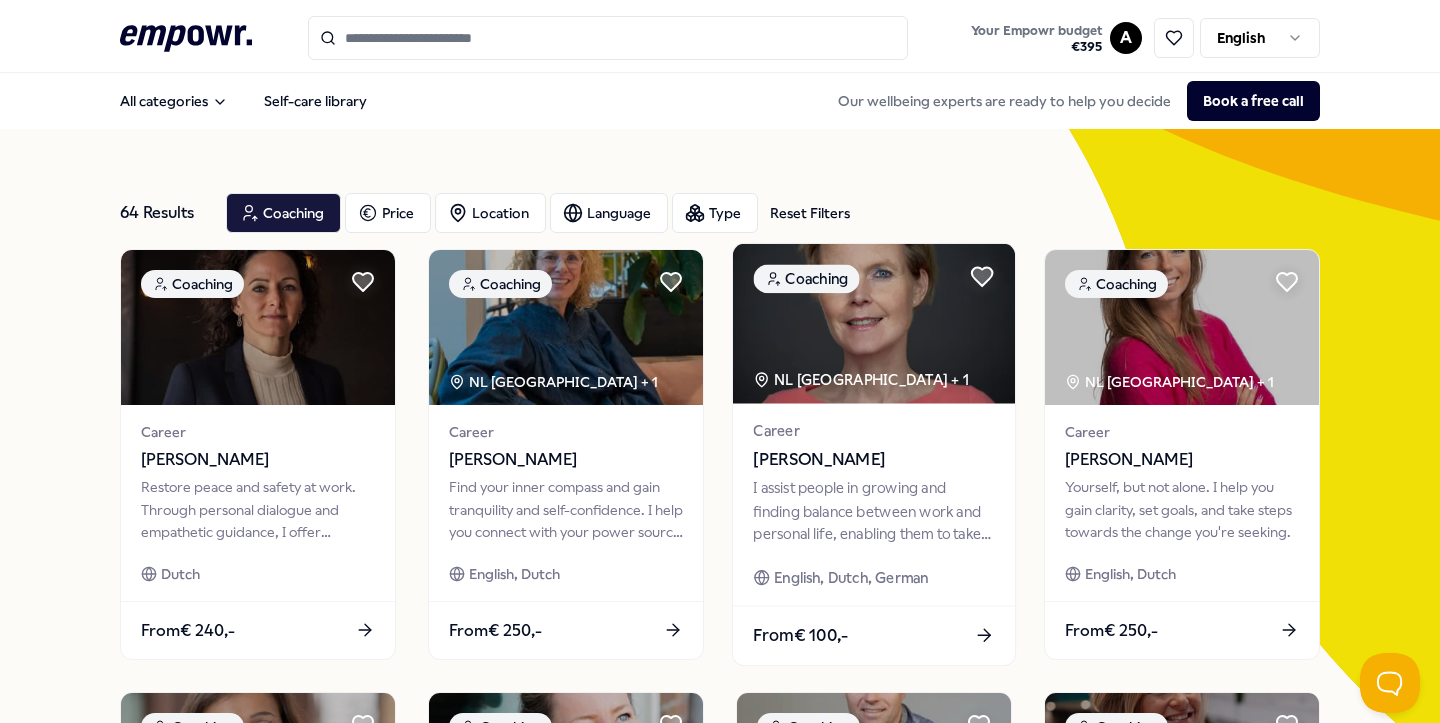 scroll, scrollTop: 0, scrollLeft: 0, axis: both 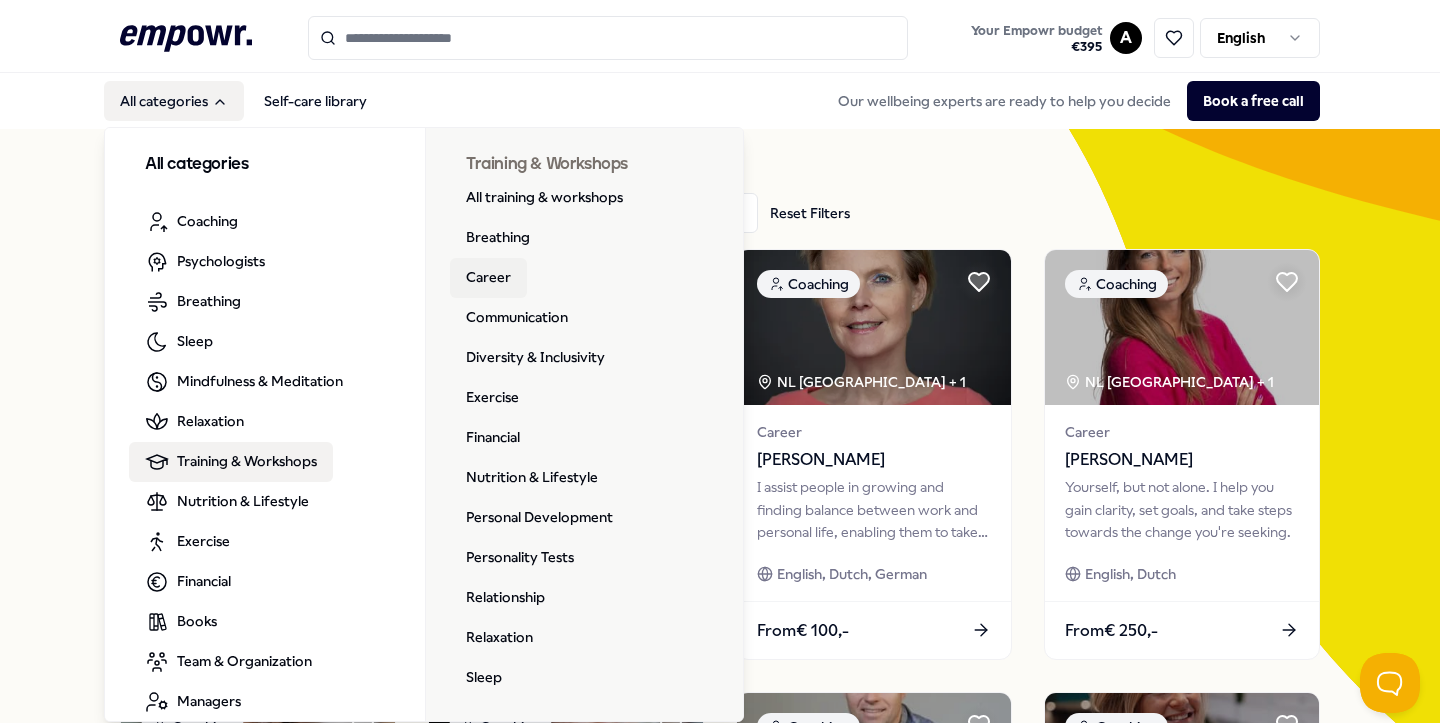click on "Career" at bounding box center (488, 278) 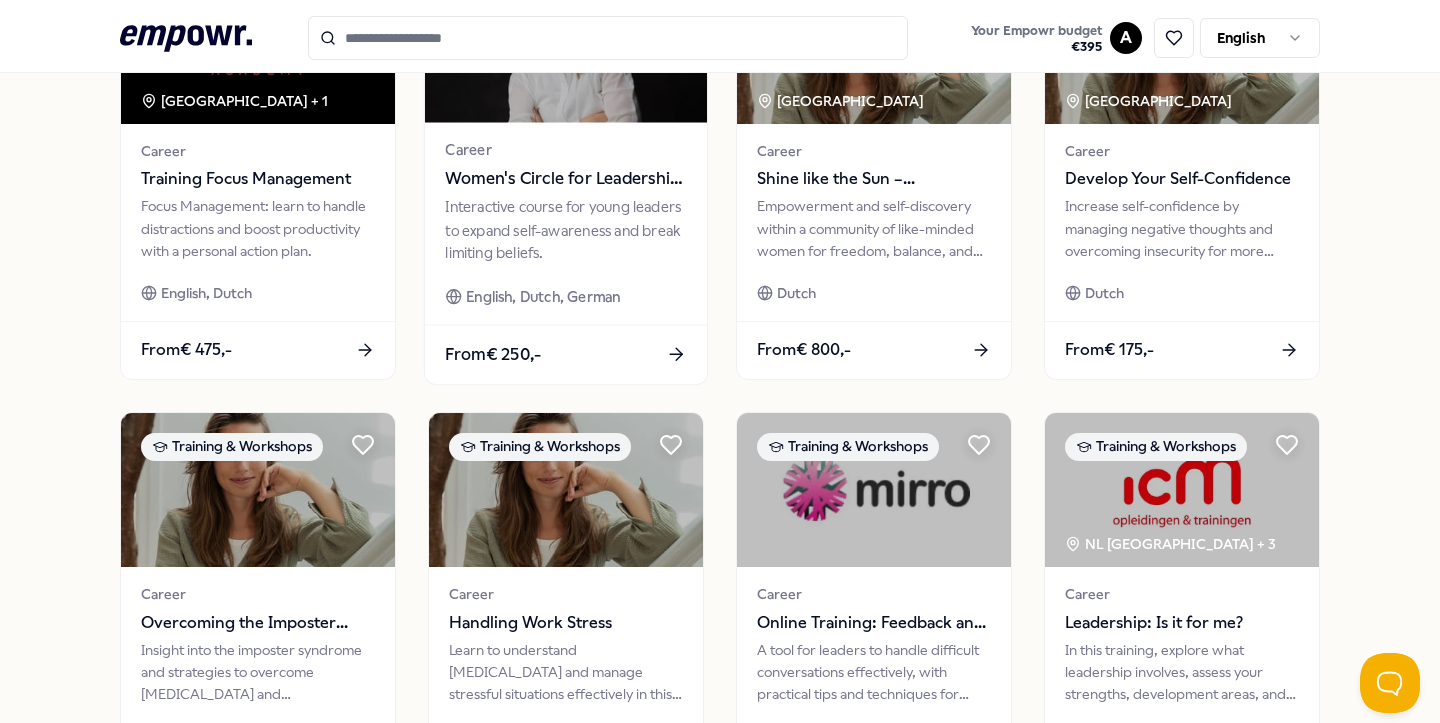 scroll, scrollTop: 731, scrollLeft: 0, axis: vertical 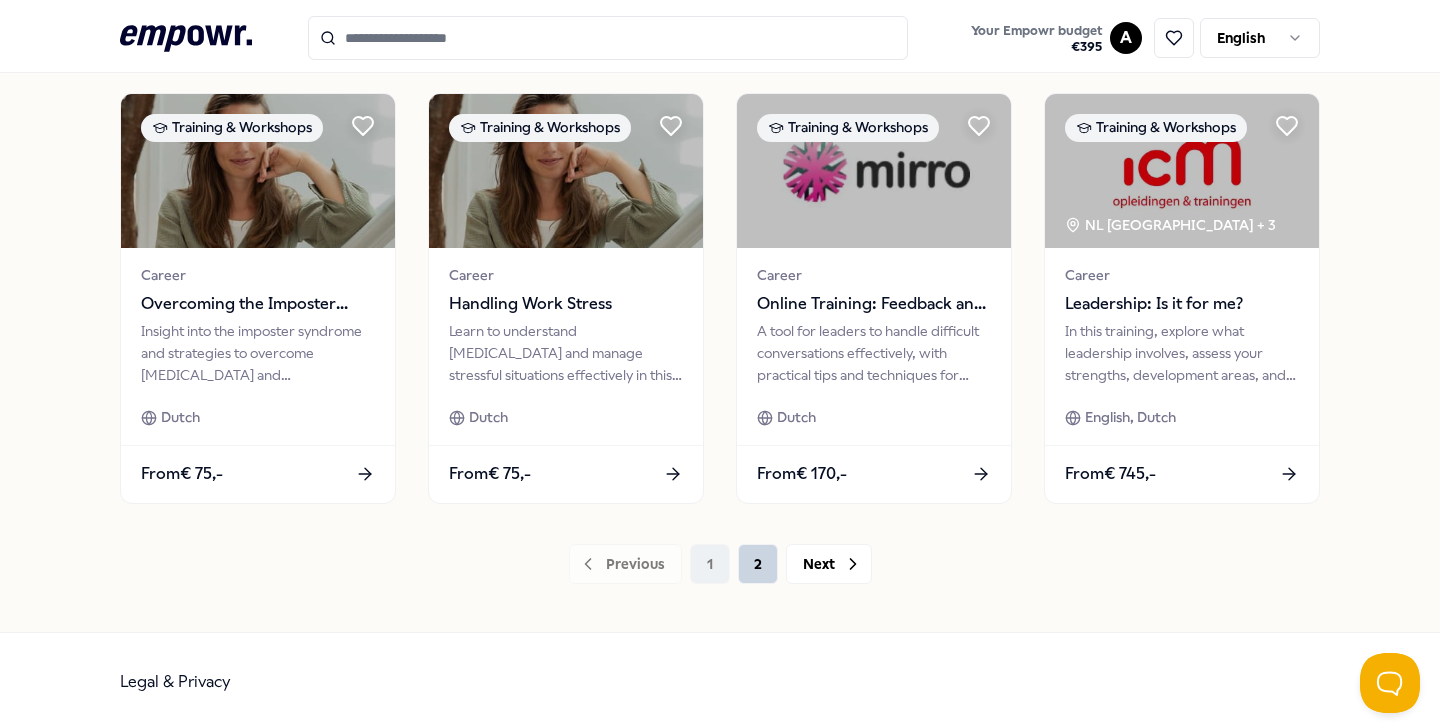 click on "2" at bounding box center [758, 564] 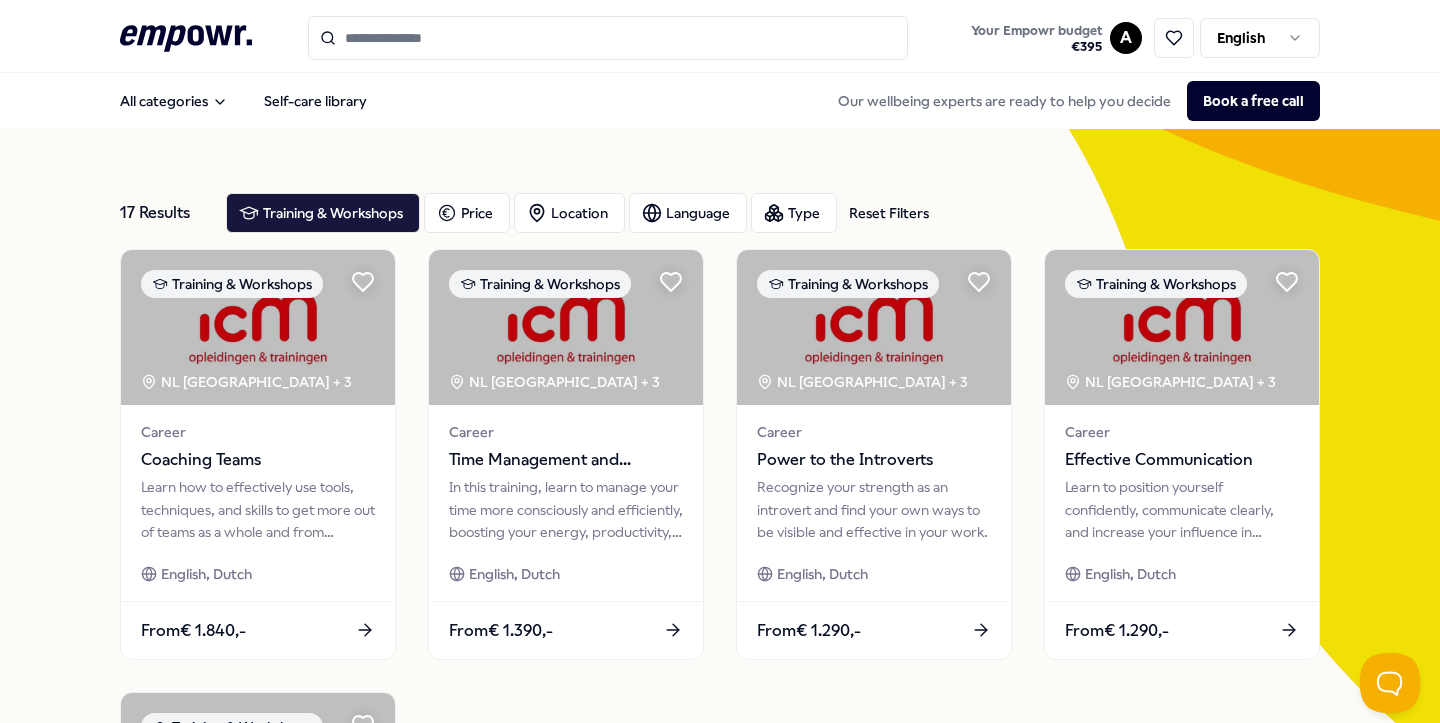 scroll, scrollTop: 0, scrollLeft: 0, axis: both 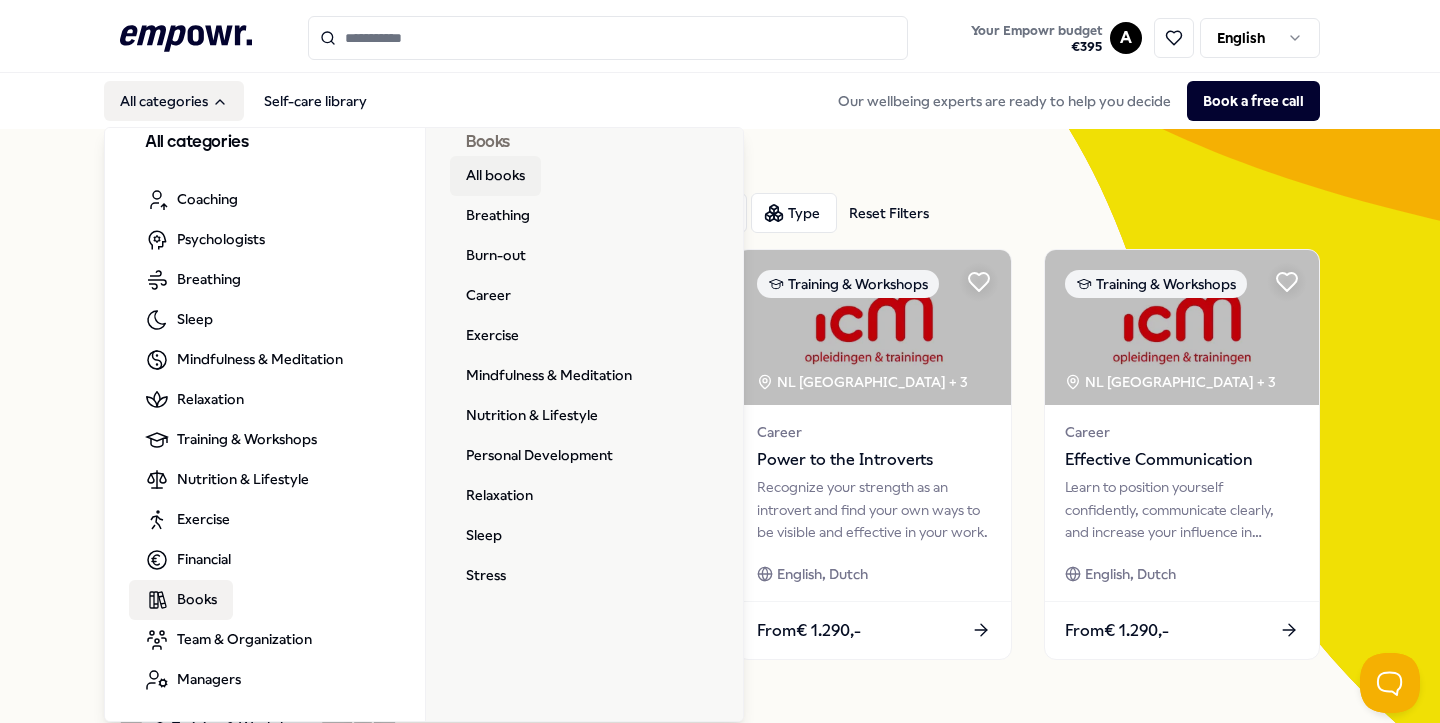 click on "All   books" at bounding box center (495, 176) 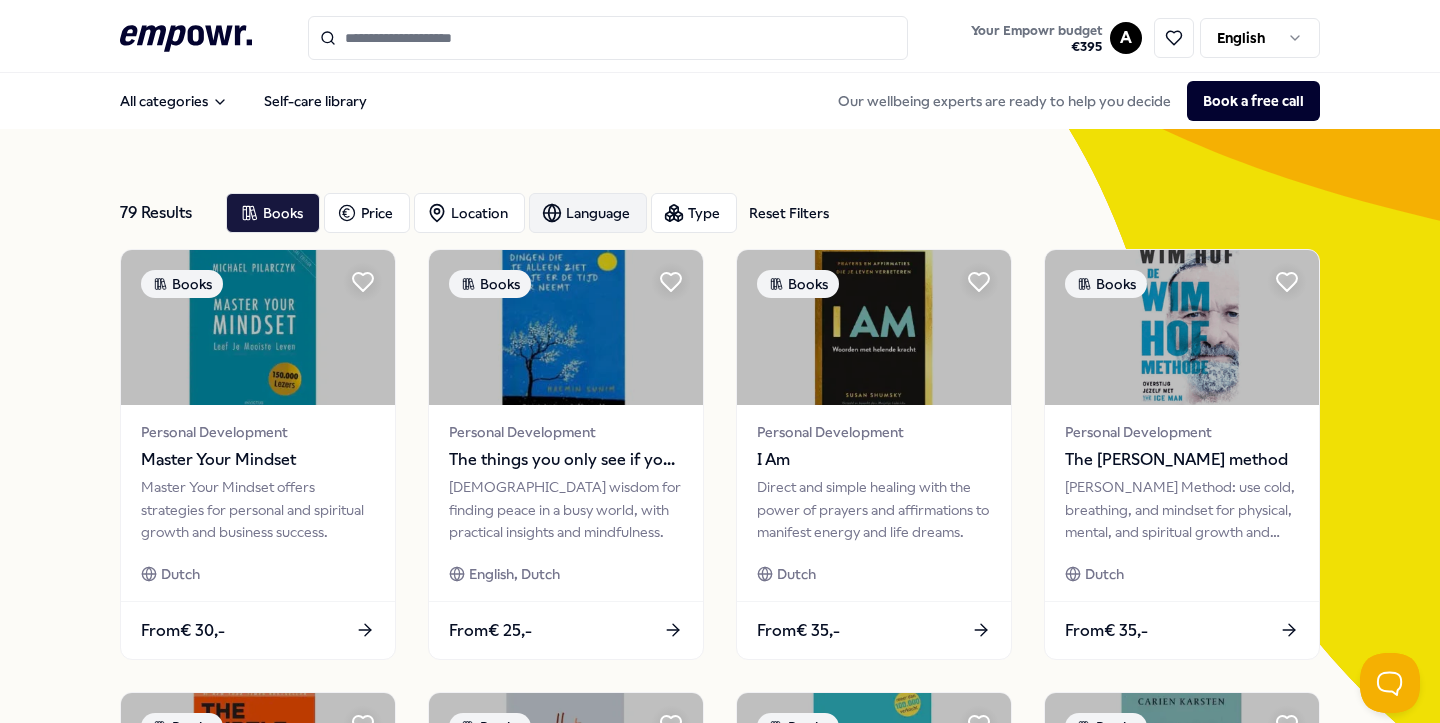 scroll, scrollTop: 0, scrollLeft: 0, axis: both 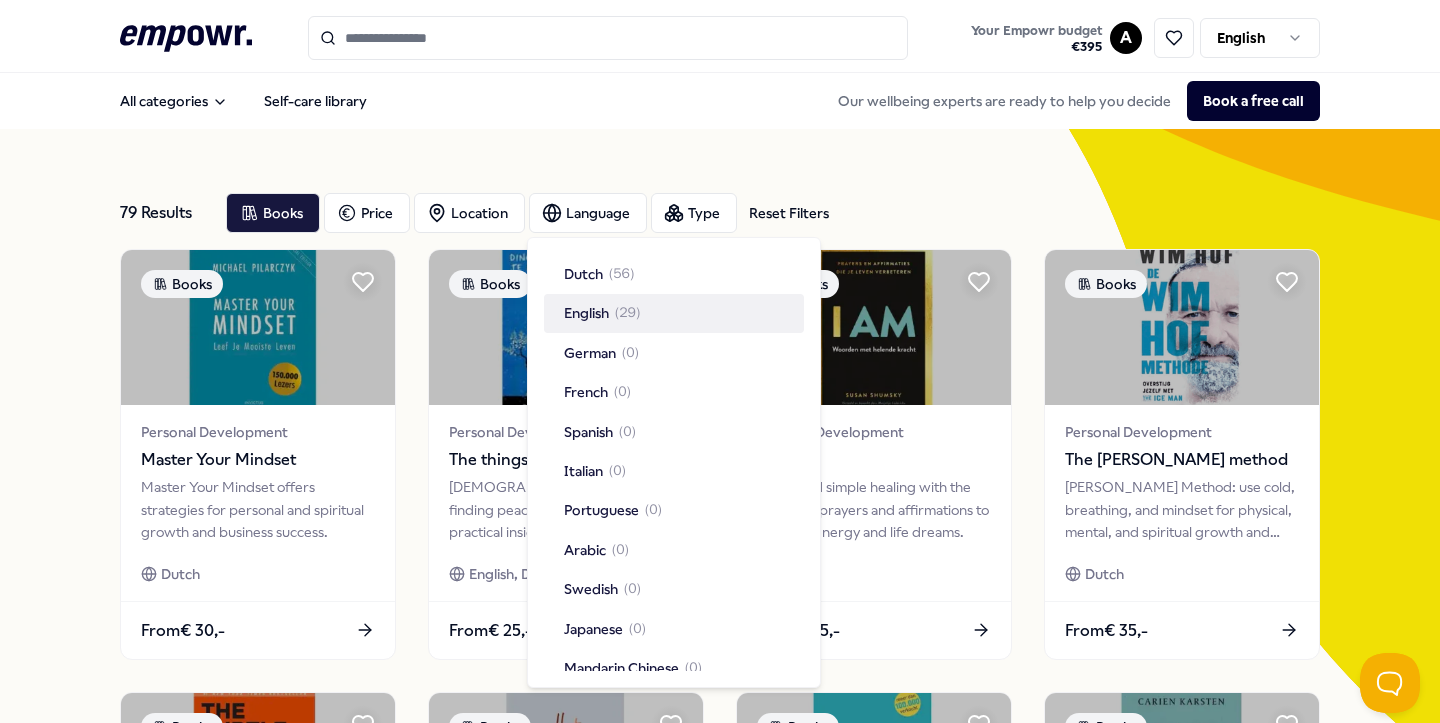 click on "English" at bounding box center (586, 313) 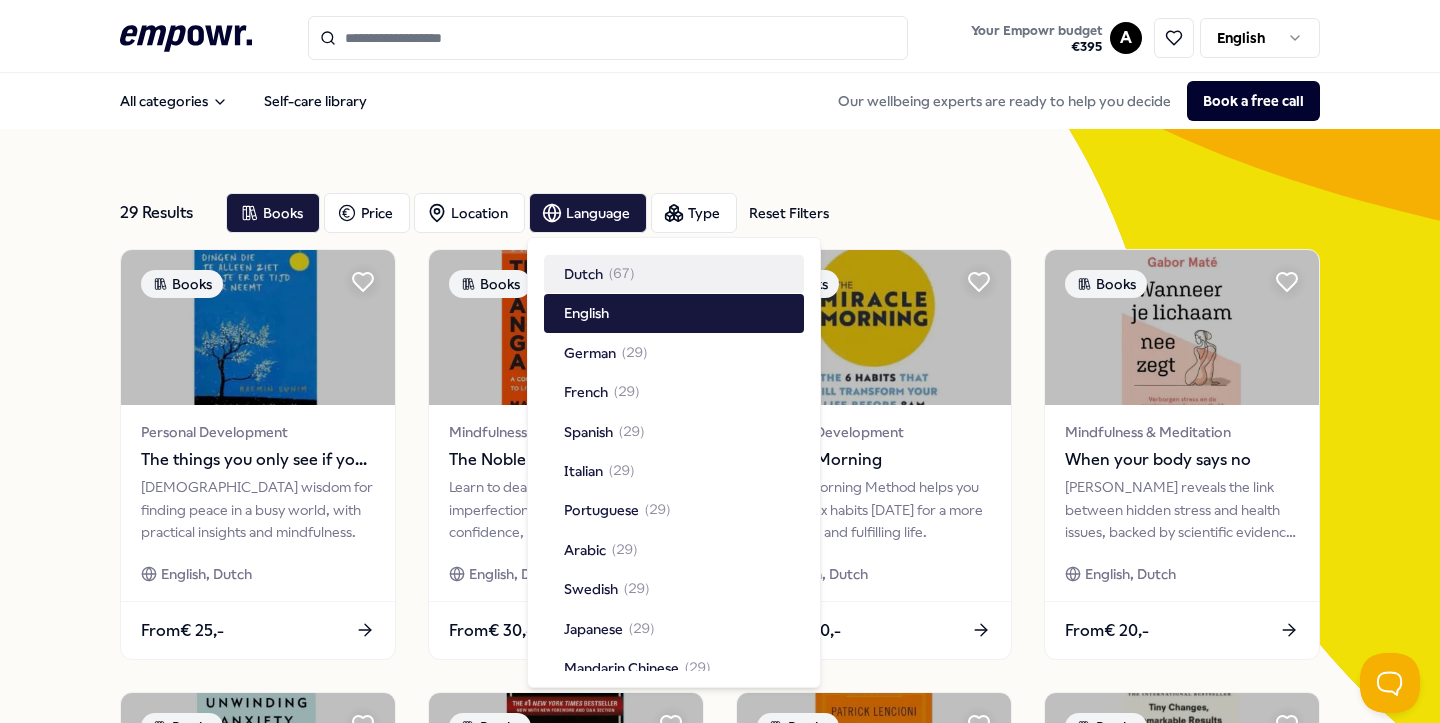 click on "29 Results Reset Filters Books Price Location Language Type Reset Filters Books Personal Development The things you only see if you take your time [DEMOGRAPHIC_DATA] wisdom for finding peace in a busy world, with practical insights and
mindfulness. English, Dutch From  € 25,- Books Mindfulness & Meditation The Noble Art of Not Giving a F*ck Learn to deal with life's setbacks and imperfections for courage, confidence,
and a liberating outlook. English, Dutch From  € 30,- Books Personal Development Miracle Morning Miracle Morning Method helps you develop six habits [DATE] for a more
successful and fulfilling life. English, Dutch From  € 30,- Books Mindfulness & Meditation When your body says no Gabor Maté reveals the link between hidden stress and health issues, backed by
scientific evidence and personal stories. English, Dutch From  € 20,- Books Stress Unwinding Anxiety [PERSON_NAME] teaches how to break anxiety and bad habits with brain-based
techniques and mindfulness. English From  € 35,- Books 1" at bounding box center (720, 902) 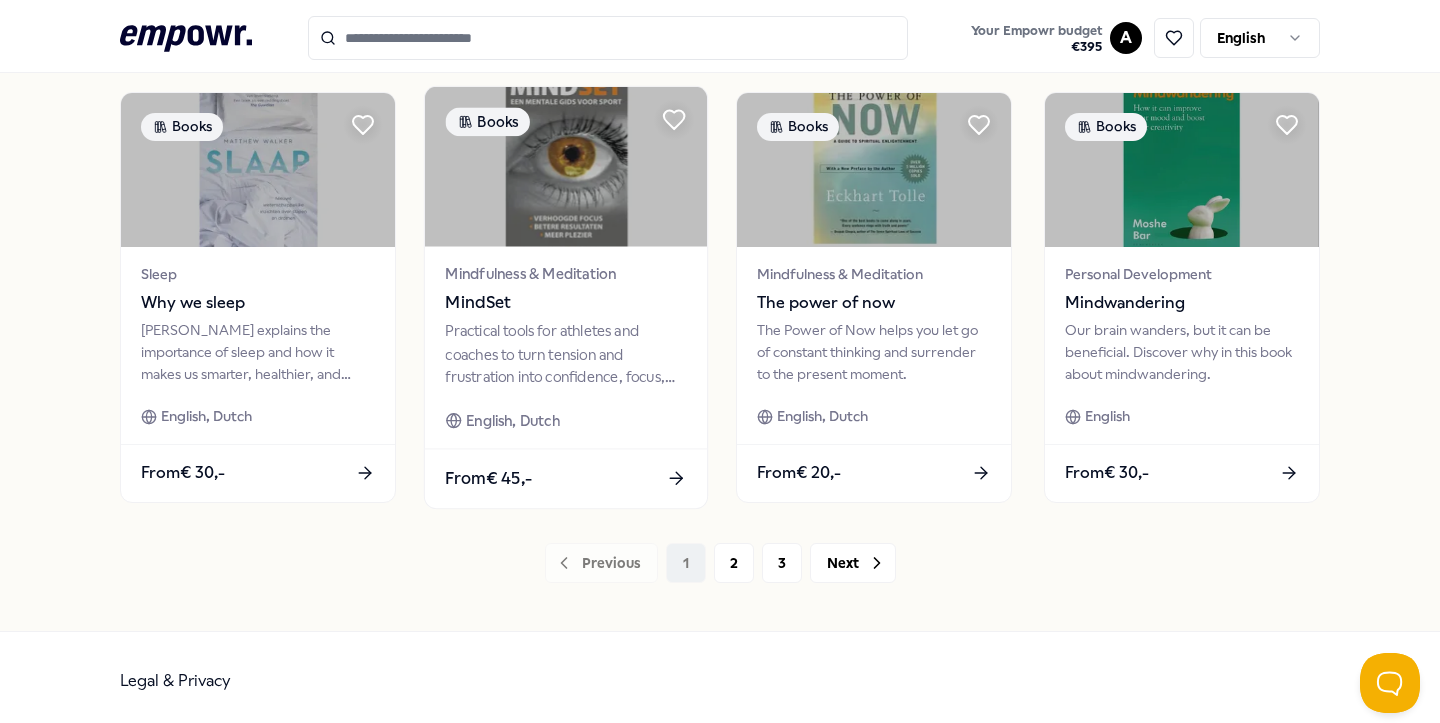 scroll, scrollTop: 1043, scrollLeft: 0, axis: vertical 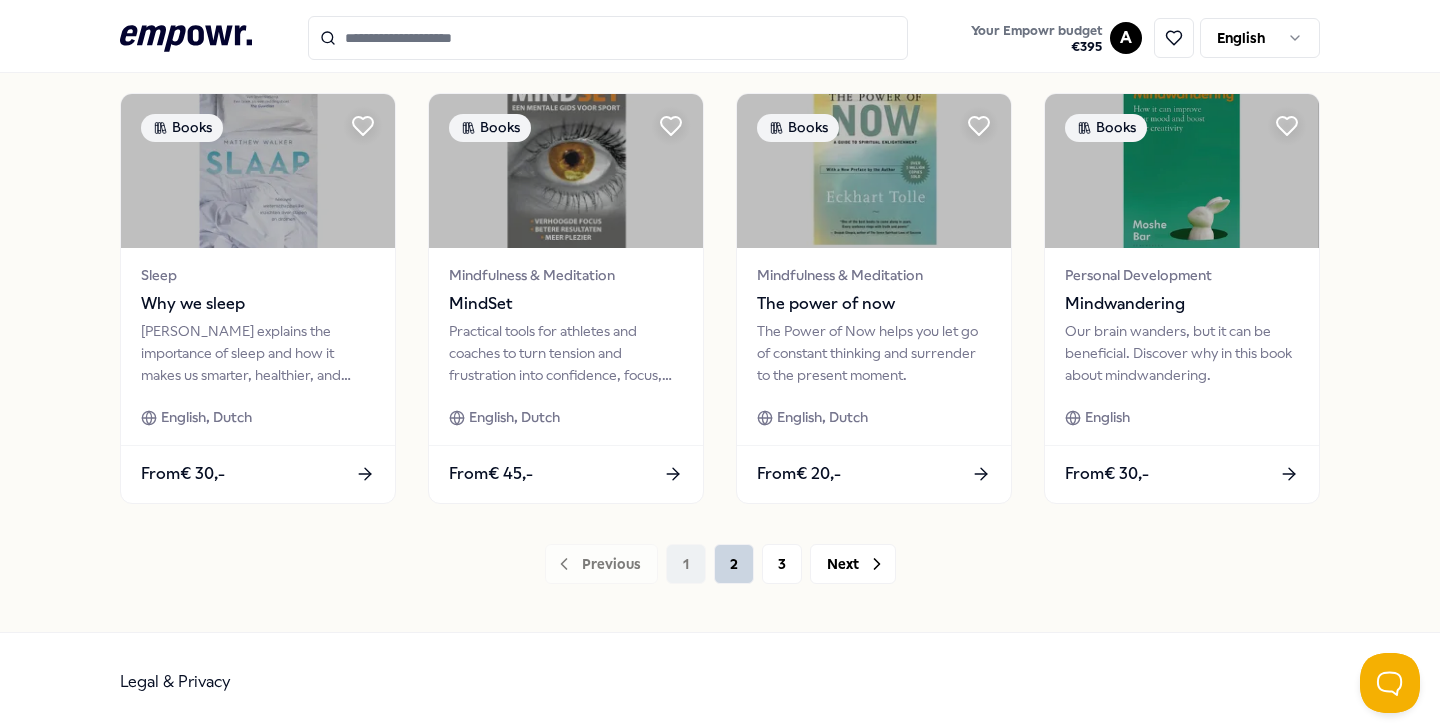 click on "2" at bounding box center [734, 564] 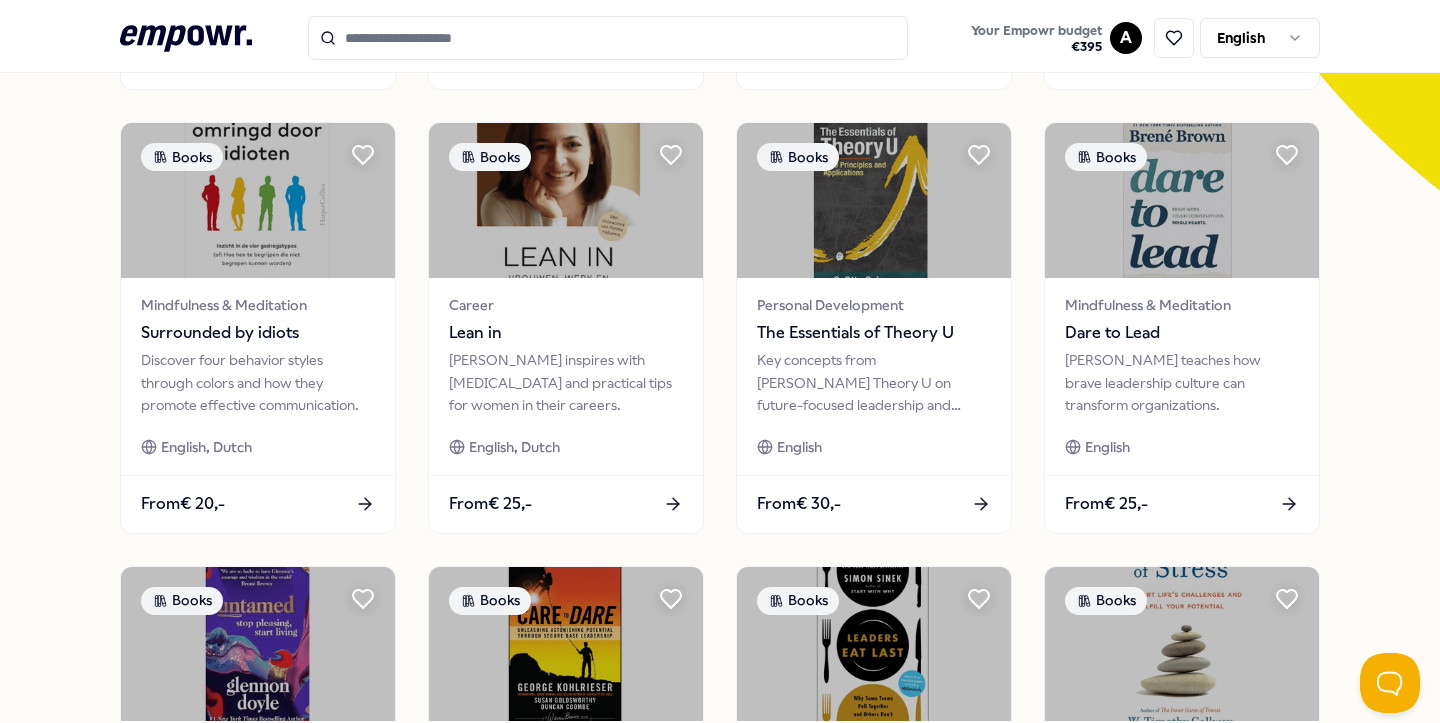 scroll, scrollTop: 518, scrollLeft: 0, axis: vertical 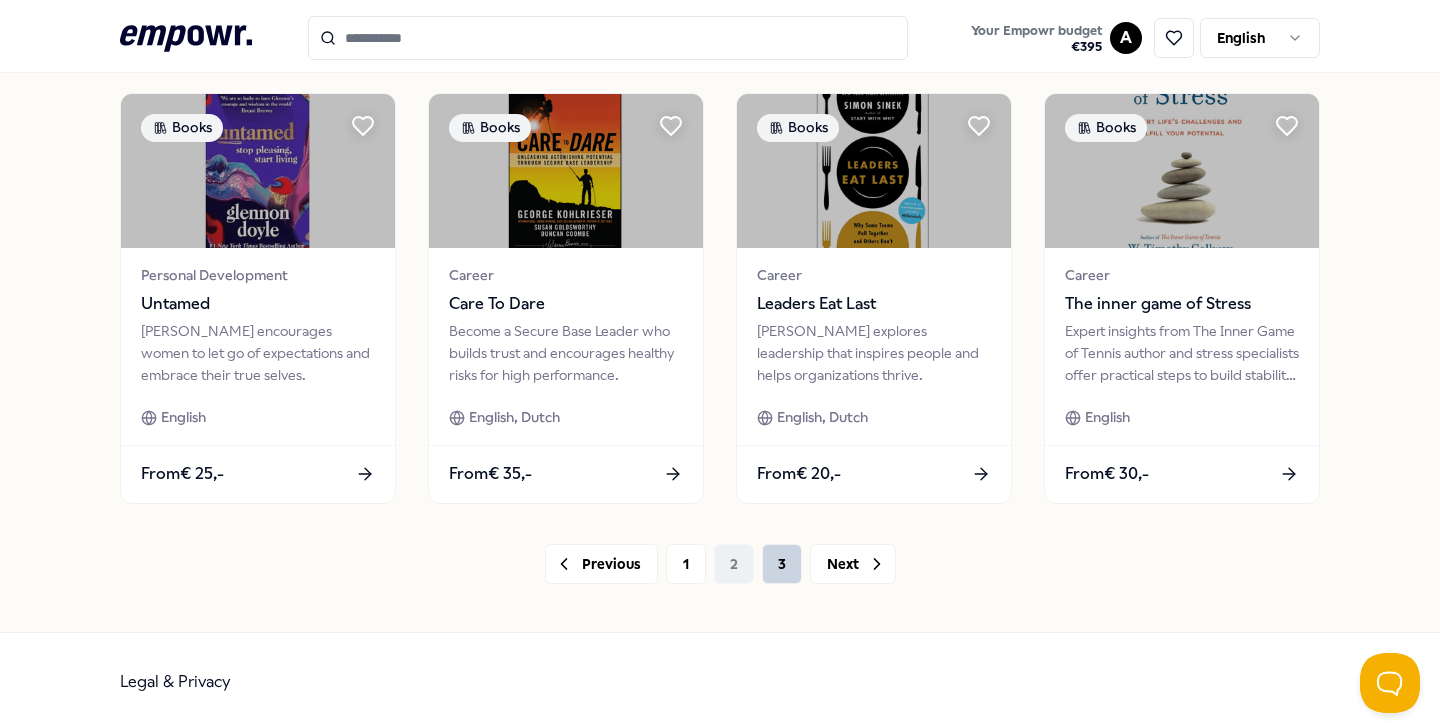 click on "3" at bounding box center (782, 564) 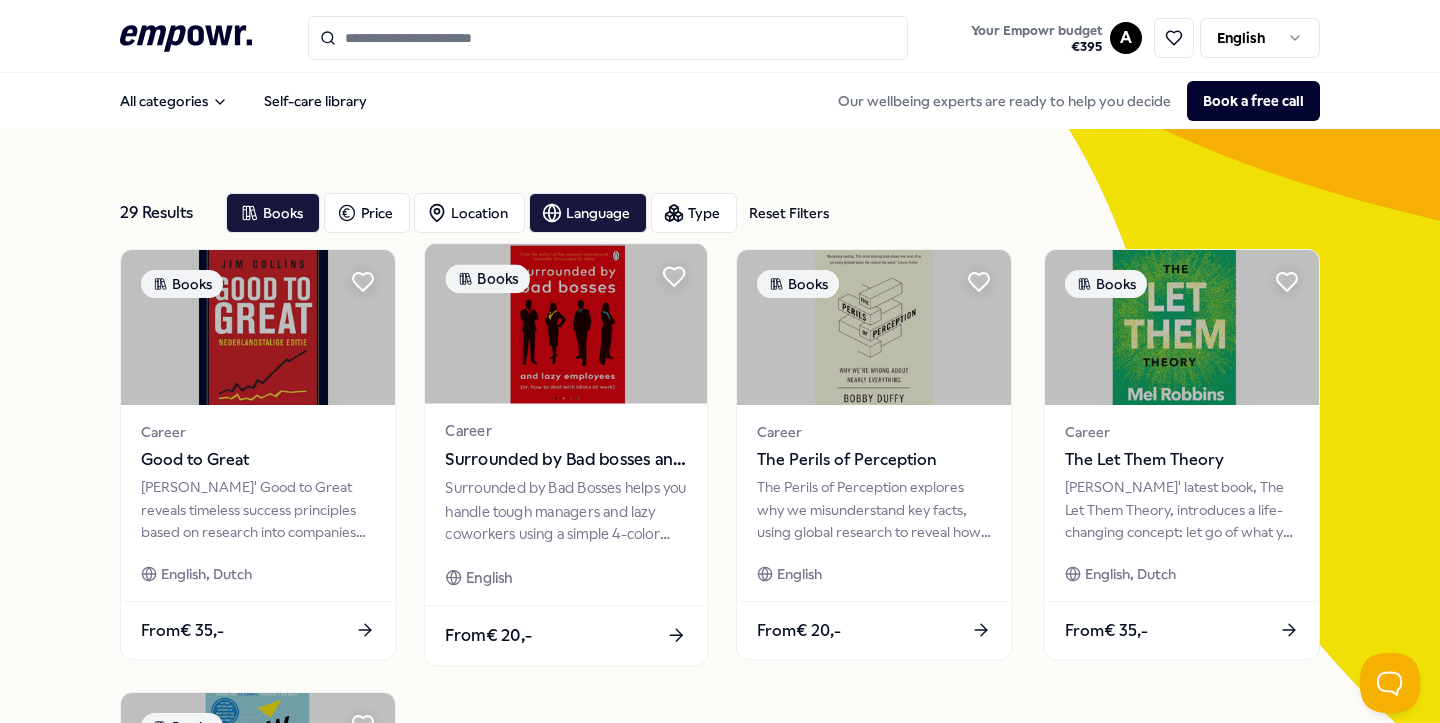 scroll, scrollTop: 0, scrollLeft: 0, axis: both 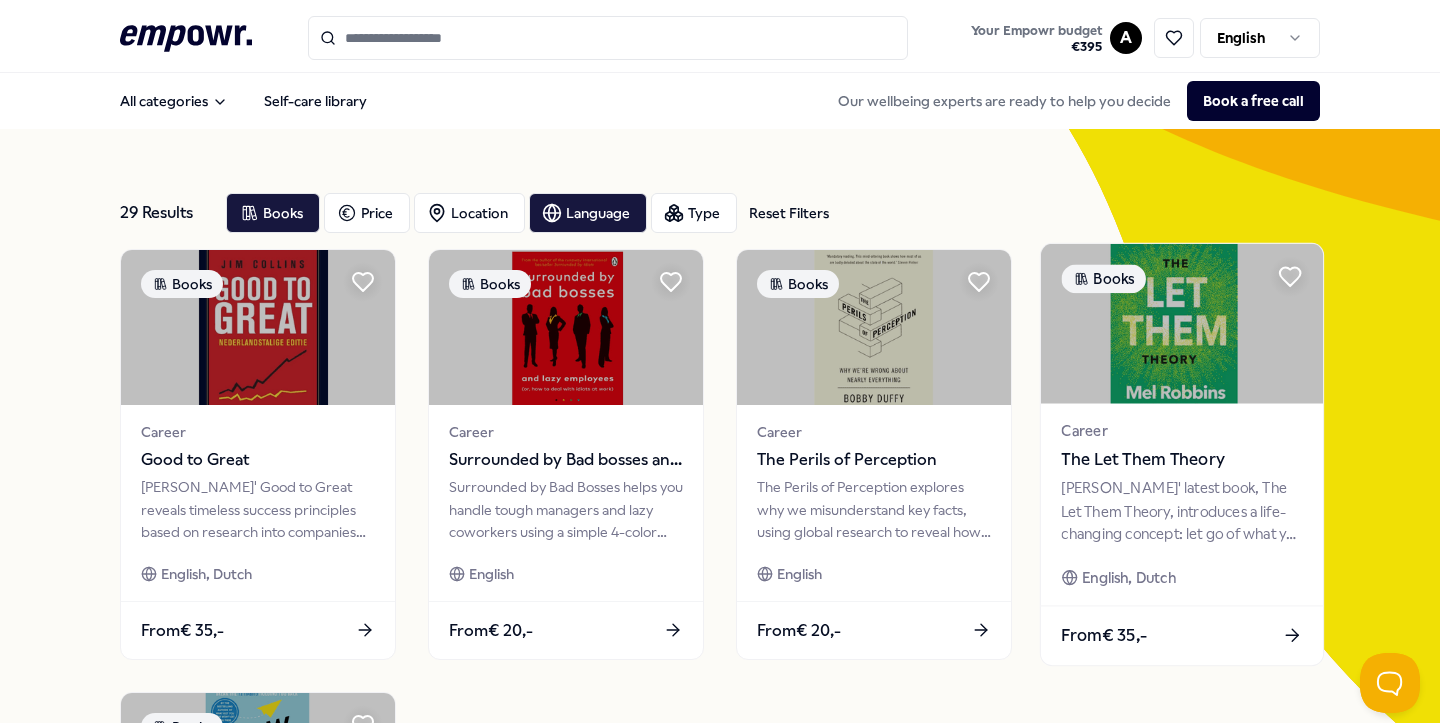 click on "[PERSON_NAME]' latest book, The Let Them Theory, introduces a life-changing
concept: let go of what you can't control and focus on what truly matters." at bounding box center [1181, 511] 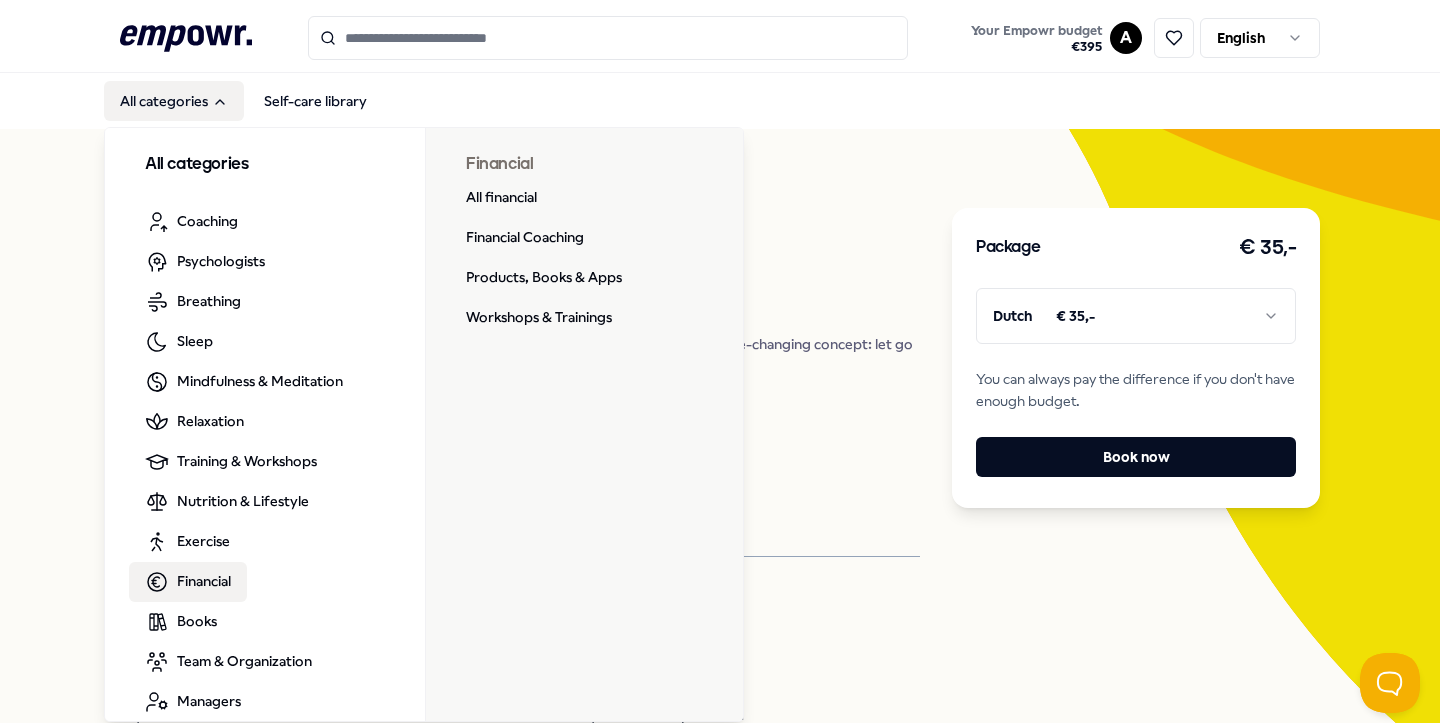 click on "Financial" at bounding box center (204, 581) 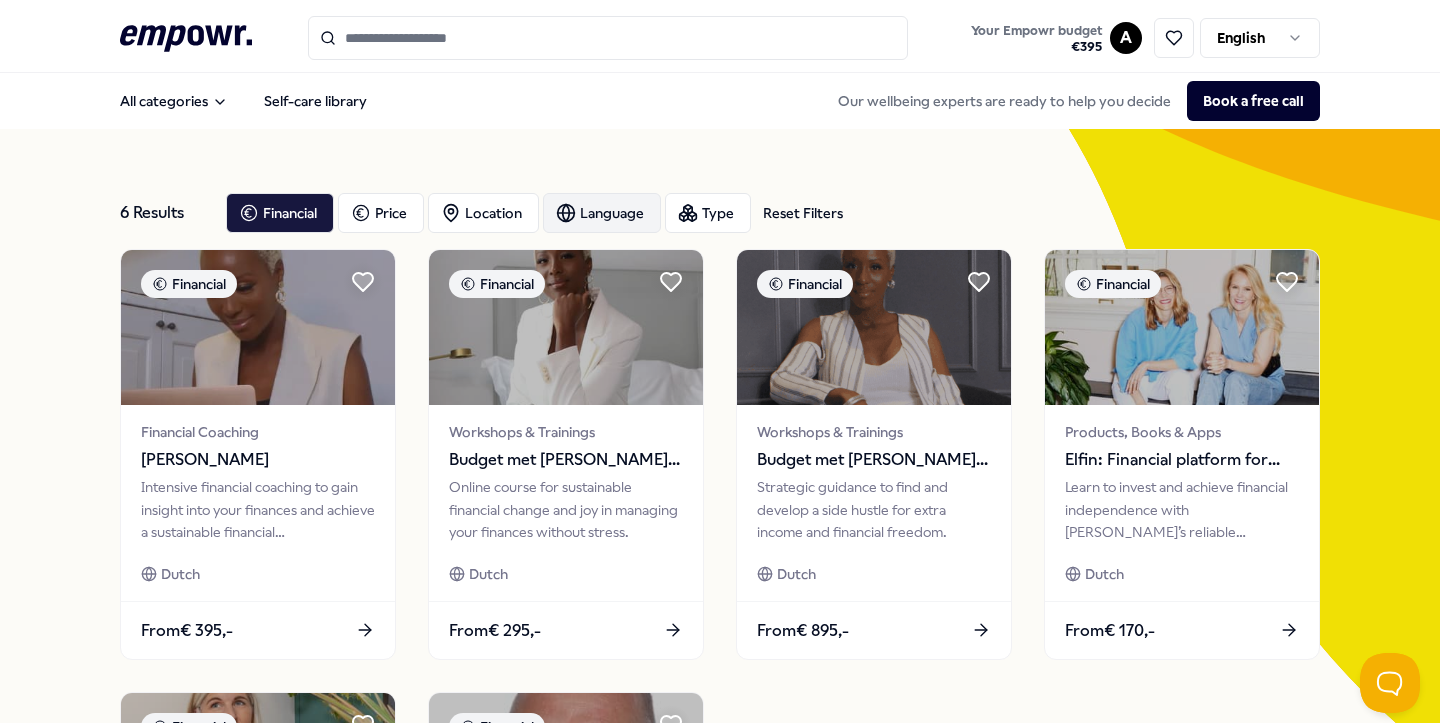 click on "Language" at bounding box center [602, 213] 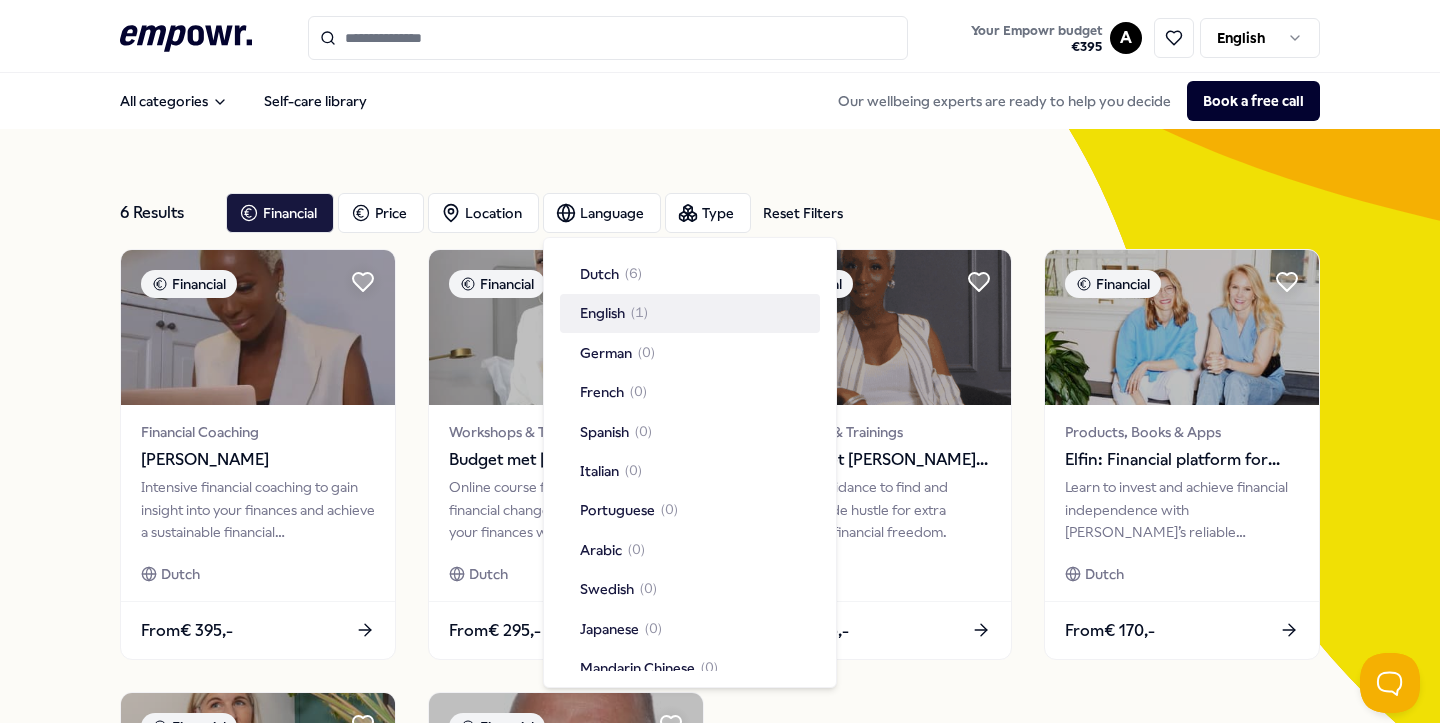 click on "English" at bounding box center (602, 313) 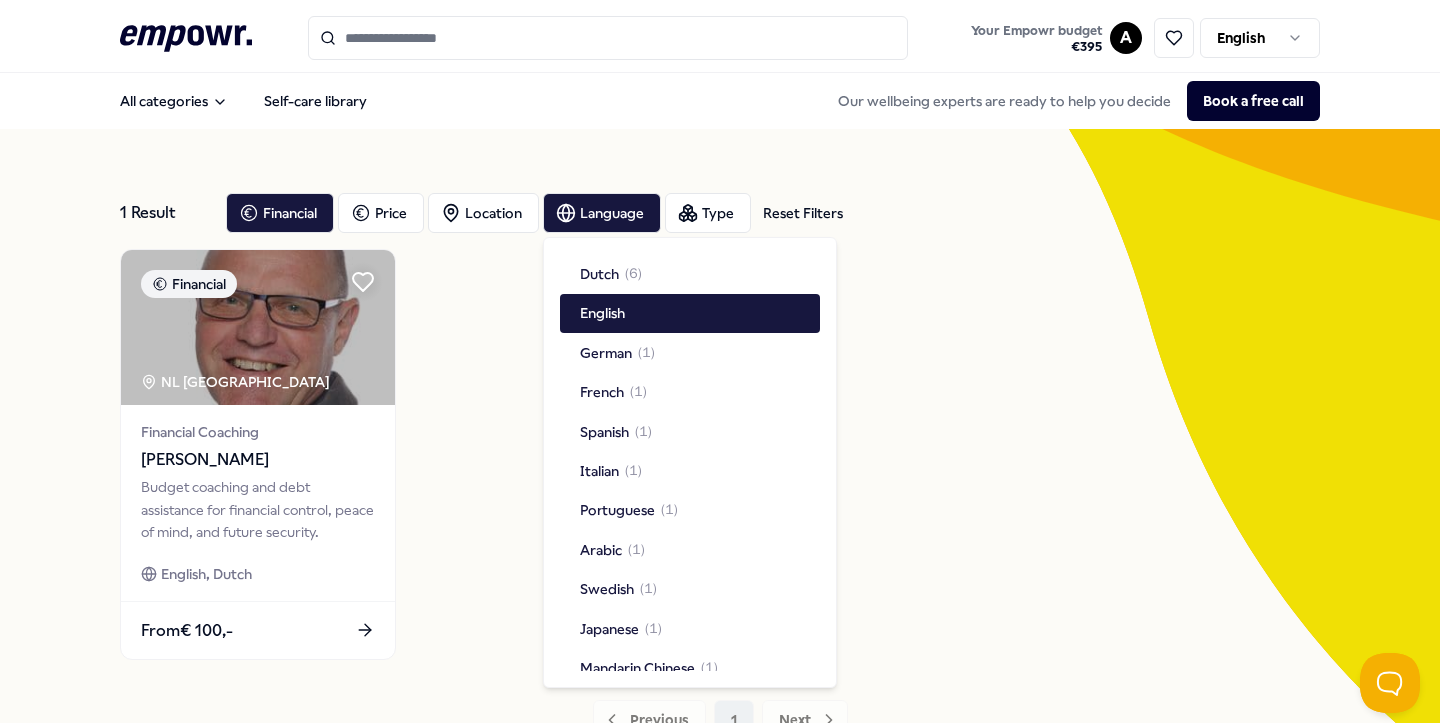click on "All categories   Self-care library Our wellbeing experts are ready to help you decide Book a free call" at bounding box center [720, 101] 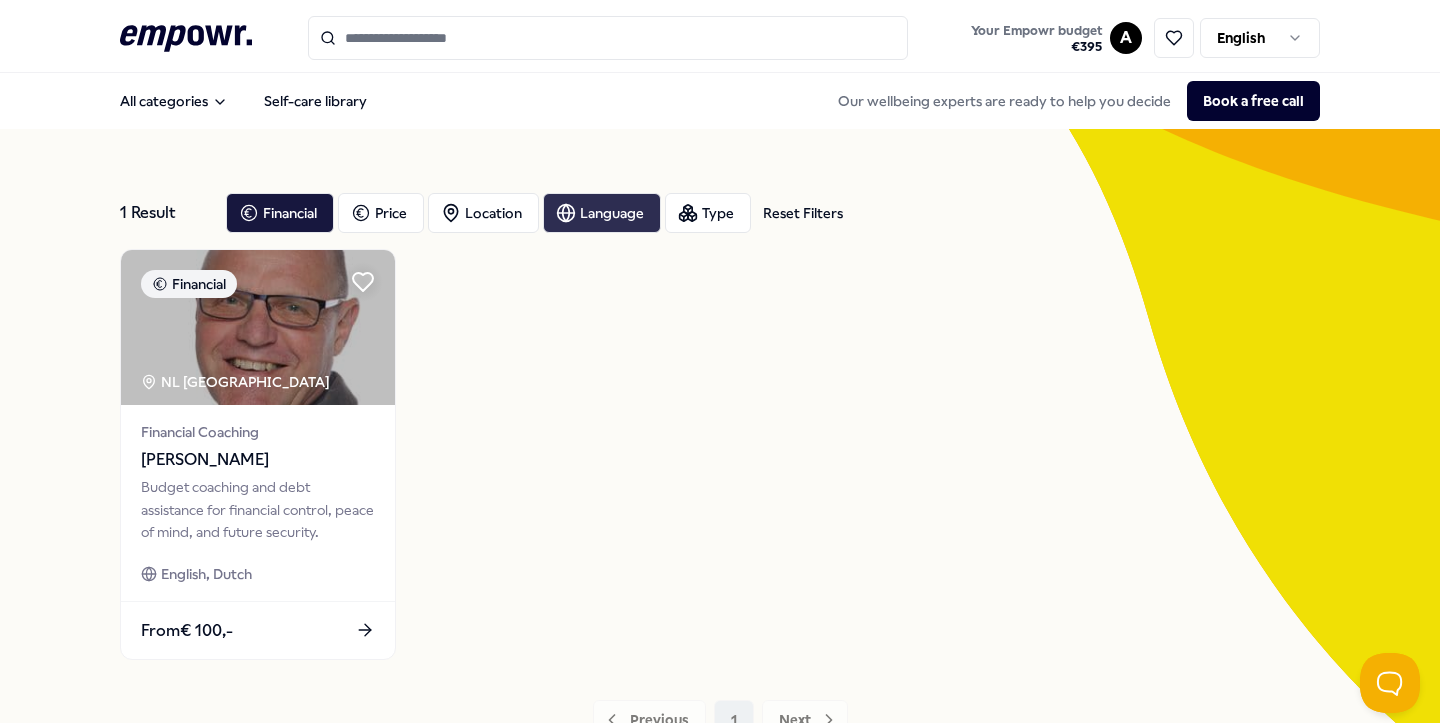 click on "Language" at bounding box center [602, 213] 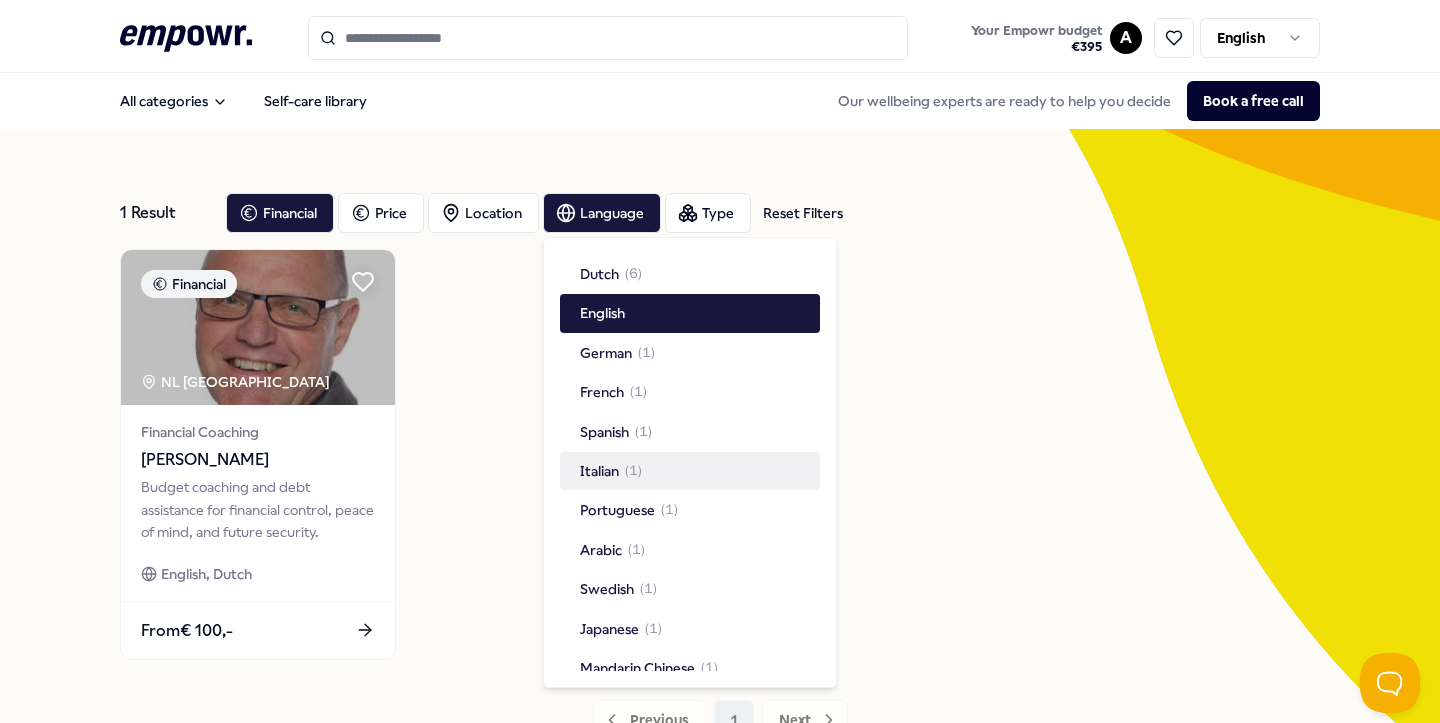click on "Italian ( 1 )" at bounding box center (611, 471) 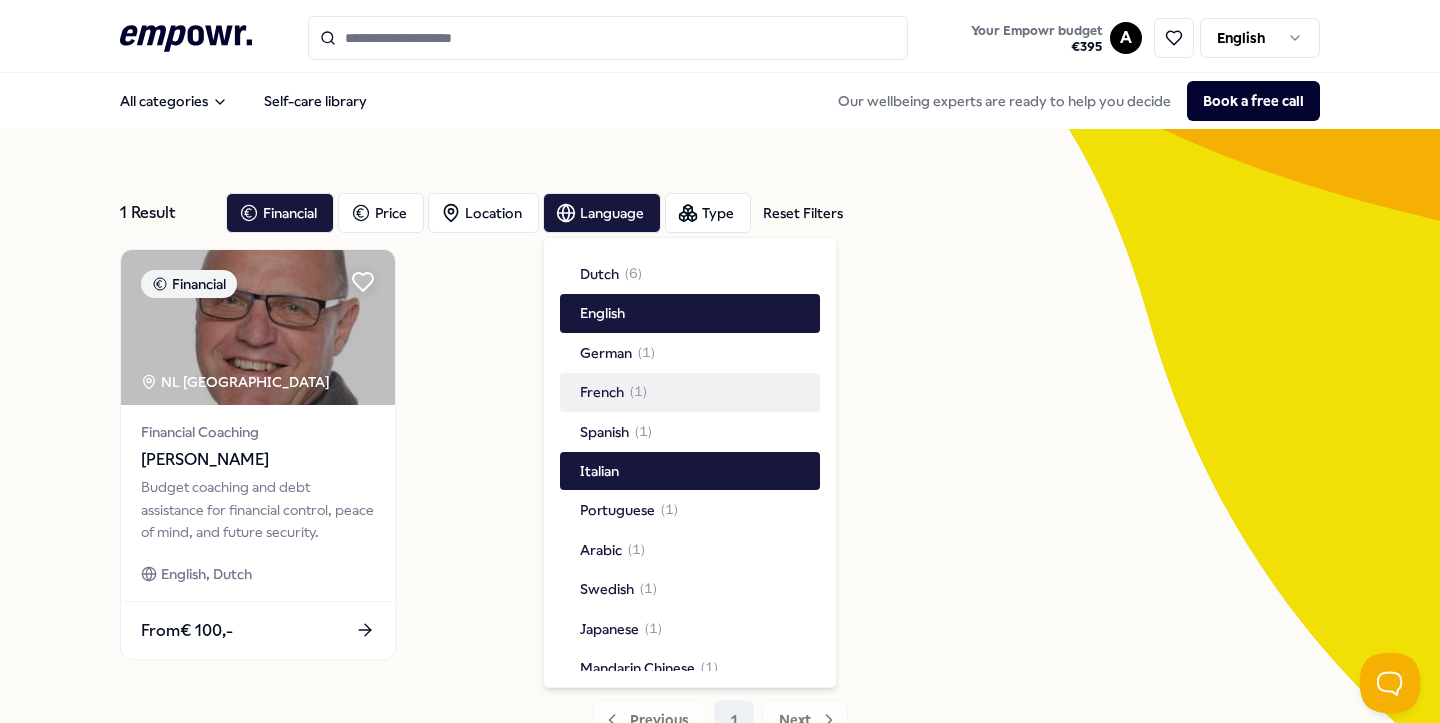 click on "All categories   Self-care library Our wellbeing experts are ready to help you decide Book a free call" at bounding box center [720, 101] 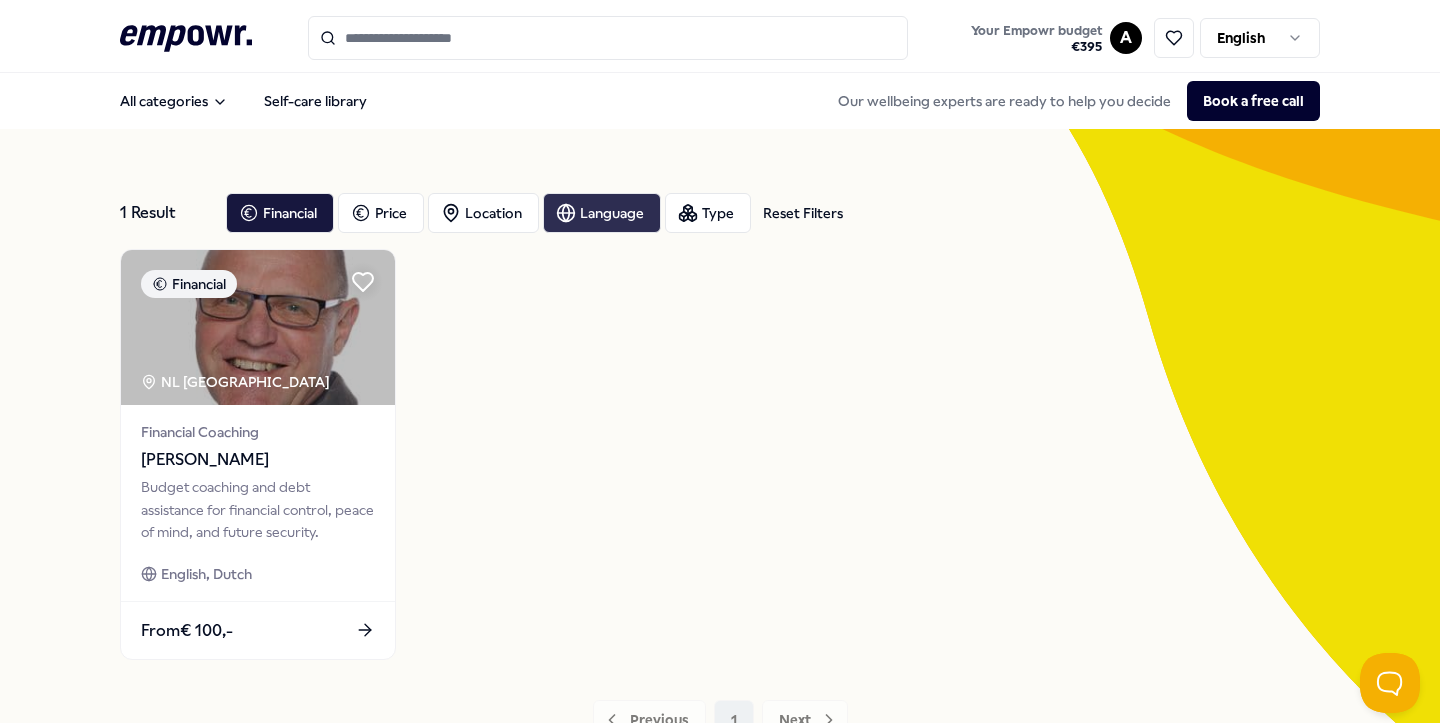 click on "Language" at bounding box center [602, 213] 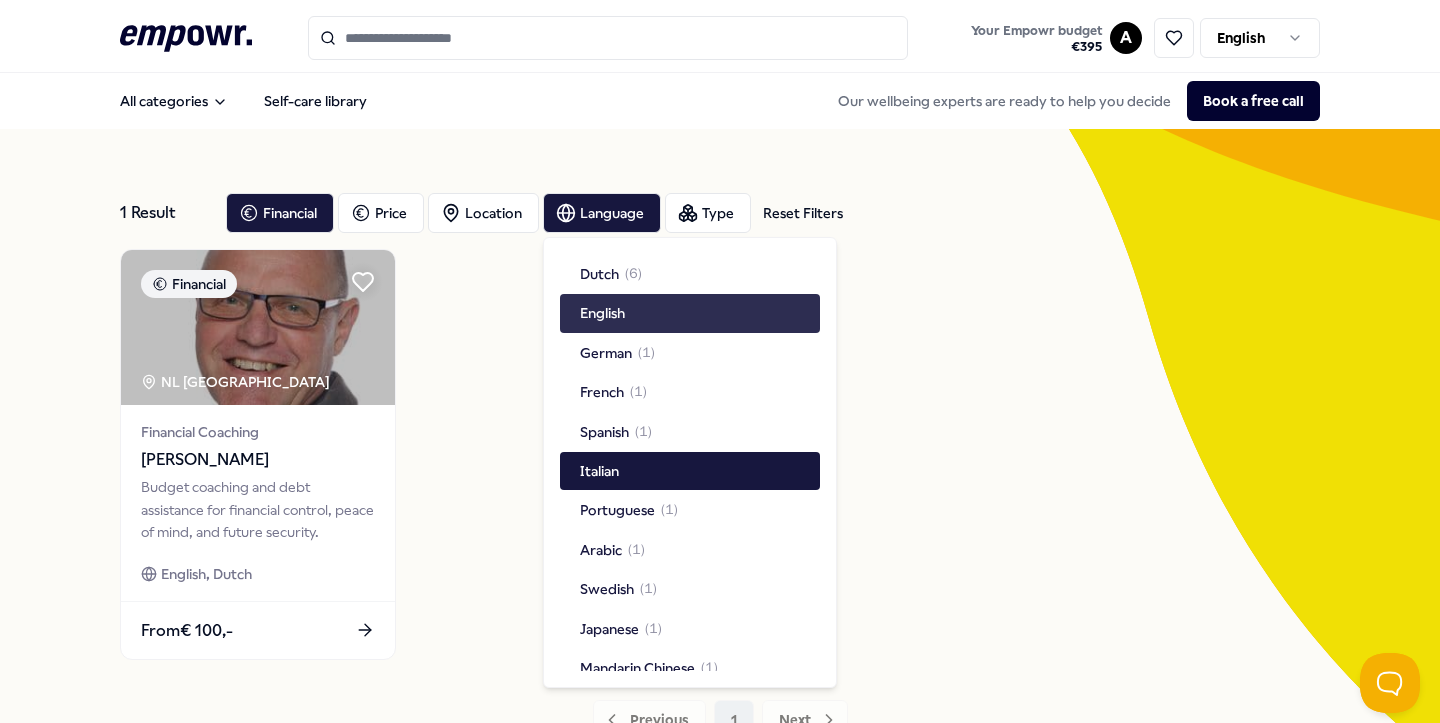 click on "English" at bounding box center [690, 313] 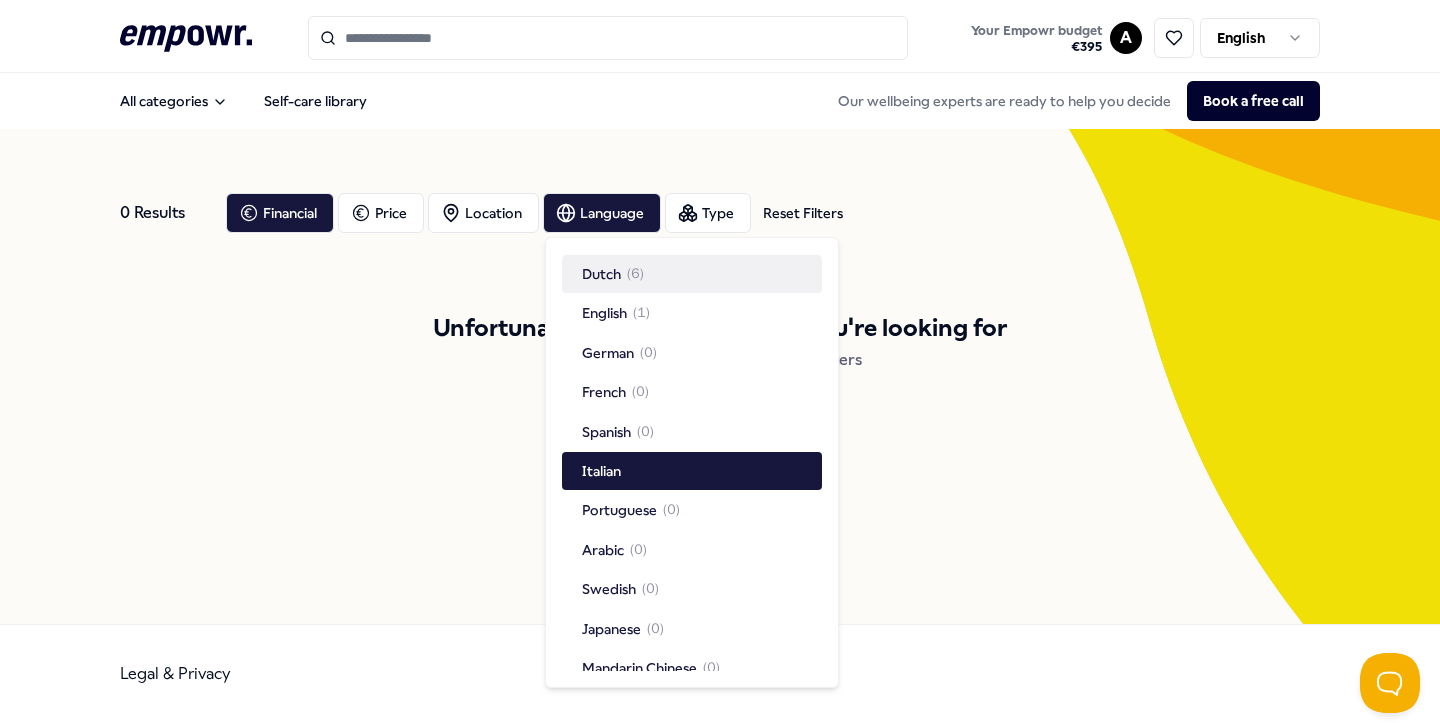click on "Dutch" at bounding box center [601, 274] 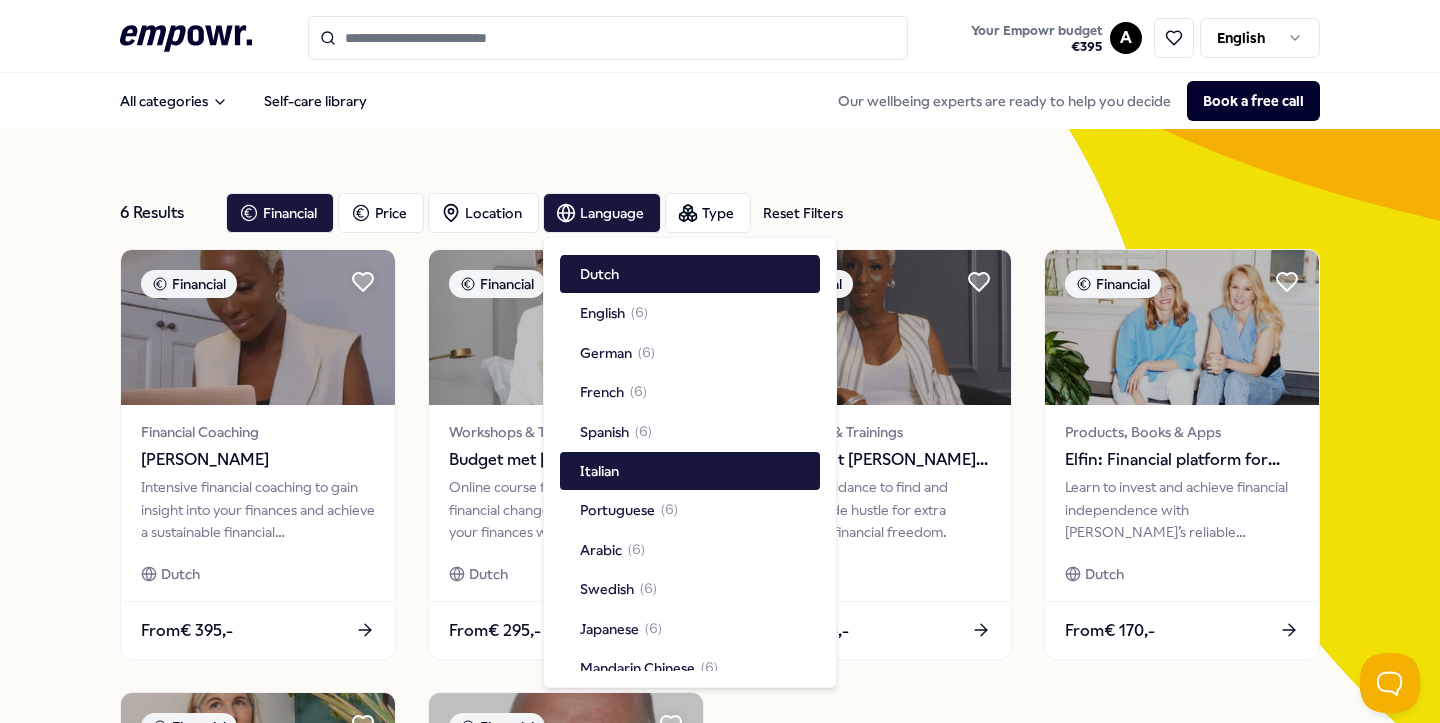 click on "Reset Filters" at bounding box center [803, 213] 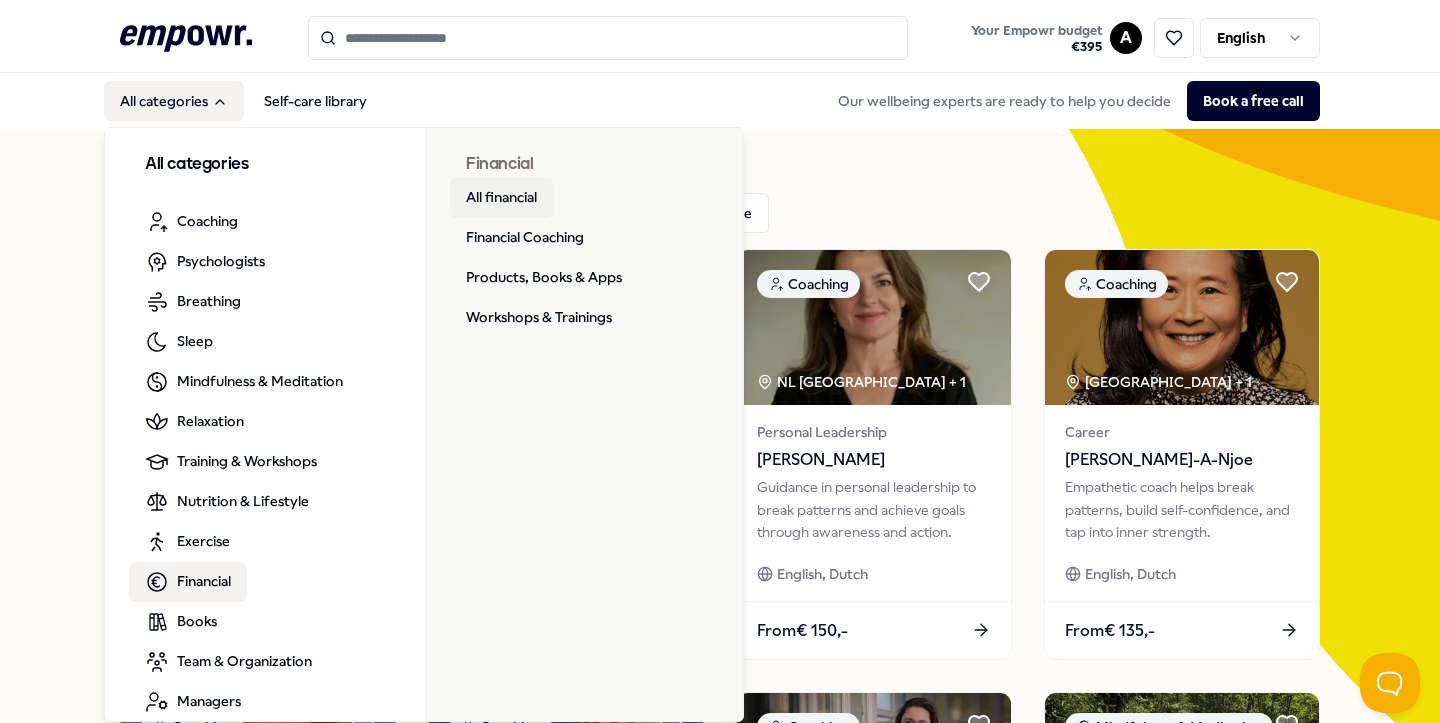 click on "All   financial" at bounding box center [501, 198] 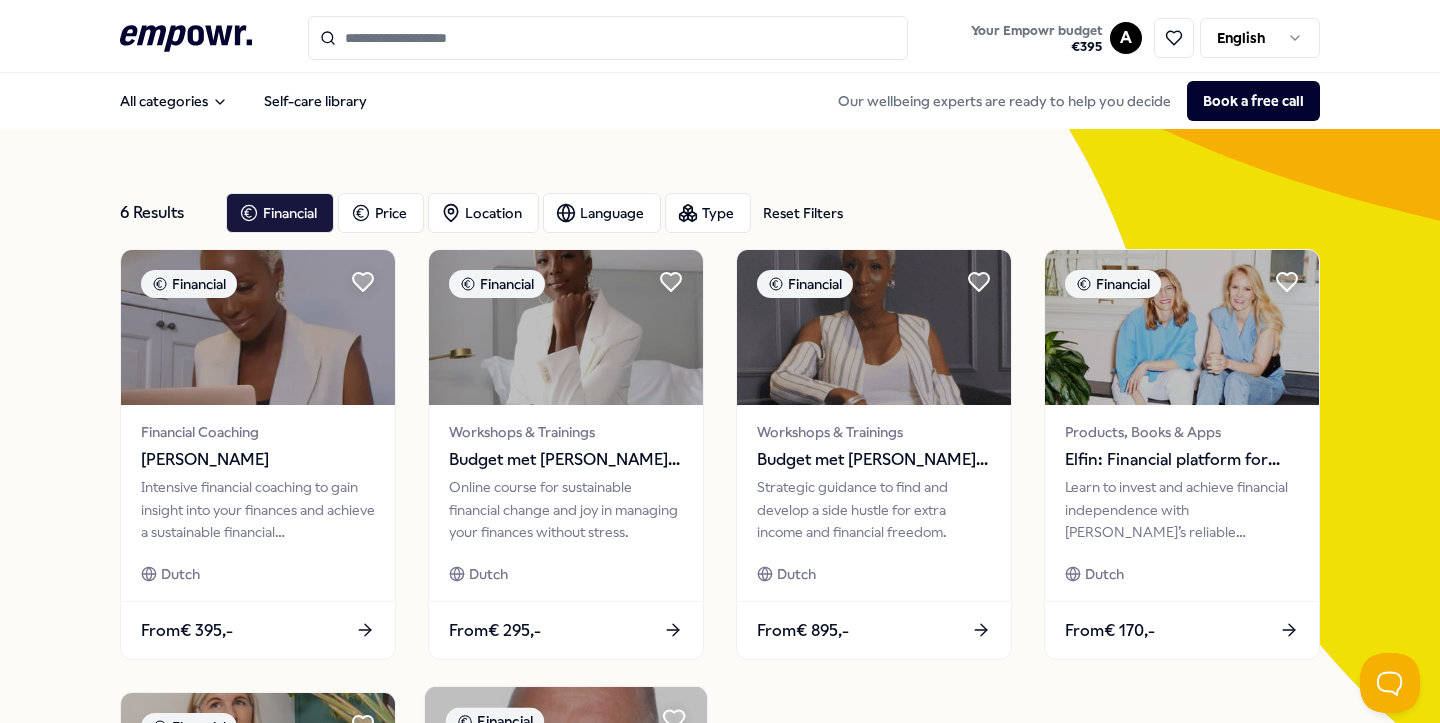 scroll, scrollTop: 0, scrollLeft: 0, axis: both 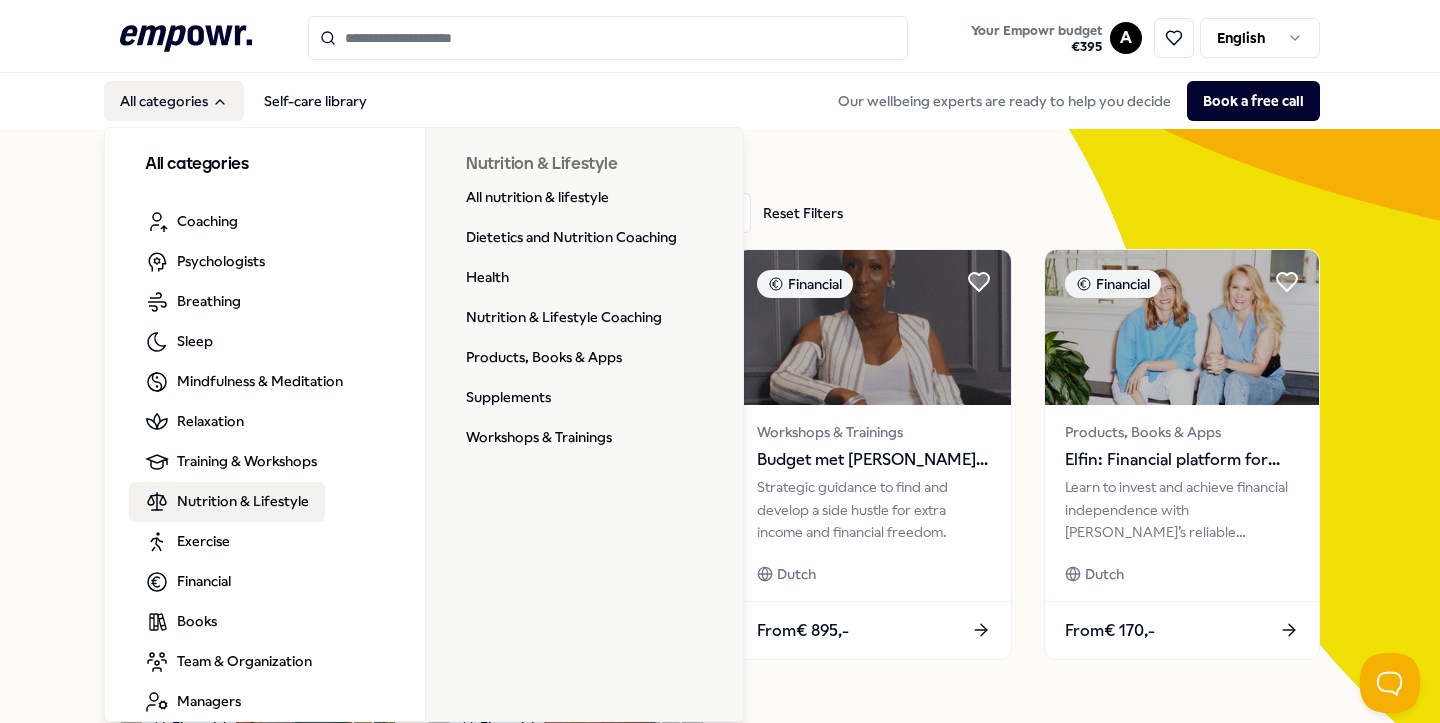 click on "Nutrition & Lifestyle" at bounding box center (243, 501) 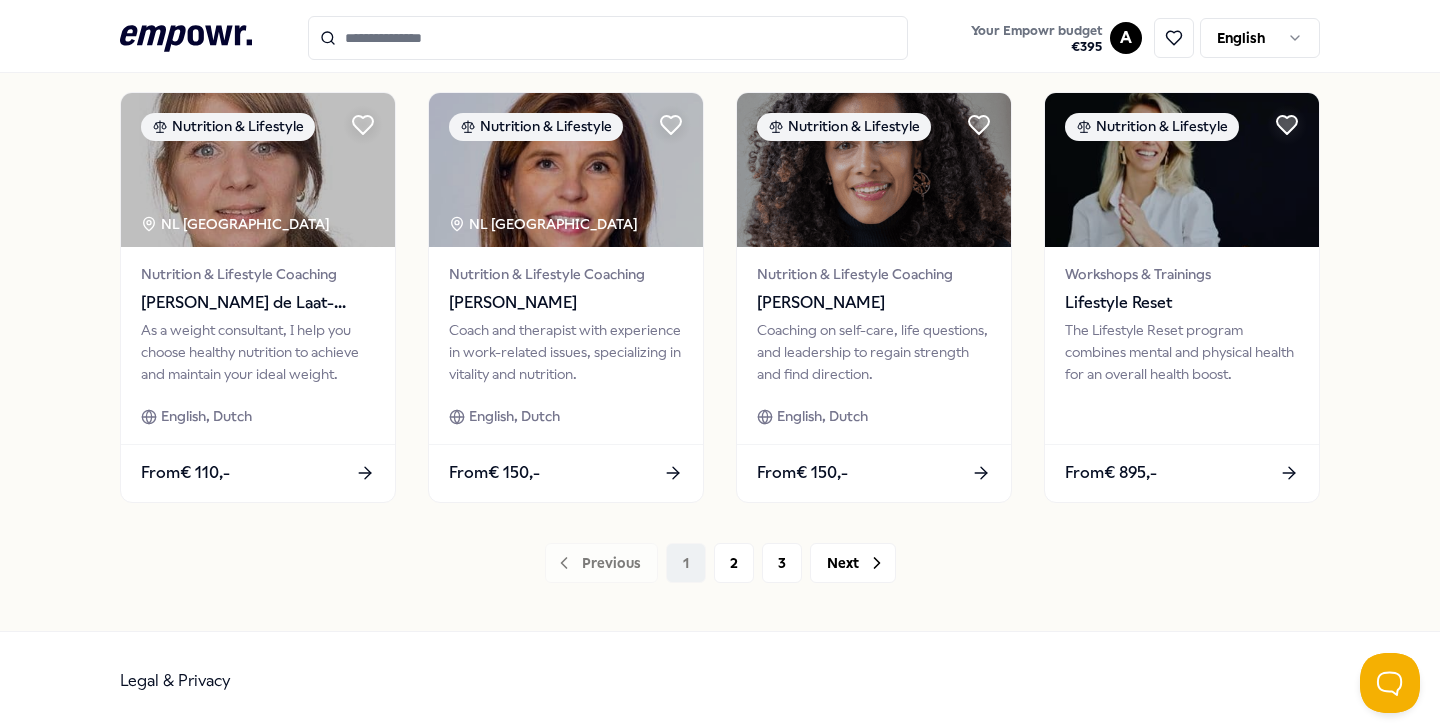 scroll, scrollTop: 1043, scrollLeft: 0, axis: vertical 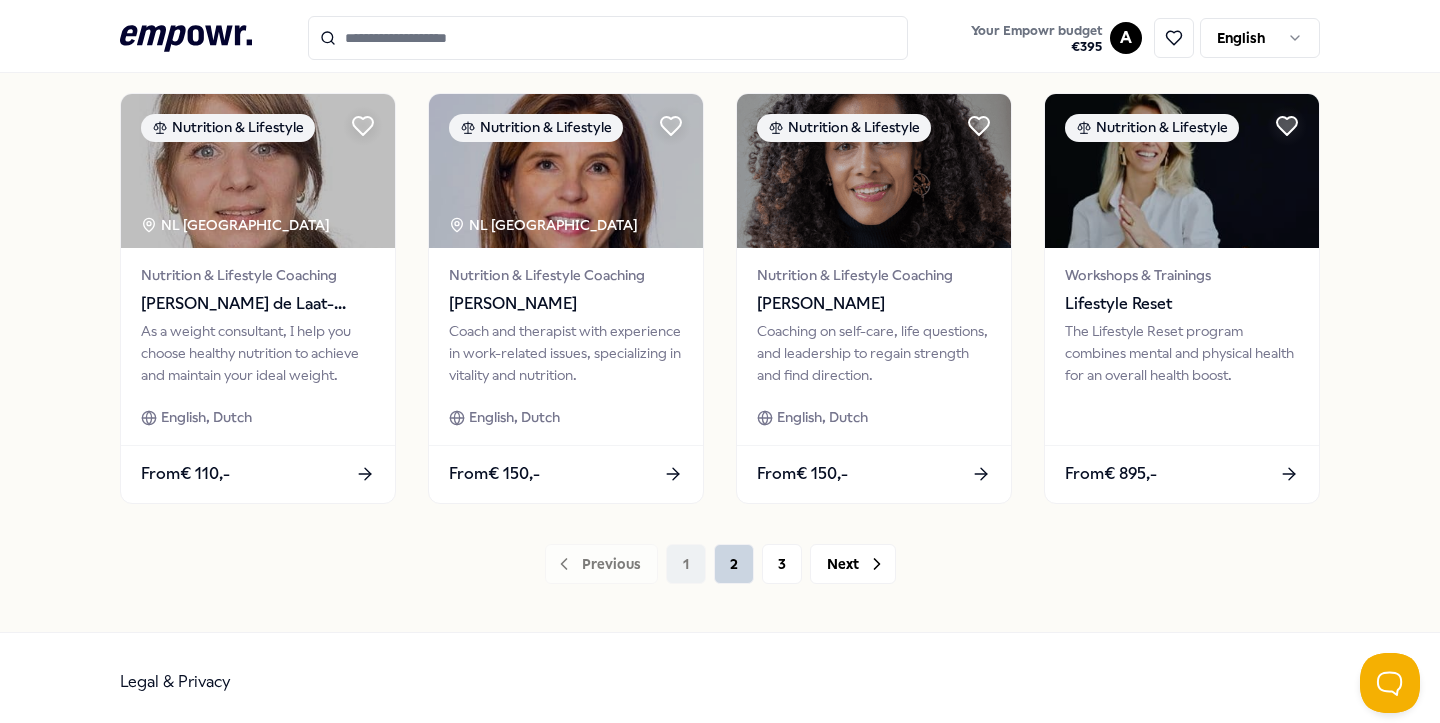 click on "2" at bounding box center (734, 564) 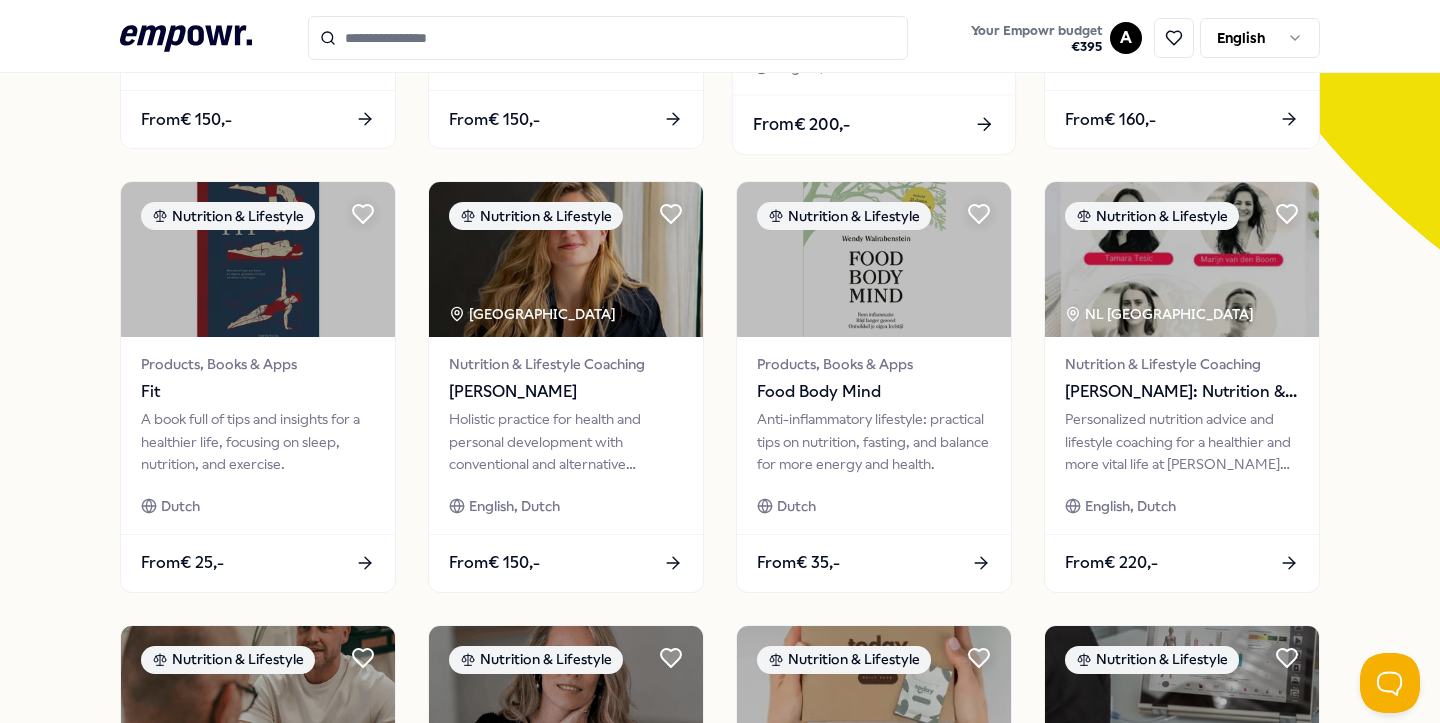 scroll, scrollTop: 514, scrollLeft: 0, axis: vertical 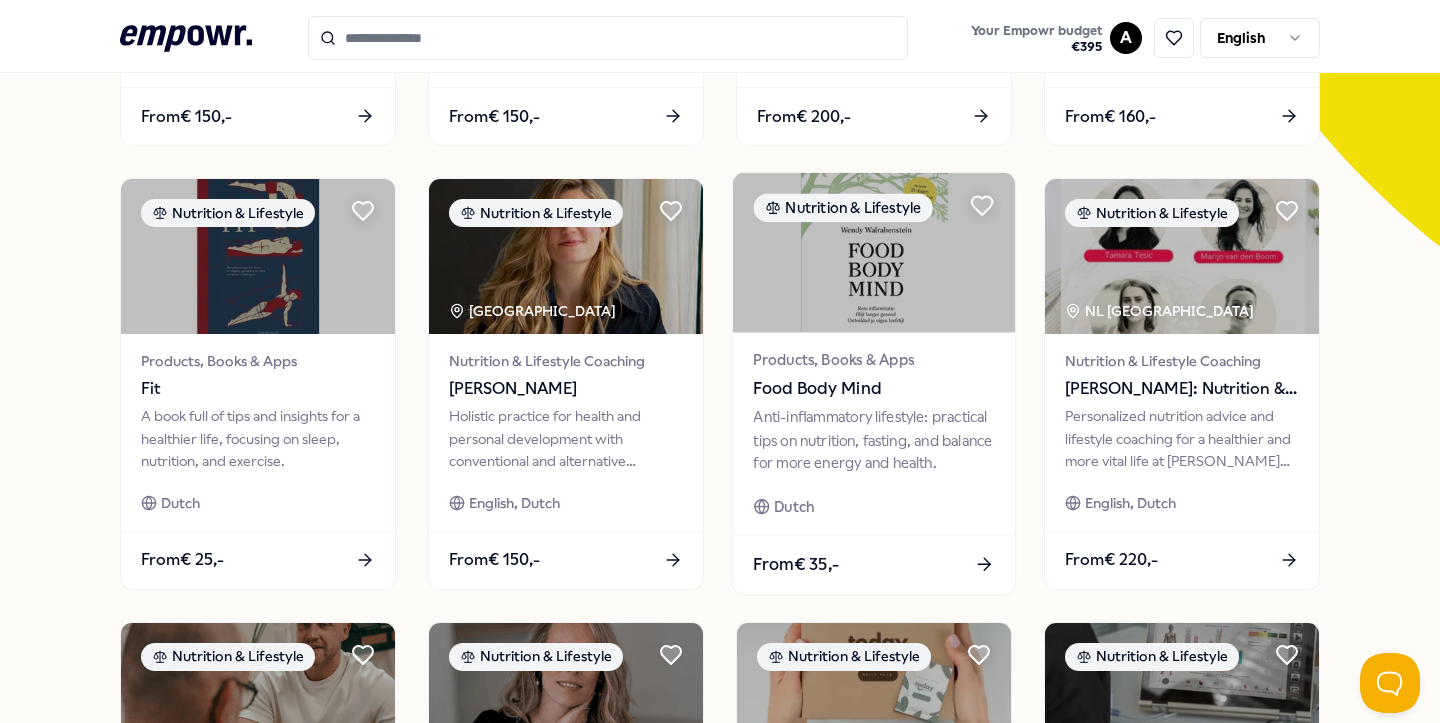 click on "Food Body Mind" at bounding box center [873, 389] 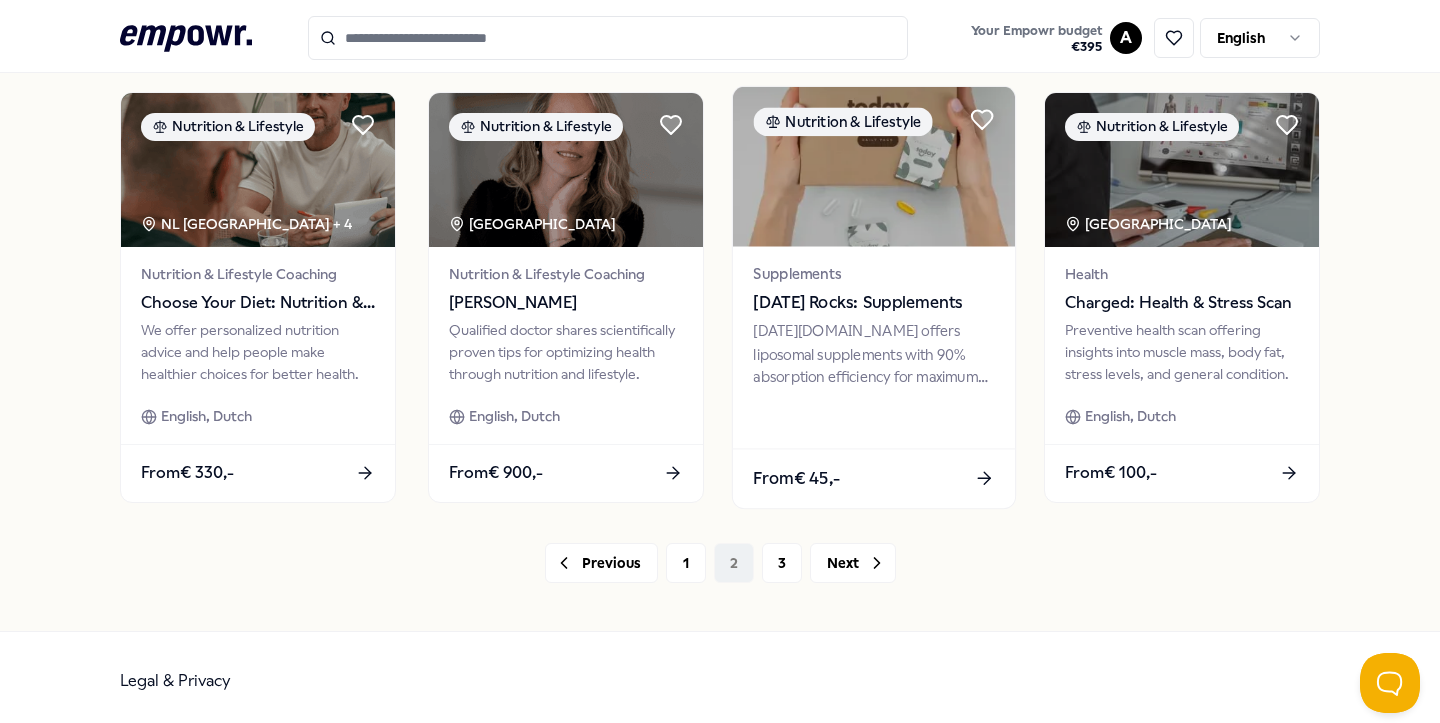 scroll, scrollTop: 1043, scrollLeft: 0, axis: vertical 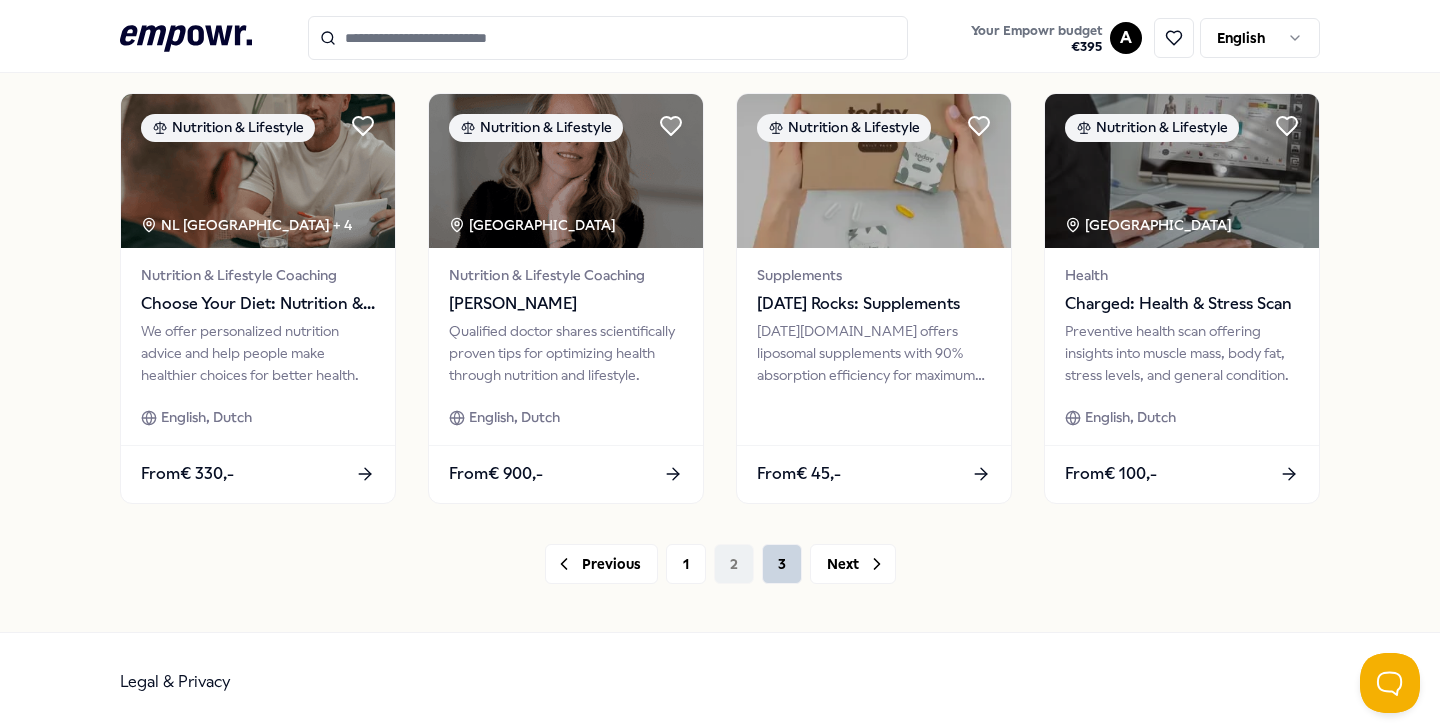 click on "3" at bounding box center [782, 564] 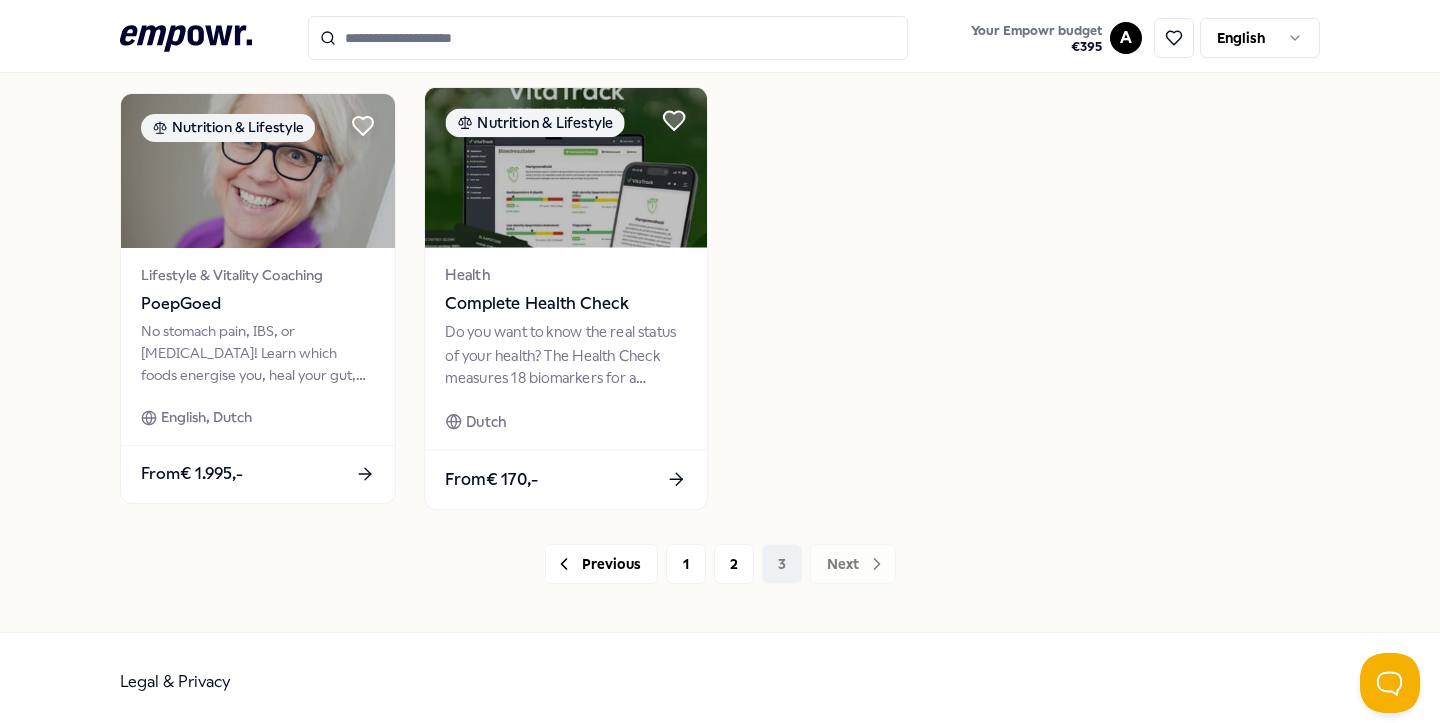 click on "From  € 170,-" at bounding box center [566, 479] 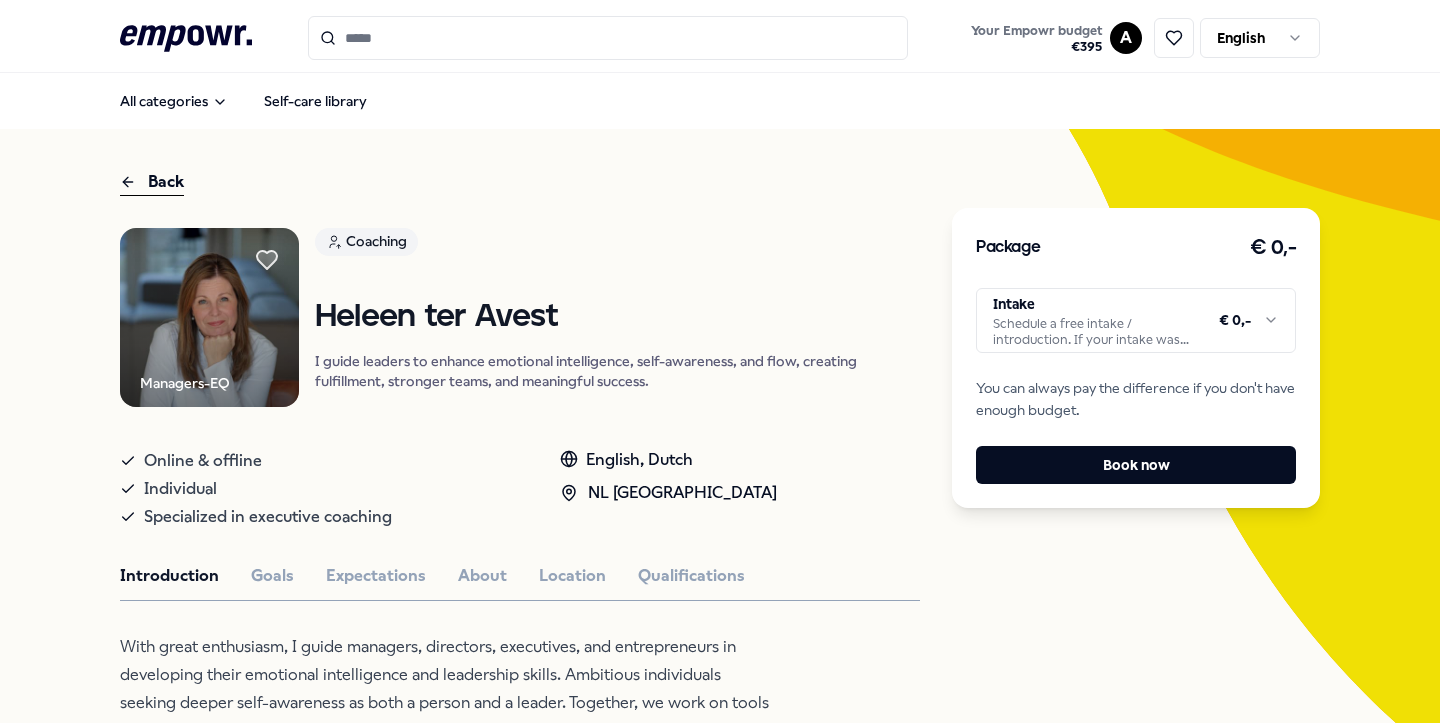 scroll, scrollTop: 0, scrollLeft: 0, axis: both 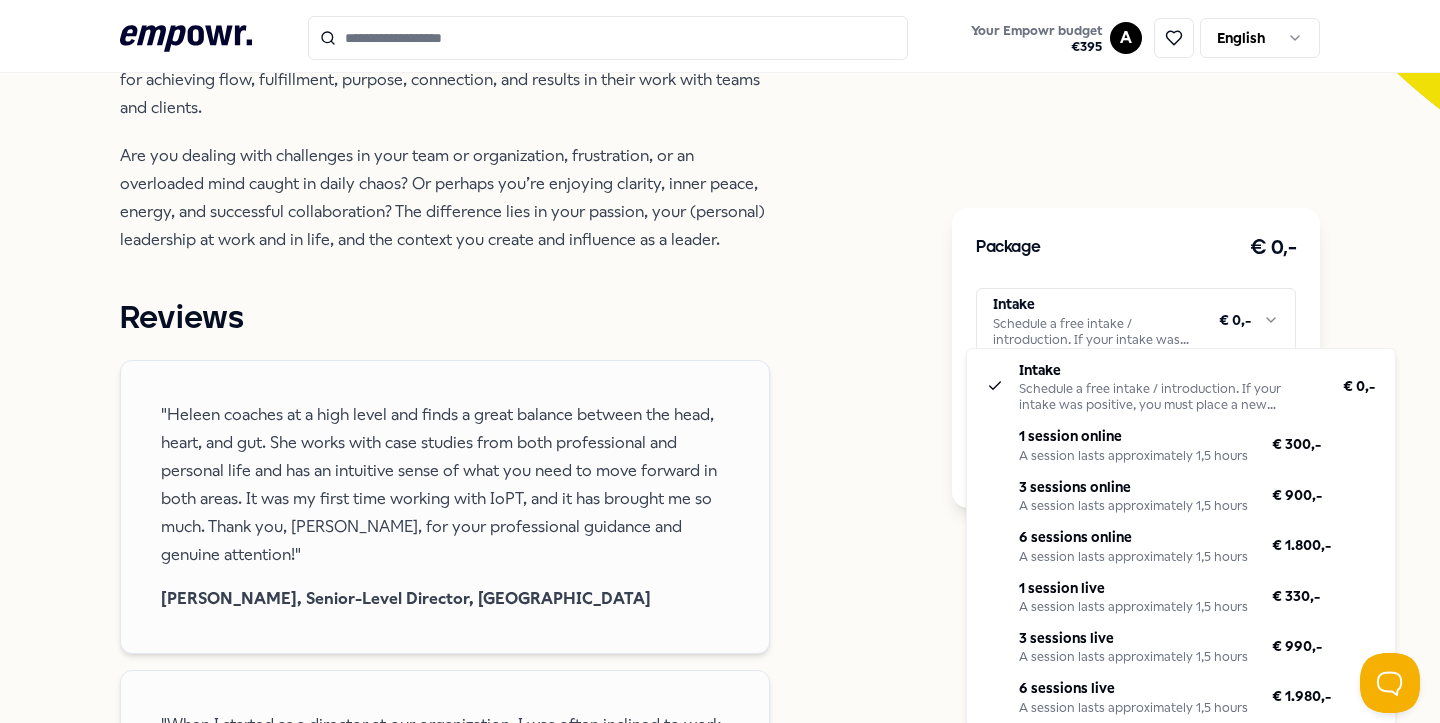 click on ".empowr-logo_svg__cls-1{fill:#03032f} Your Empowr budget € 395 A English All categories   Self-care library Back Managers-EQ Coaching Heleen ter Avest I guide leaders to enhance emotional intelligence, self-awareness, and flow, creating fulfillment, stronger teams, and meaningful success. Online & offline Individual Specialized in executive coaching English, Dutch NL East Region Introduction Goals Expectations About Location Qualifications With great enthusiasm, I guide managers, directors, executives, and entrepreneurs in developing their emotional intelligence and leadership skills. Ambitious individuals seeking deeper self-awareness as both a person and a leader. Together, we work on tools for achieving flow, fulfillment, purpose, connection, and results in their work with teams and clients. Reviews  Hester, Senior-Level Director, Delft  Steven, Senior-Level Director, Zwolle    Olaf, Senior-Level Manager, Deventer   Recommended Coaching NL West Region   + 1 Setting Boundaries Eef van Soest From" at bounding box center [720, 361] 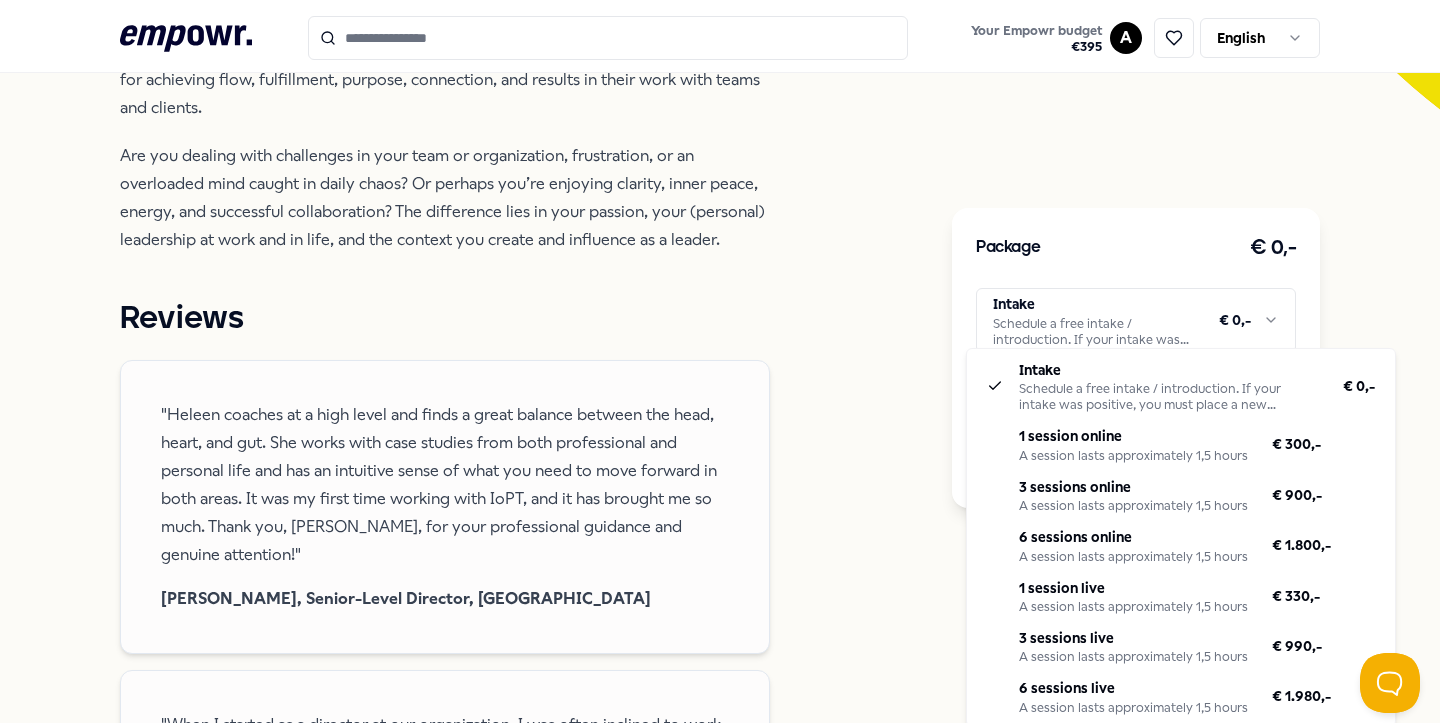 click on ".empowr-logo_svg__cls-1{fill:#03032f} Your Empowr budget € 395 A English All categories   Self-care library Back Managers-EQ Coaching Heleen ter Avest I guide leaders to enhance emotional intelligence, self-awareness, and flow, creating fulfillment, stronger teams, and meaningful success. Online & offline Individual Specialized in executive coaching English, Dutch NL East Region Introduction Goals Expectations About Location Qualifications With great enthusiasm, I guide managers, directors, executives, and entrepreneurs in developing their emotional intelligence and leadership skills. Ambitious individuals seeking deeper self-awareness as both a person and a leader. Together, we work on tools for achieving flow, fulfillment, purpose, connection, and results in their work with teams and clients. Reviews  Hester, Senior-Level Director, Delft  Steven, Senior-Level Director, Zwolle    Olaf, Senior-Level Manager, Deventer   Recommended Coaching NL West Region   + 1 Setting Boundaries Eef van Soest From" at bounding box center (720, 361) 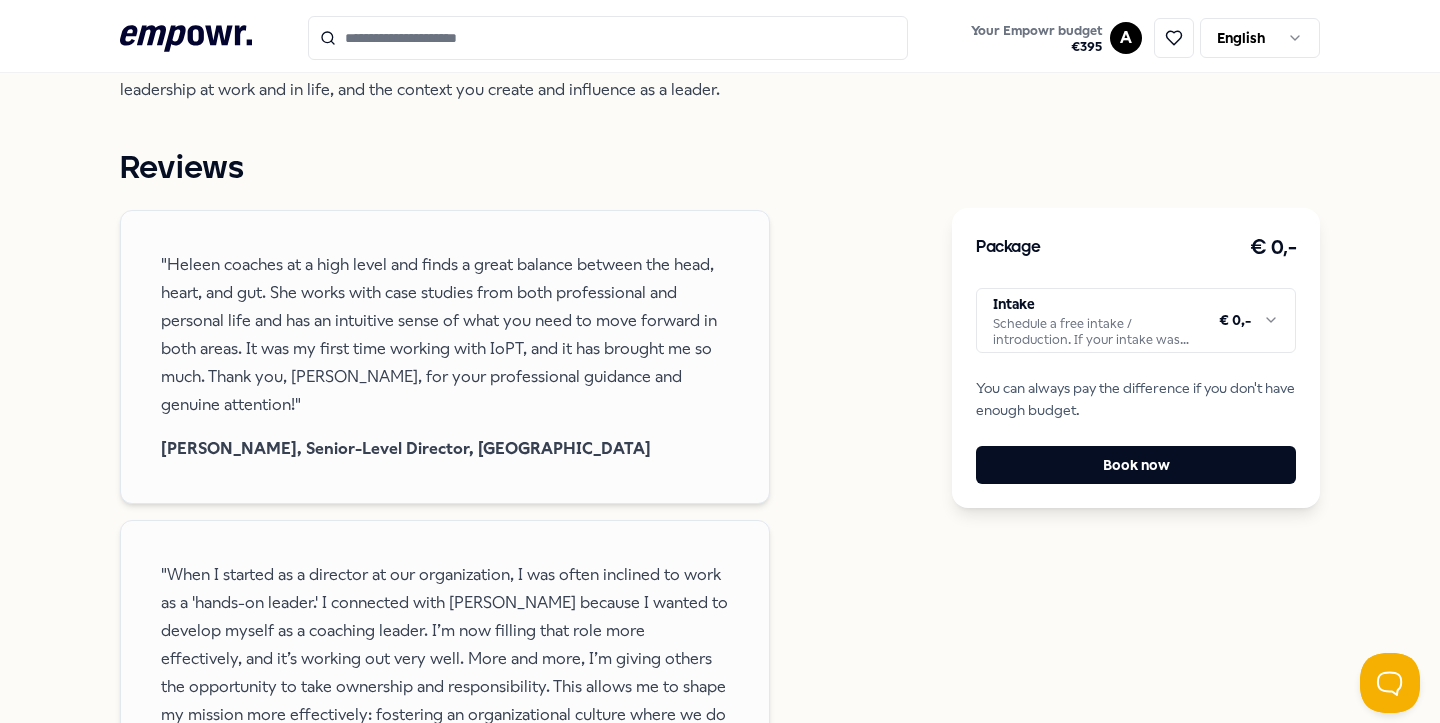 scroll, scrollTop: 810, scrollLeft: 0, axis: vertical 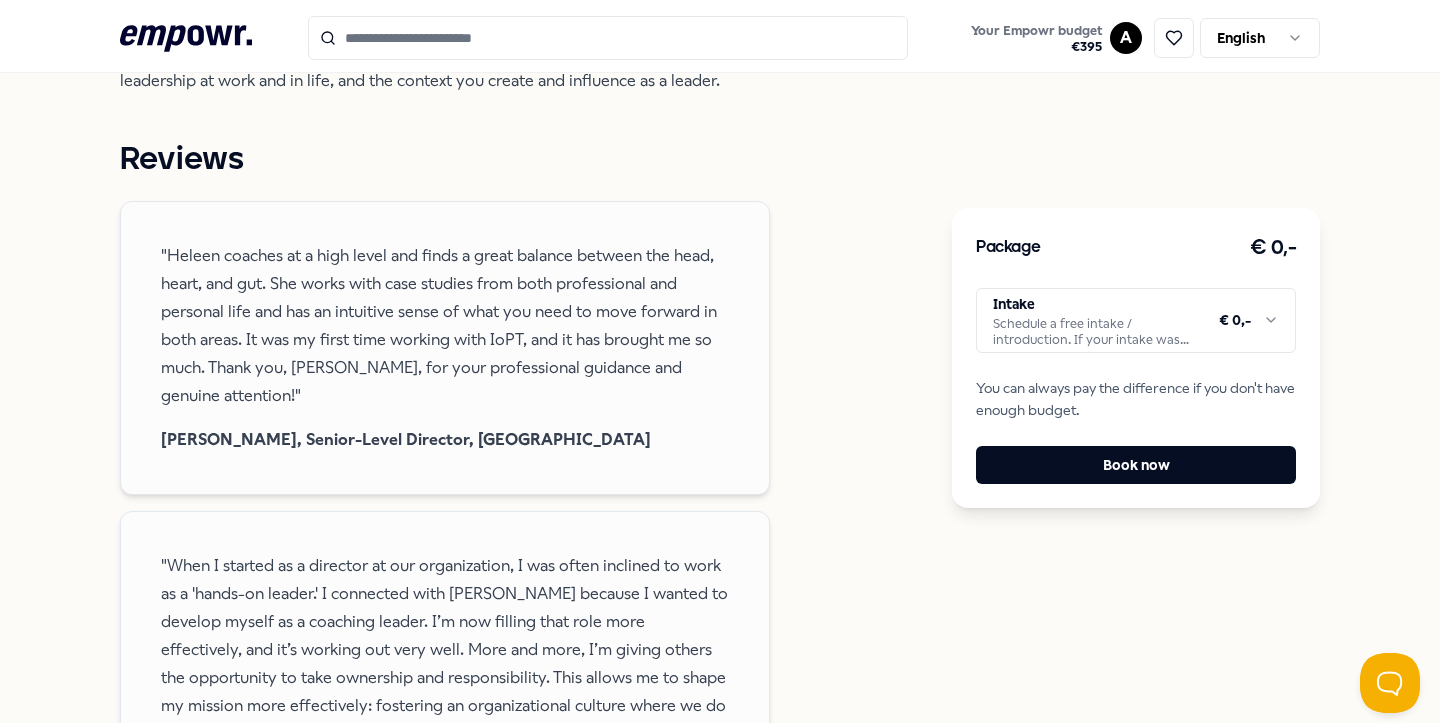 click on ".empowr-logo_svg__cls-1{fill:#03032f} Your Empowr budget € 395 A English All categories   Self-care library Back Managers-EQ Coaching Heleen ter Avest I guide leaders to enhance emotional intelligence, self-awareness, and flow, creating fulfillment, stronger teams, and meaningful success. Online & offline Individual Specialized in executive coaching English, Dutch NL East Region Introduction Goals Expectations About Location Qualifications With great enthusiasm, I guide managers, directors, executives, and entrepreneurs in developing their emotional intelligence and leadership skills. Ambitious individuals seeking deeper self-awareness as both a person and a leader. Together, we work on tools for achieving flow, fulfillment, purpose, connection, and results in their work with teams and clients. Reviews  Hester, Senior-Level Director, Delft  Steven, Senior-Level Director, Zwolle    Olaf, Senior-Level Manager, Deventer   Recommended Coaching NL West Region   + 1 Setting Boundaries Eef van Soest From" at bounding box center (720, 361) 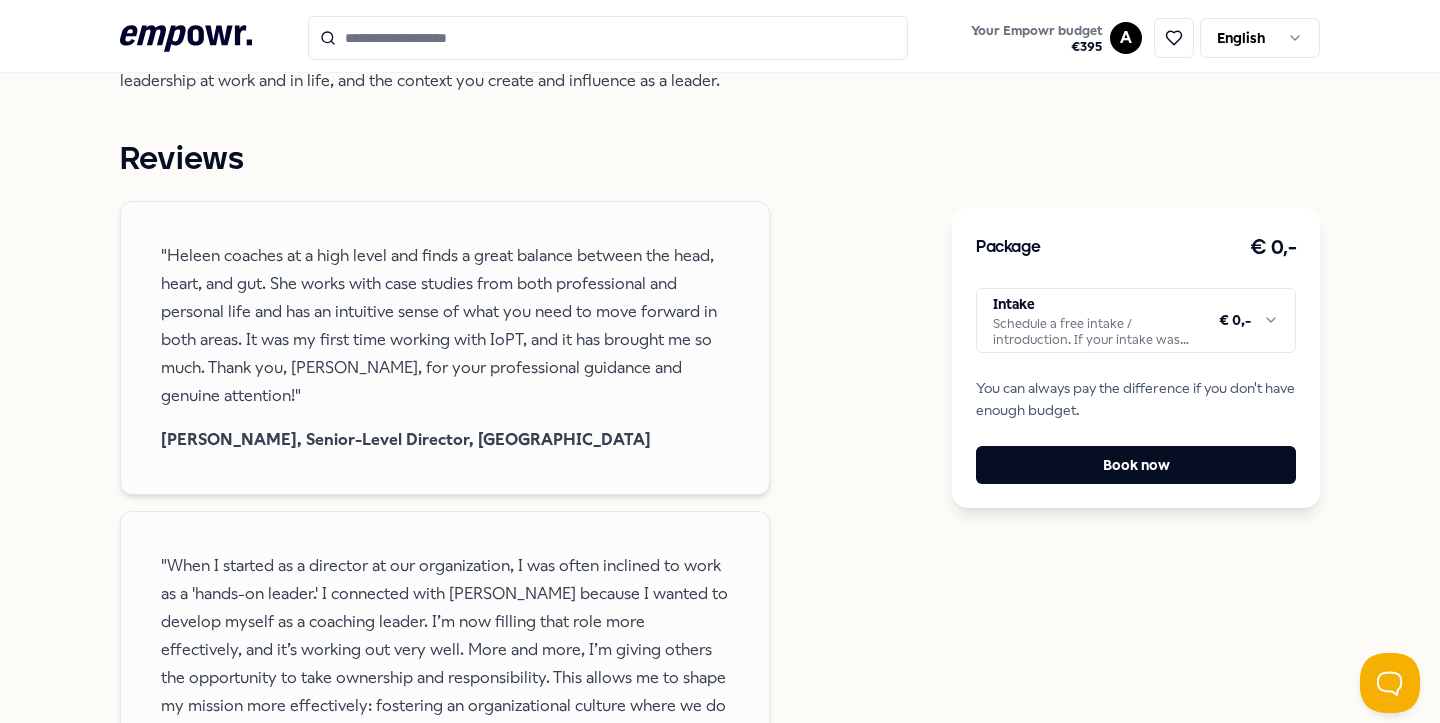 click on ".empowr-logo_svg__cls-1{fill:#03032f} Your Empowr budget € 395 A English All categories   Self-care library Back Managers-EQ Coaching Heleen ter Avest I guide leaders to enhance emotional intelligence, self-awareness, and flow, creating fulfillment, stronger teams, and meaningful success. Online & offline Individual Specialized in executive coaching English, Dutch NL East Region Introduction Goals Expectations About Location Qualifications With great enthusiasm, I guide managers, directors, executives, and entrepreneurs in developing their emotional intelligence and leadership skills. Ambitious individuals seeking deeper self-awareness as both a person and a leader. Together, we work on tools for achieving flow, fulfillment, purpose, connection, and results in their work with teams and clients. Reviews  Hester, Senior-Level Director, Delft  Steven, Senior-Level Director, Zwolle    Olaf, Senior-Level Manager, Deventer   Recommended Coaching NL West Region   + 1 Setting Boundaries Eef van Soest From" at bounding box center (720, 361) 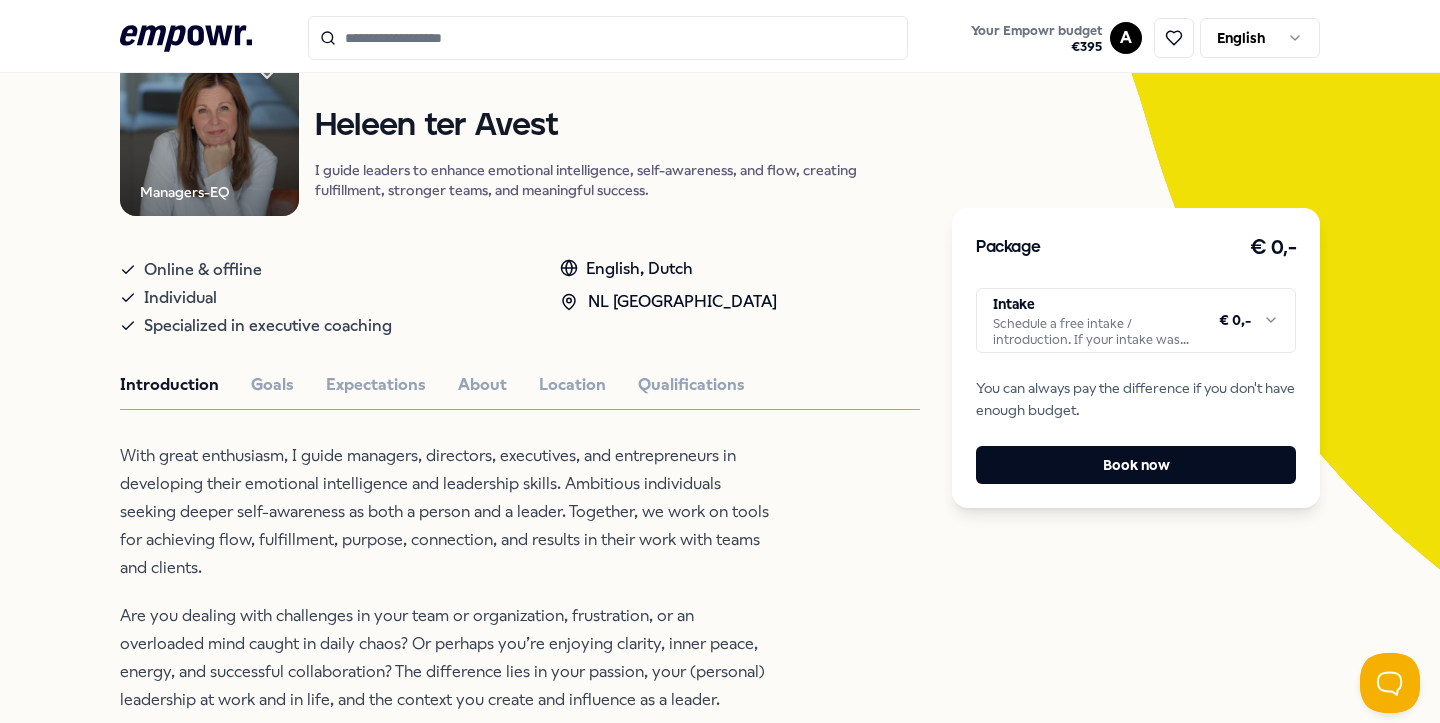 scroll, scrollTop: 188, scrollLeft: 0, axis: vertical 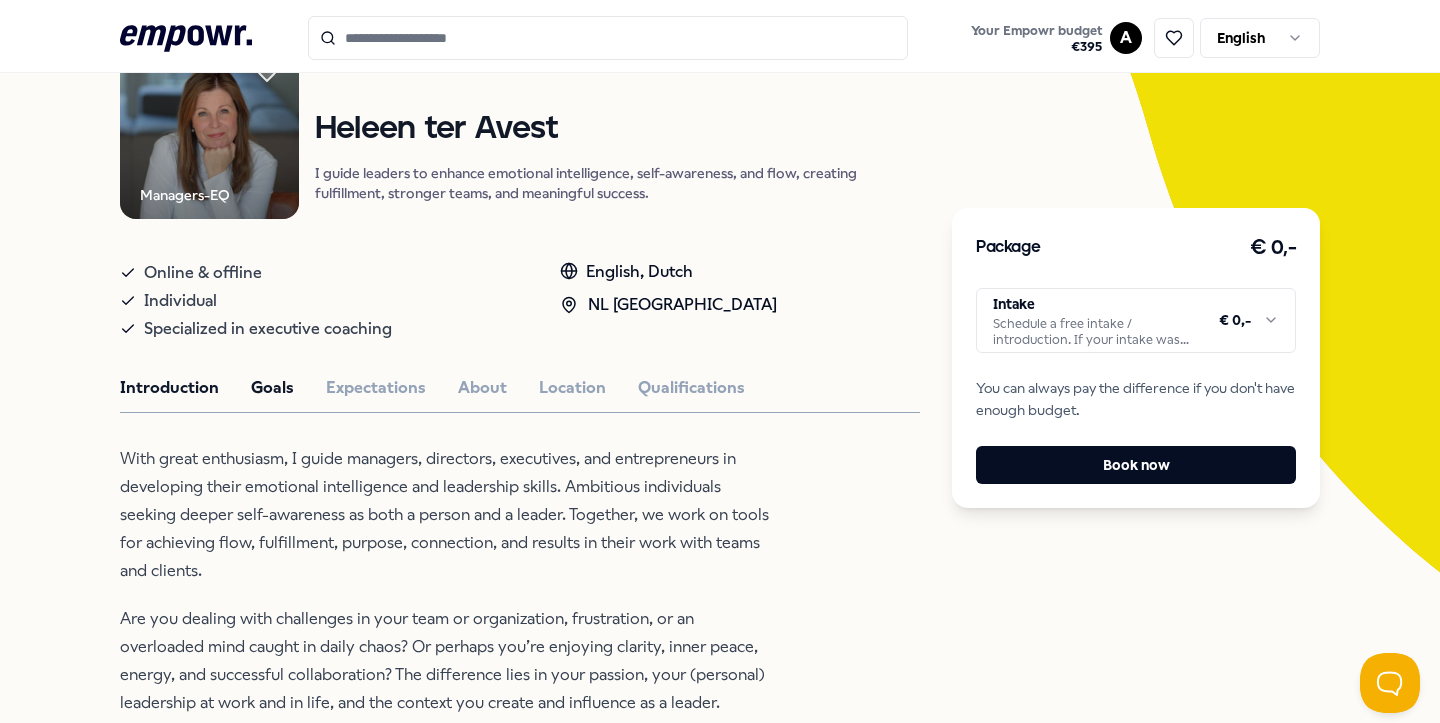 click on "Goals" at bounding box center [272, 388] 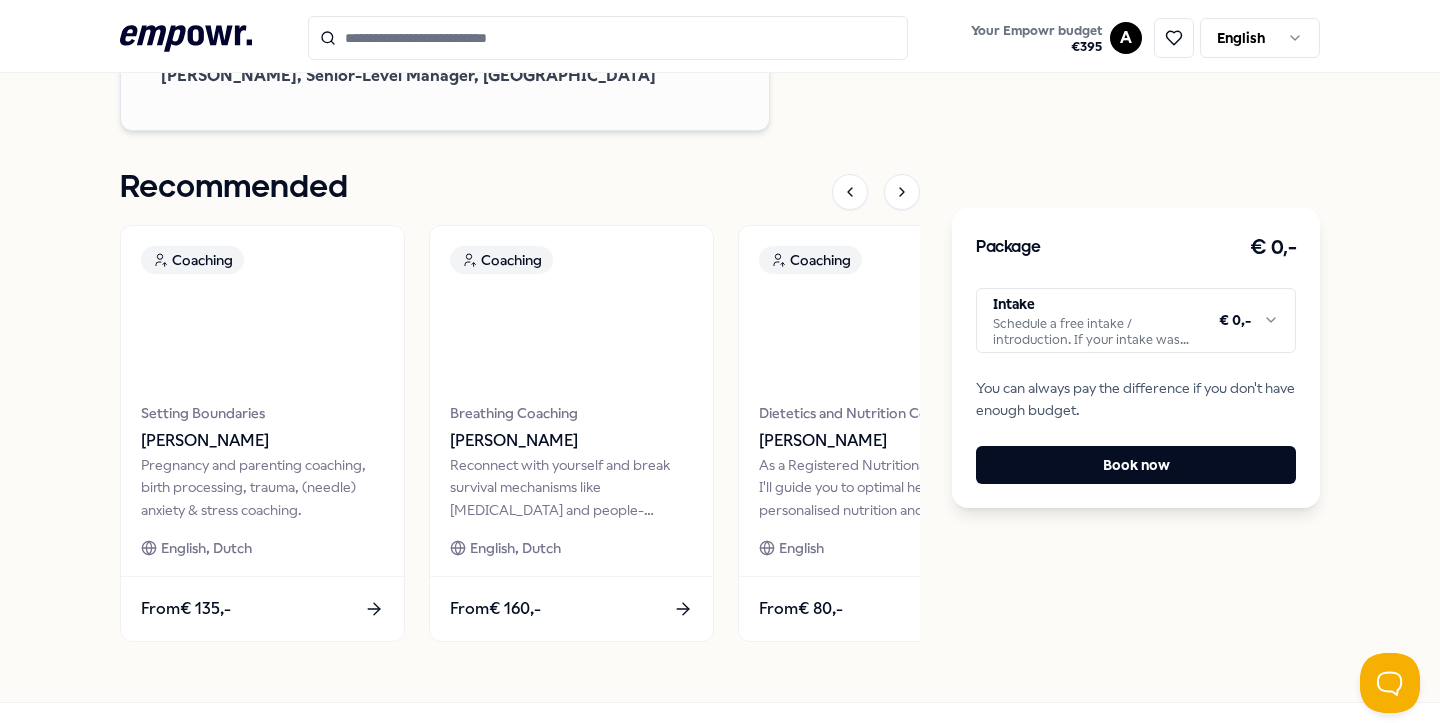 scroll, scrollTop: 1977, scrollLeft: 0, axis: vertical 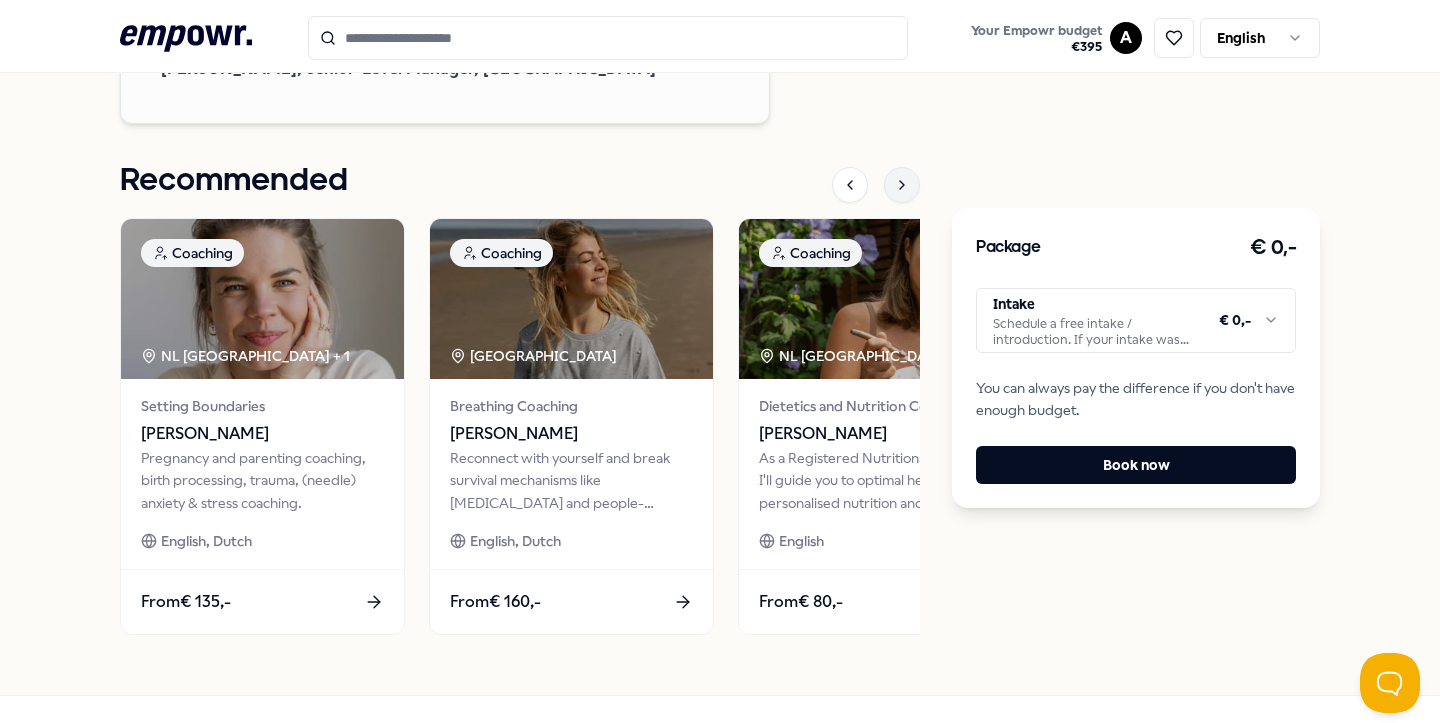 click 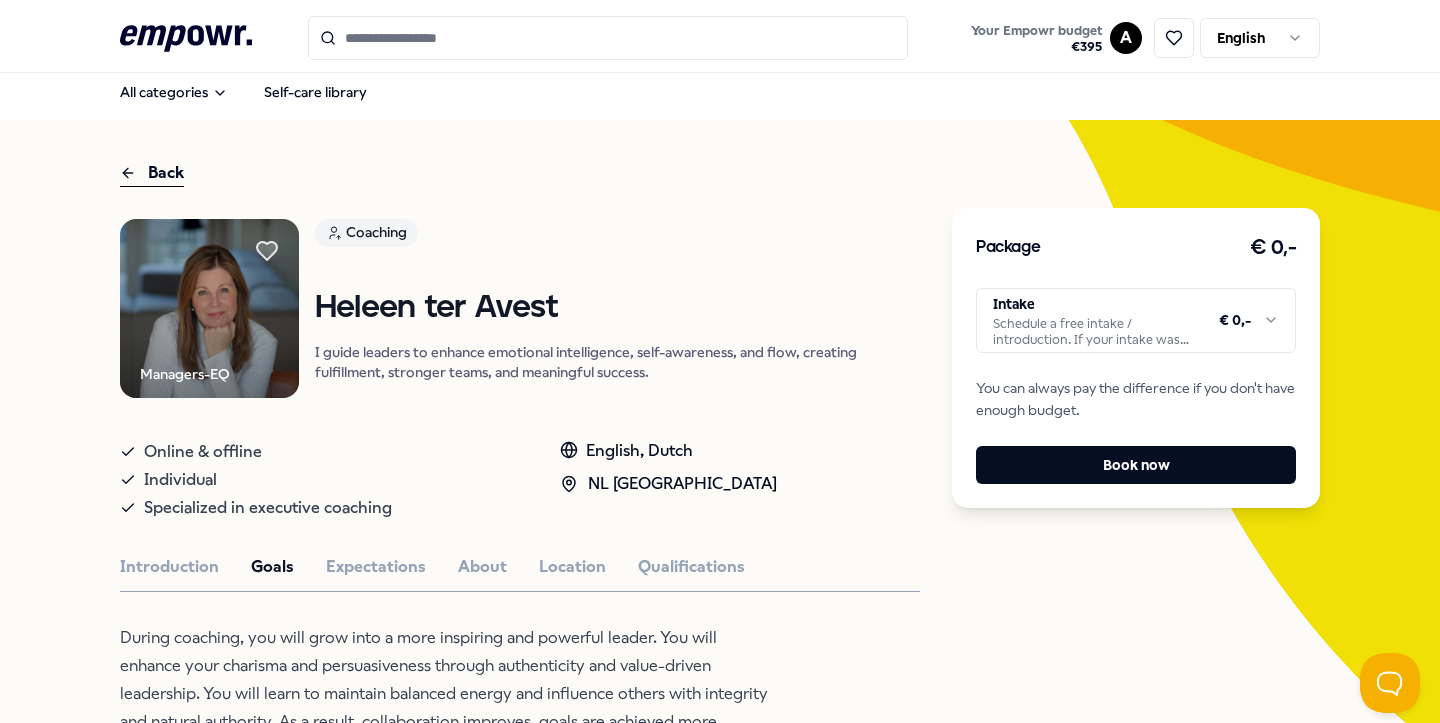 scroll, scrollTop: 8, scrollLeft: 0, axis: vertical 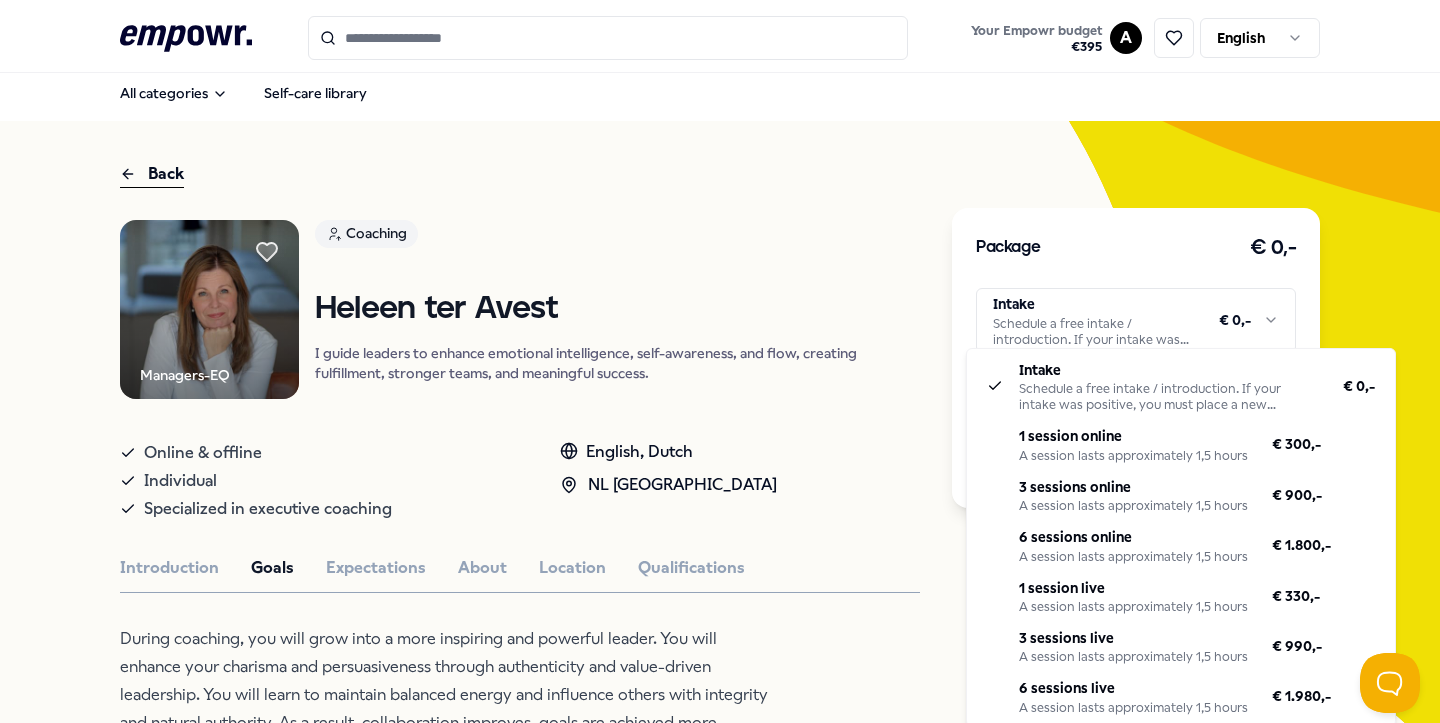click on ".empowr-logo_svg__cls-1{fill:#03032f} Your Empowr budget € 395 A English All categories   Self-care library Back Managers-EQ Coaching Heleen ter Avest I guide leaders to enhance emotional intelligence, self-awareness, and flow, creating fulfillment, stronger teams, and meaningful success. Online & offline Individual Specialized in executive coaching English, Dutch NL East Region Introduction Goals Expectations About Location Qualifications During coaching, you will grow into a more inspiring and powerful leader. You will enhance your charisma and persuasiveness through authenticity and value-driven leadership. You will learn to maintain balanced energy and influence others with integrity and natural authority. As a result, collaboration improves, goals are achieved more effortlessly, and both clients and employees are more satisfied. Reviews  Hester, Senior-Level Director, Delft  Steven, Senior-Level Director, Zwolle    Olaf, Senior-Level Manager, Deventer   Recommended Nutrition & Lifestyle Online Health" at bounding box center (720, 361) 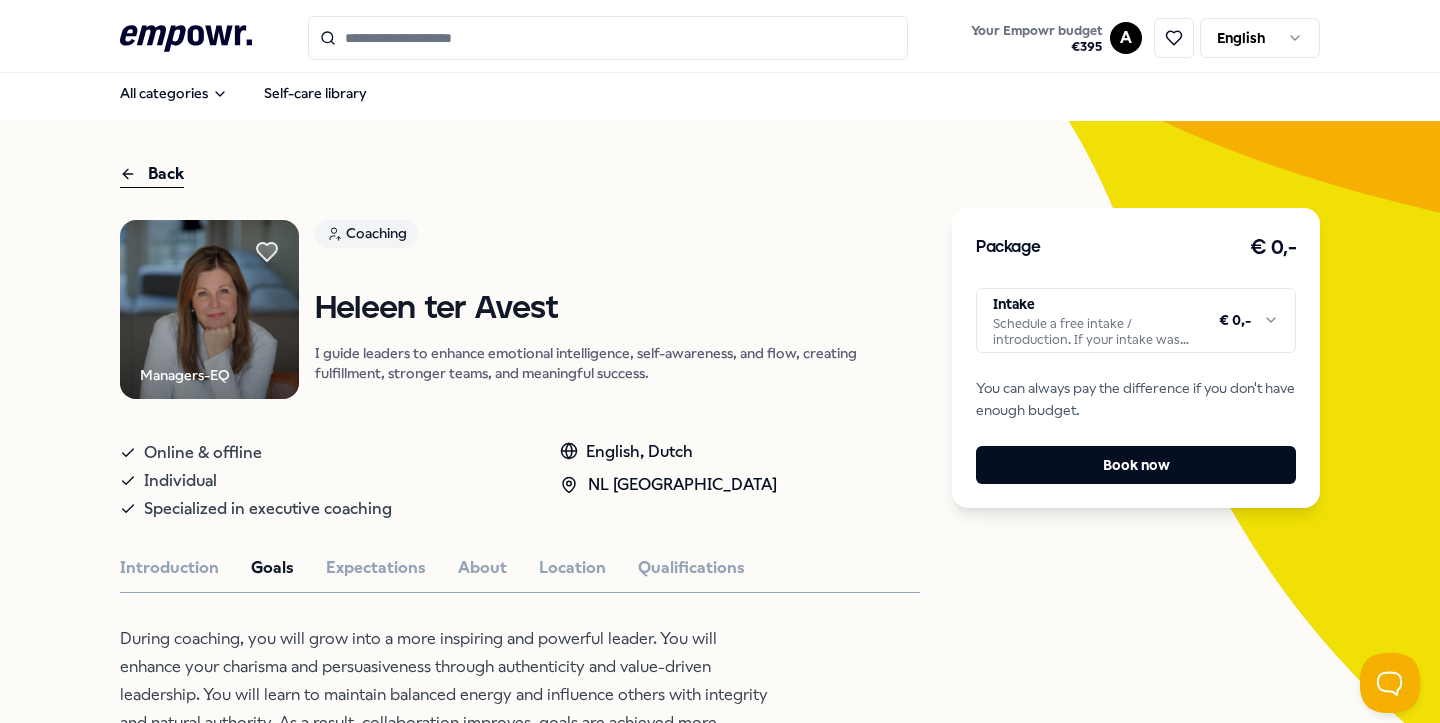 click on ".empowr-logo_svg__cls-1{fill:#03032f} Your Empowr budget € 395 A English All categories   Self-care library Back Managers-EQ Coaching Heleen ter Avest I guide leaders to enhance emotional intelligence, self-awareness, and flow, creating fulfillment, stronger teams, and meaningful success. Online & offline Individual Specialized in executive coaching English, Dutch NL East Region Introduction Goals Expectations About Location Qualifications During coaching, you will grow into a more inspiring and powerful leader. You will enhance your charisma and persuasiveness through authenticity and value-driven leadership. You will learn to maintain balanced energy and influence others with integrity and natural authority. As a result, collaboration improves, goals are achieved more effortlessly, and both clients and employees are more satisfied. Reviews  Hester, Senior-Level Director, Delft  Steven, Senior-Level Director, Zwolle    Olaf, Senior-Level Manager, Deventer   Recommended Nutrition & Lifestyle Online Health" at bounding box center (720, 361) 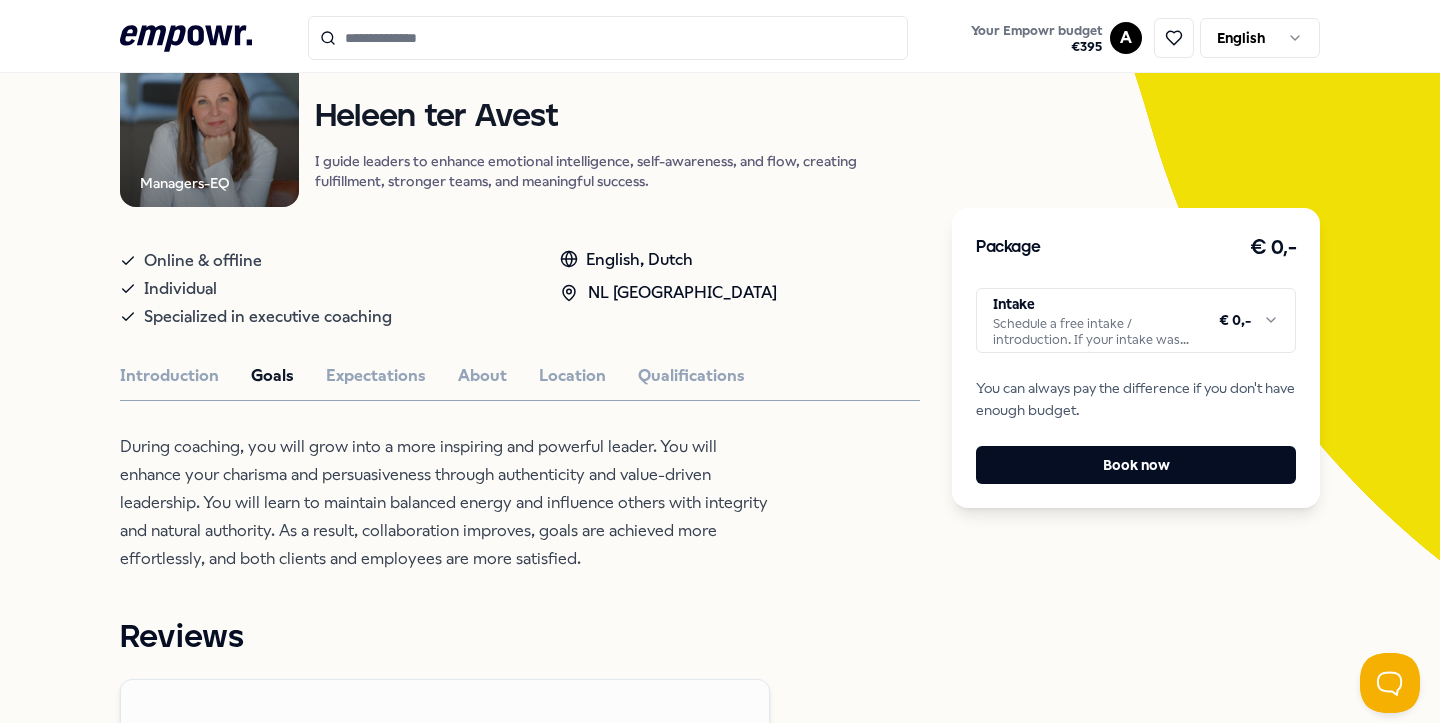 scroll, scrollTop: 242, scrollLeft: 0, axis: vertical 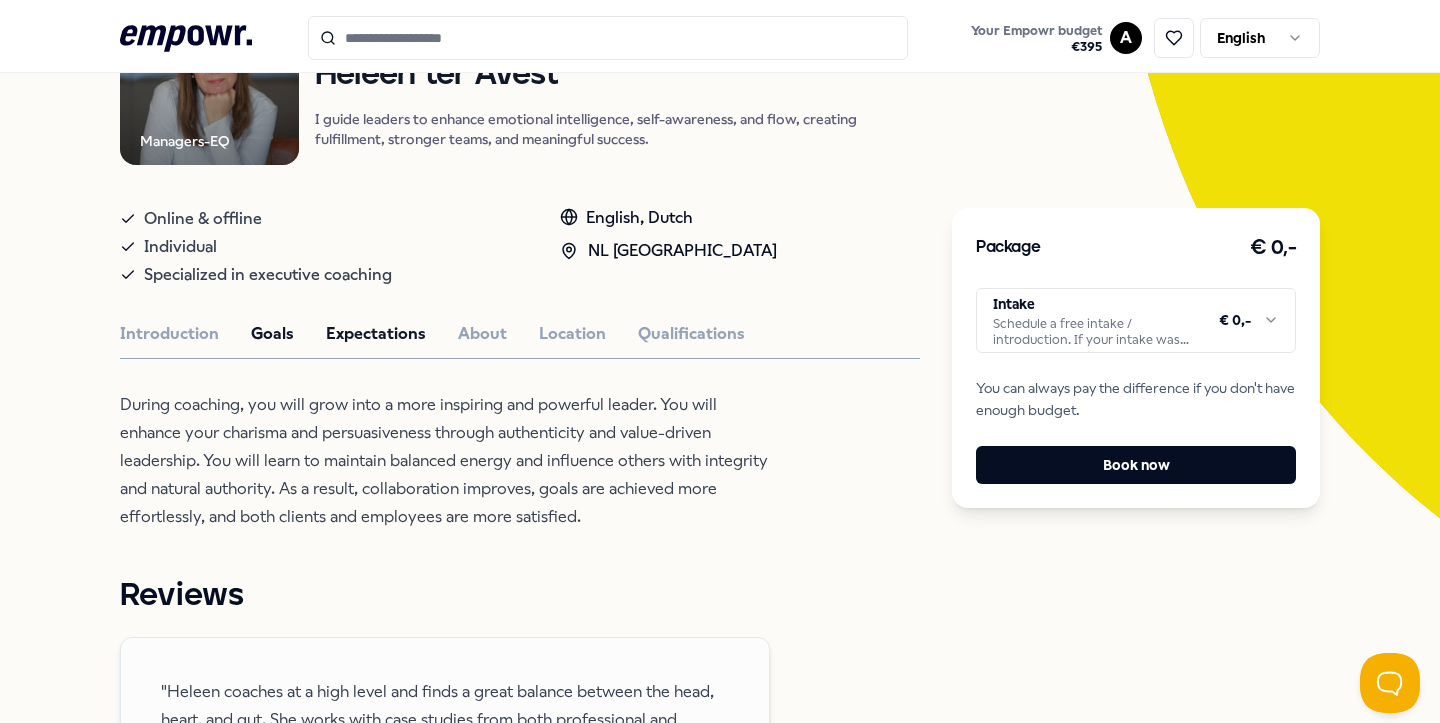 click on "Expectations" at bounding box center [376, 334] 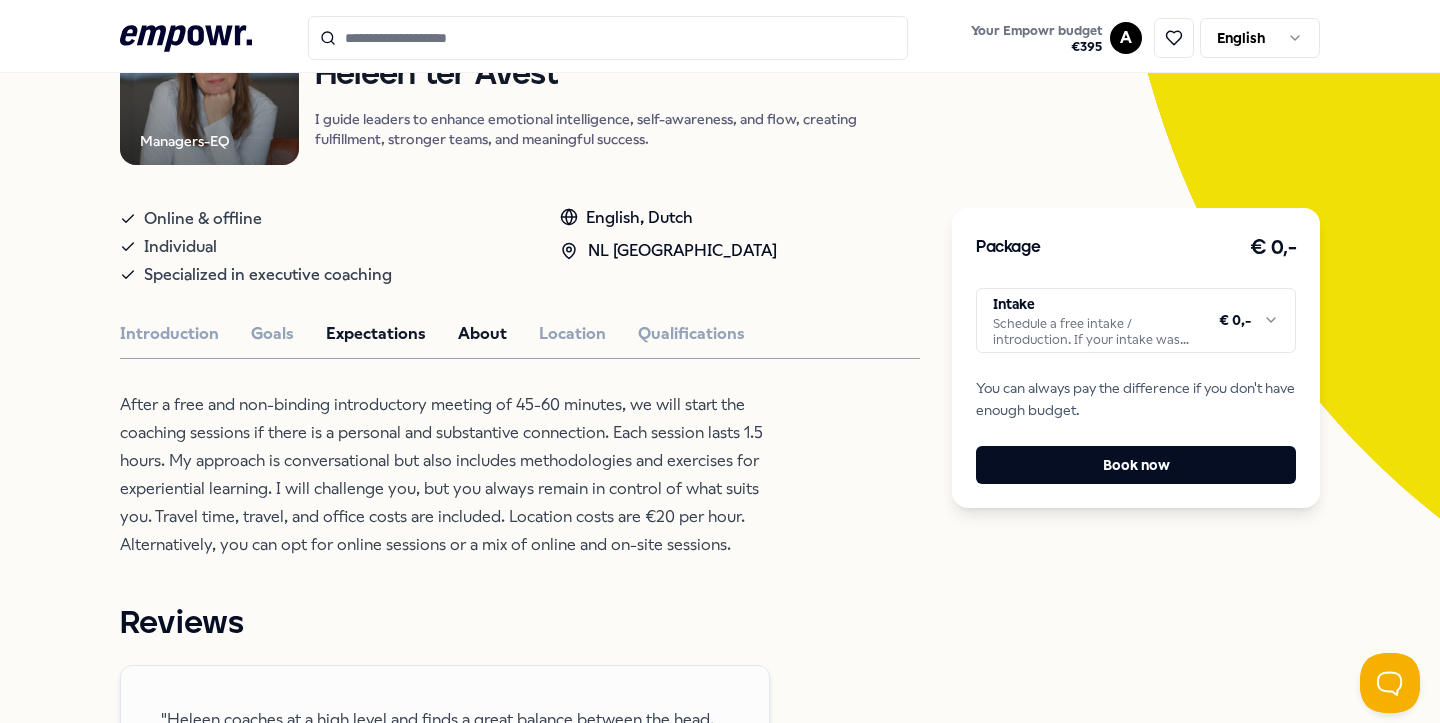 click on "About" at bounding box center (482, 334) 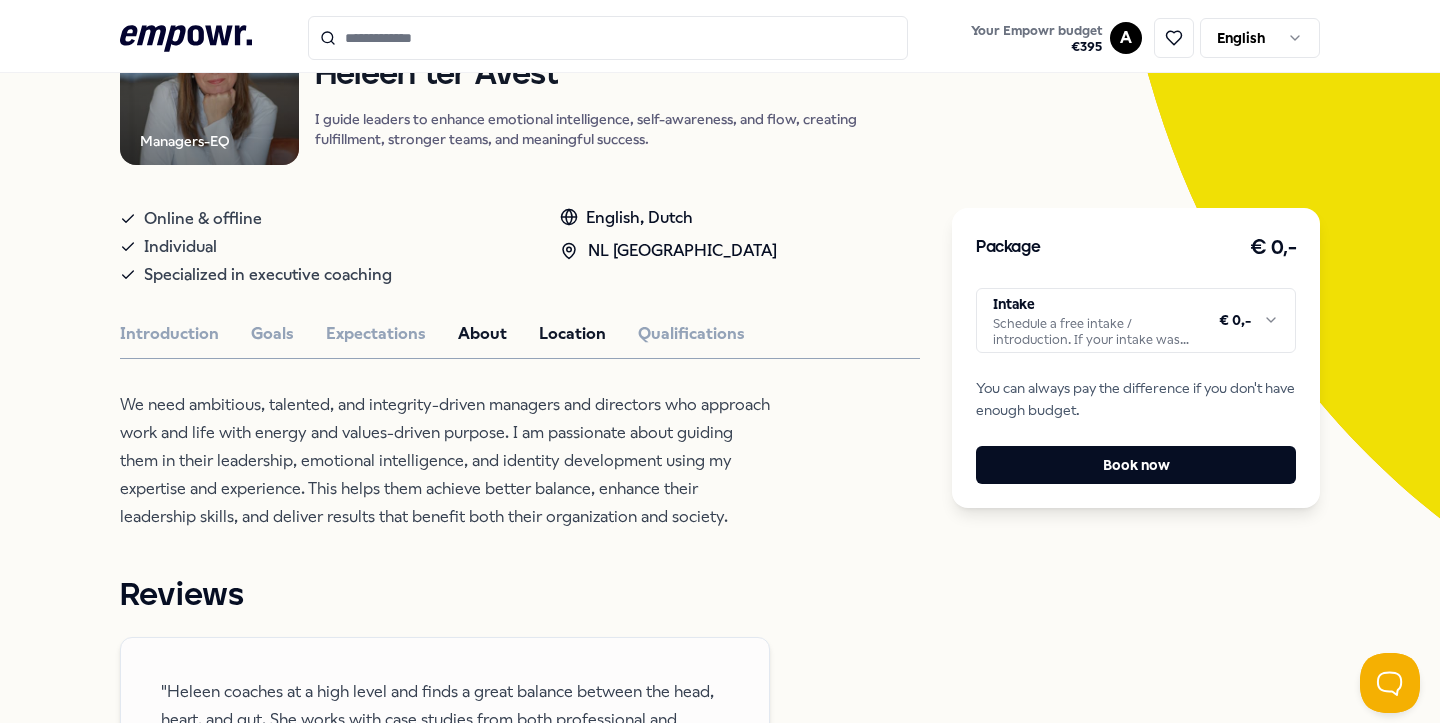 click on "Location" at bounding box center [572, 334] 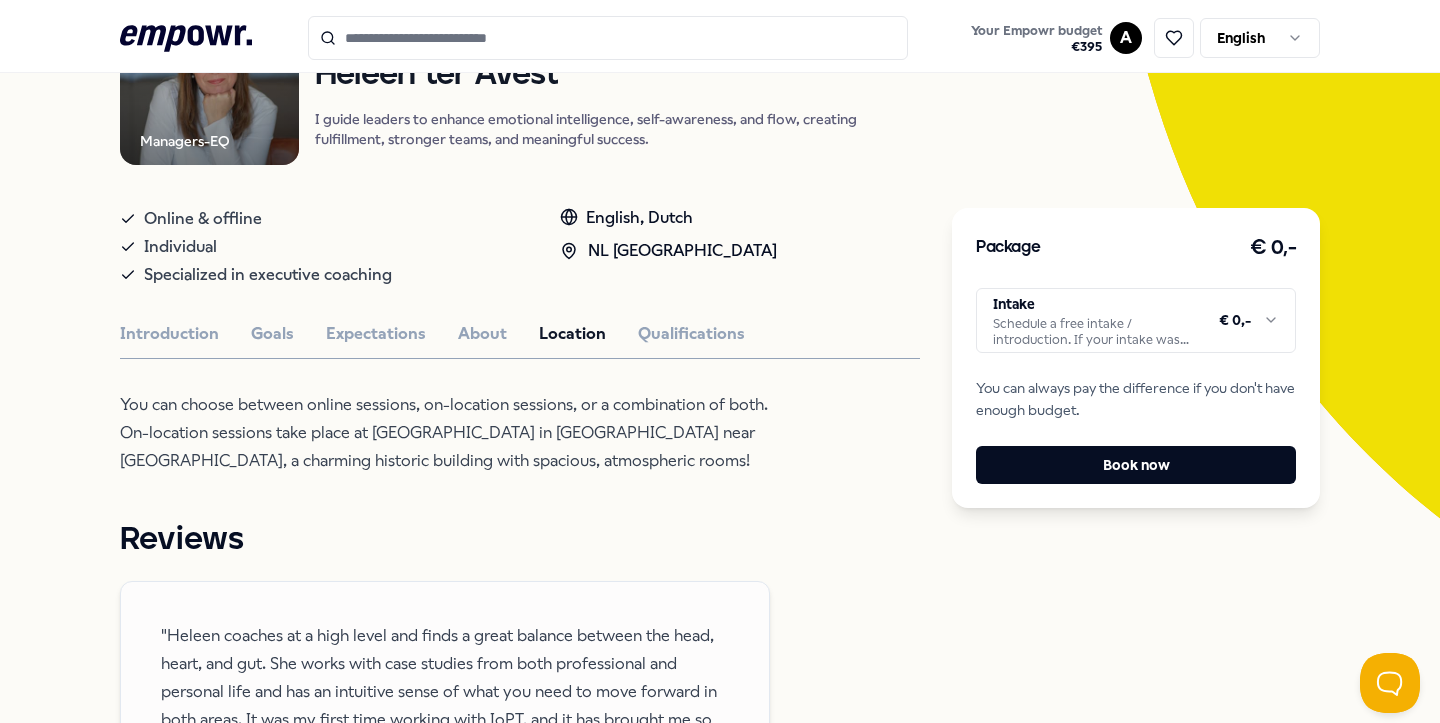 click on "You can choose between online sessions, on-location sessions, or a combination of both. On-location sessions take place at Het Coachhuis in Velp near Arnhem, a charming historic building with spacious, atmospheric rooms!" at bounding box center [445, 433] 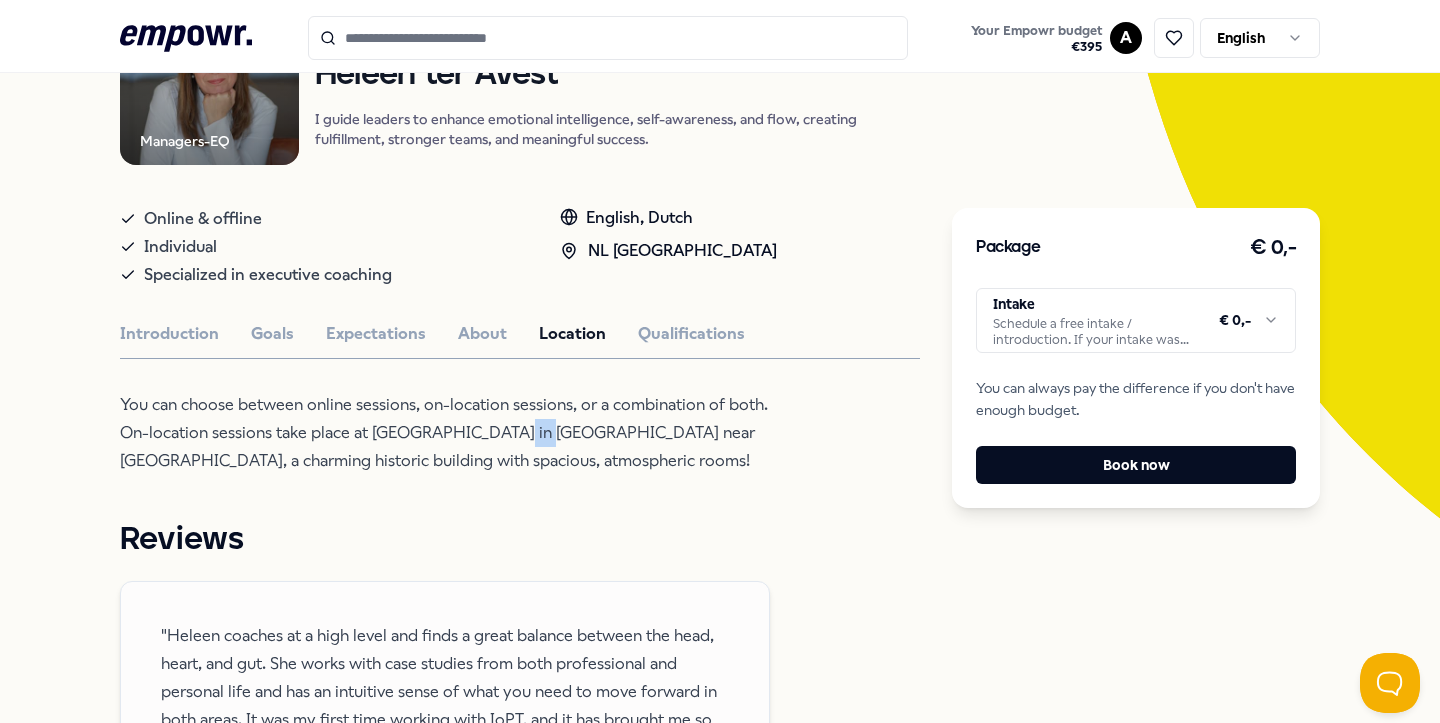 click on "You can choose between online sessions, on-location sessions, or a combination of both. On-location sessions take place at Het Coachhuis in Velp near Arnhem, a charming historic building with spacious, atmospheric rooms!" at bounding box center (445, 433) 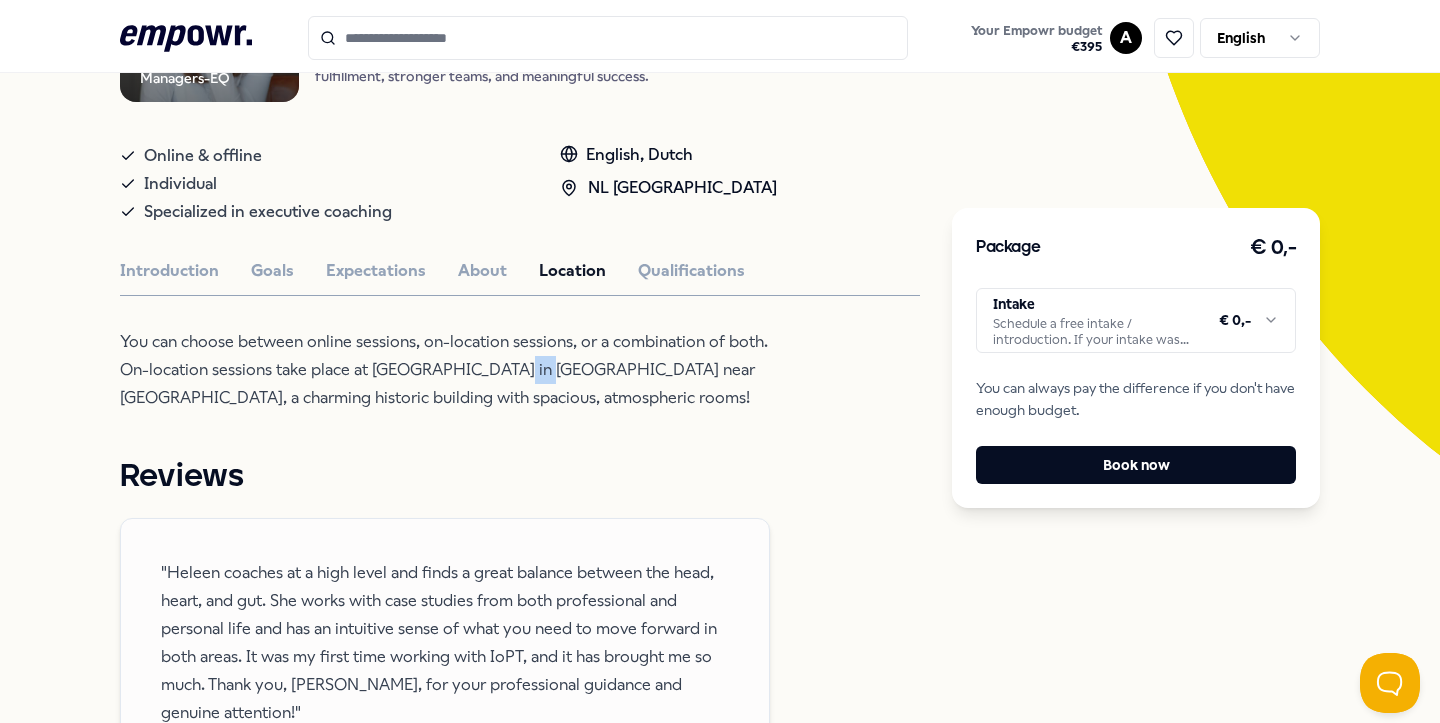 scroll, scrollTop: 307, scrollLeft: 0, axis: vertical 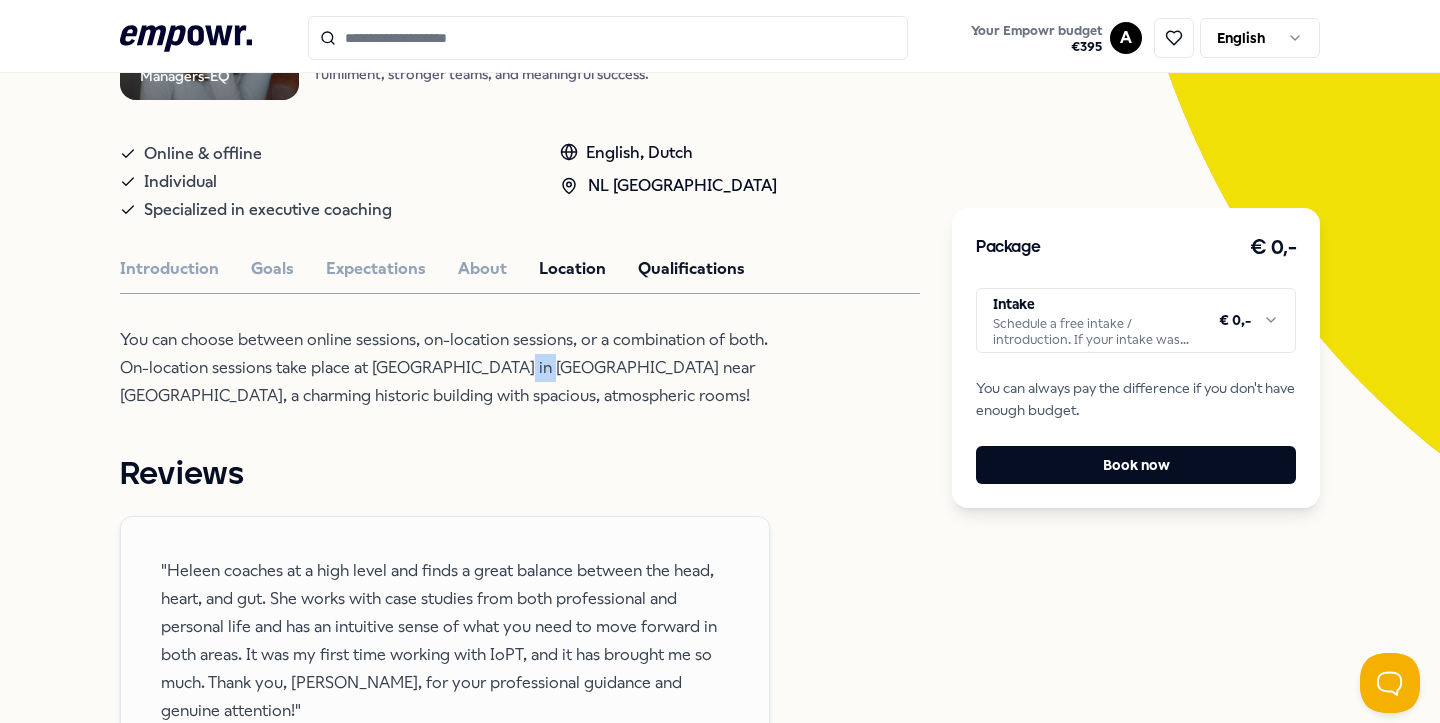 click on "Qualifications" at bounding box center [691, 269] 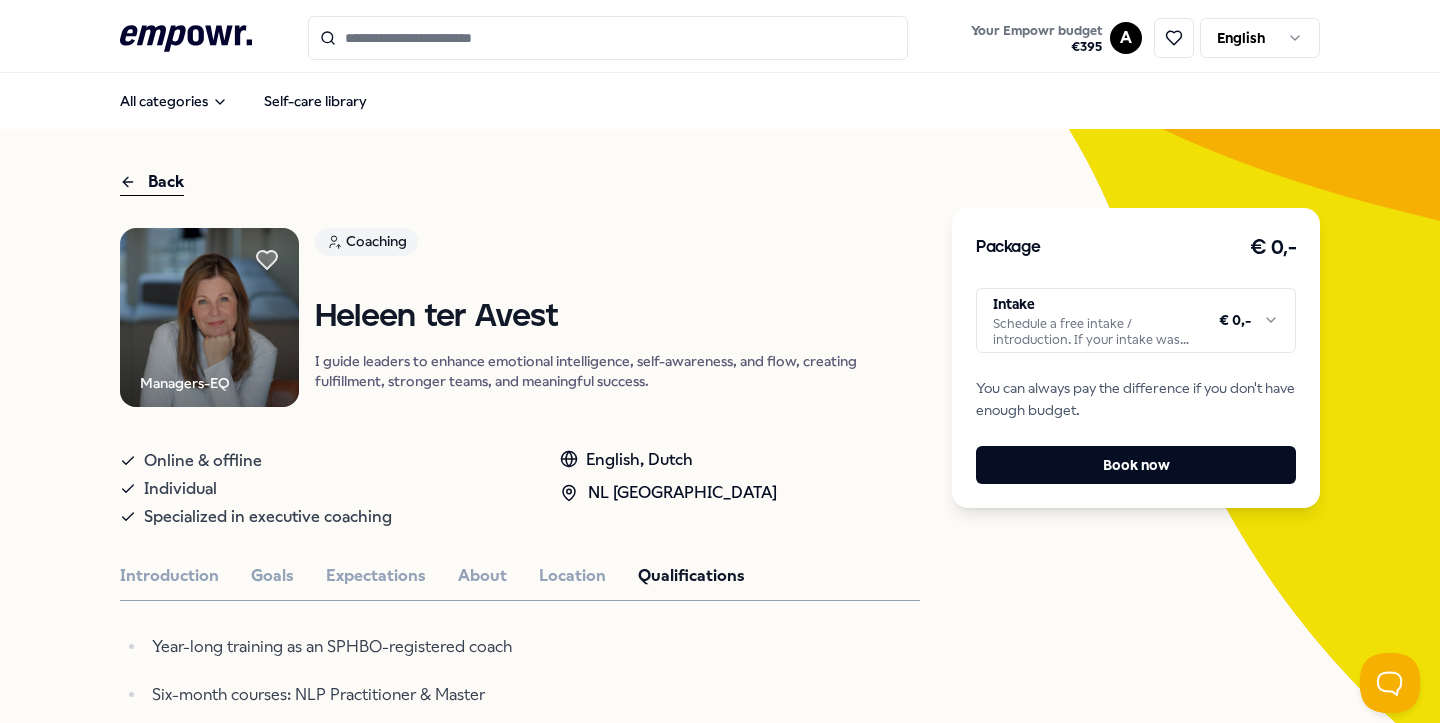 scroll, scrollTop: 0, scrollLeft: 0, axis: both 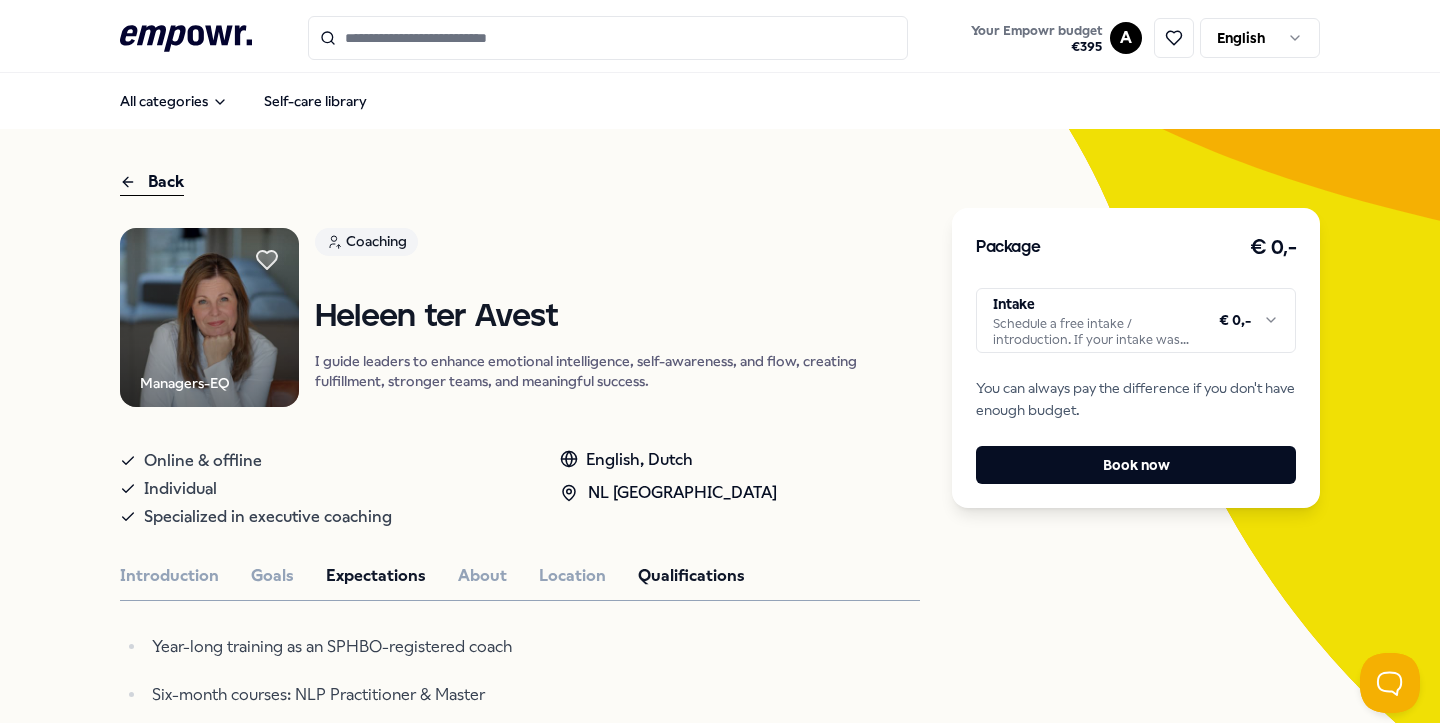 click on "Expectations" at bounding box center [376, 576] 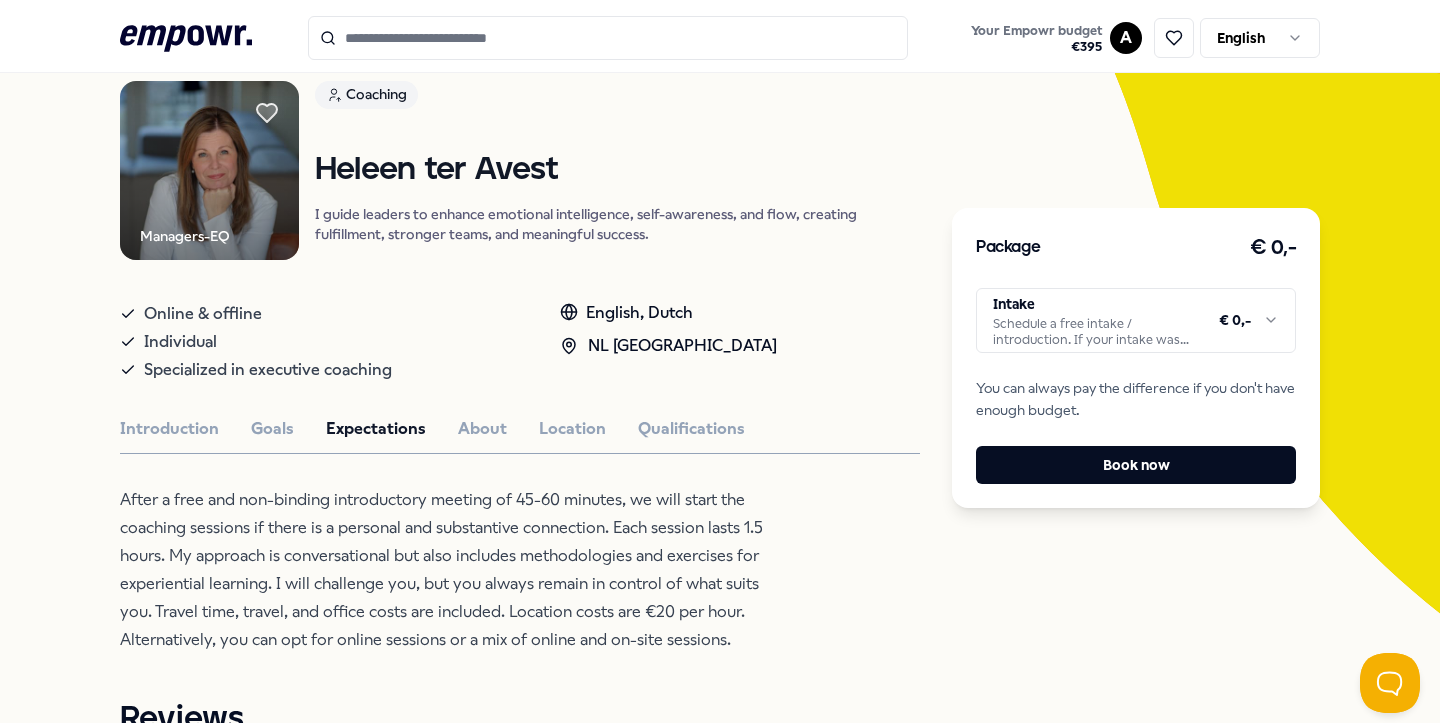 scroll, scrollTop: 149, scrollLeft: 0, axis: vertical 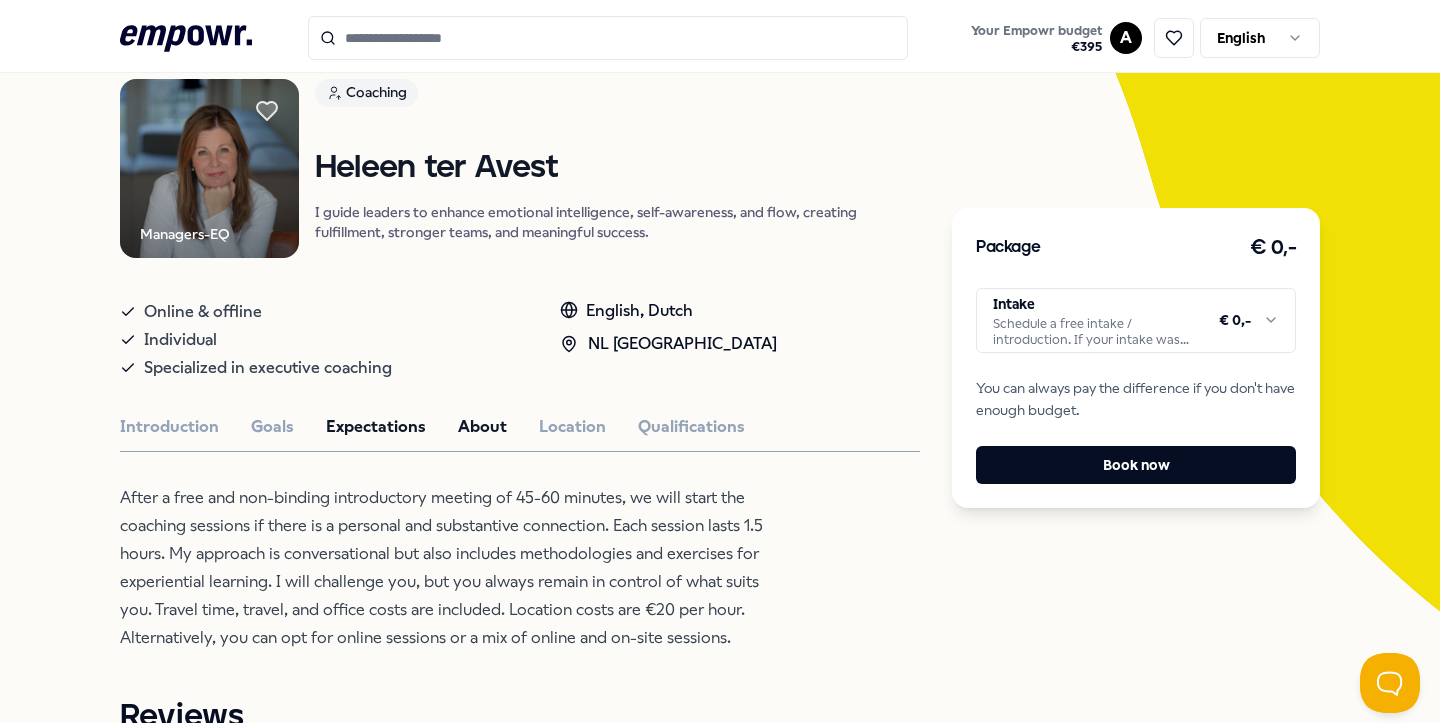 click on "About" at bounding box center [482, 427] 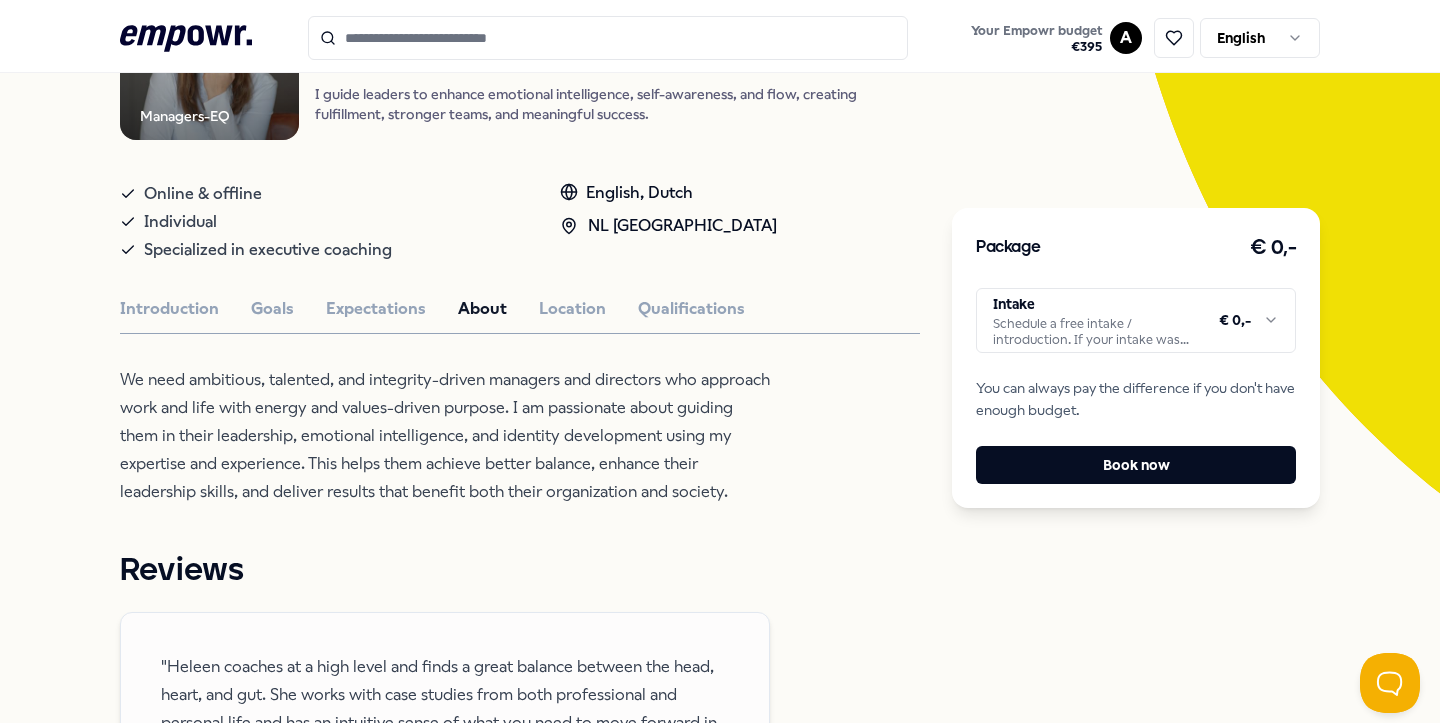scroll, scrollTop: 269, scrollLeft: 0, axis: vertical 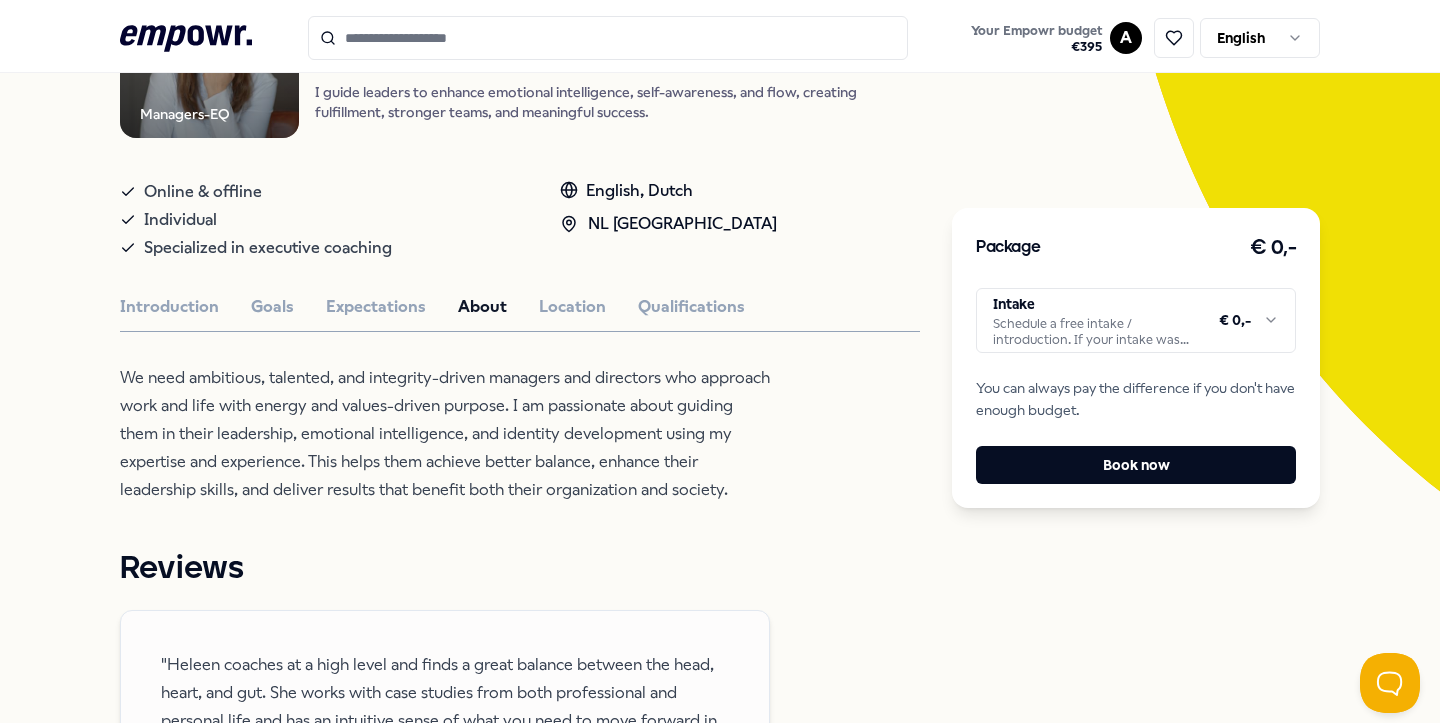 click on "Managers-EQ Coaching Heleen ter Avest I guide leaders to enhance emotional intelligence, self-awareness, and flow, creating fulfillment, stronger teams, and meaningful success. Online & offline Individual Specialized in executive coaching English, Dutch NL East Region Introduction Goals Expectations About Location Qualifications We need ambitious, talented, and integrity-driven managers and directors who approach work and life with energy and values-driven purpose. I am passionate about guiding them in their leadership, emotional intelligence, and identity development using my expertise and experience. This helps them achieve better balance, enhance their leadership skills, and deliver results that benefit both their organization and society. Reviews  Hester, Senior-Level Director, Delft  Steven, Senior-Level Director, Zwolle    Olaf, Senior-Level Manager, Deventer   Recommended Nutrition & Lifestyle Online Health Complete Health Check Dutch From  € 170,- Nutrition & Lifestyle Products, Books & Apps Dutch" at bounding box center [520, 1161] 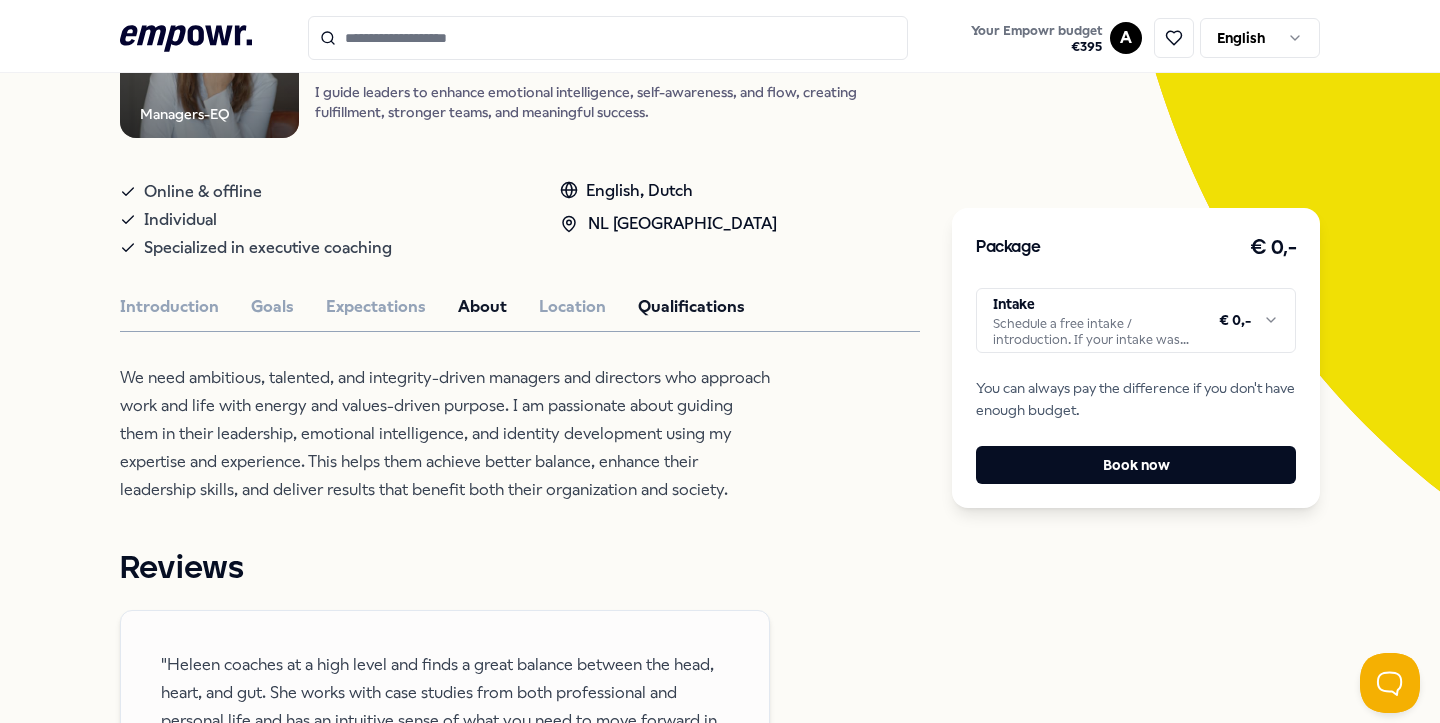 click on "Qualifications" at bounding box center [691, 307] 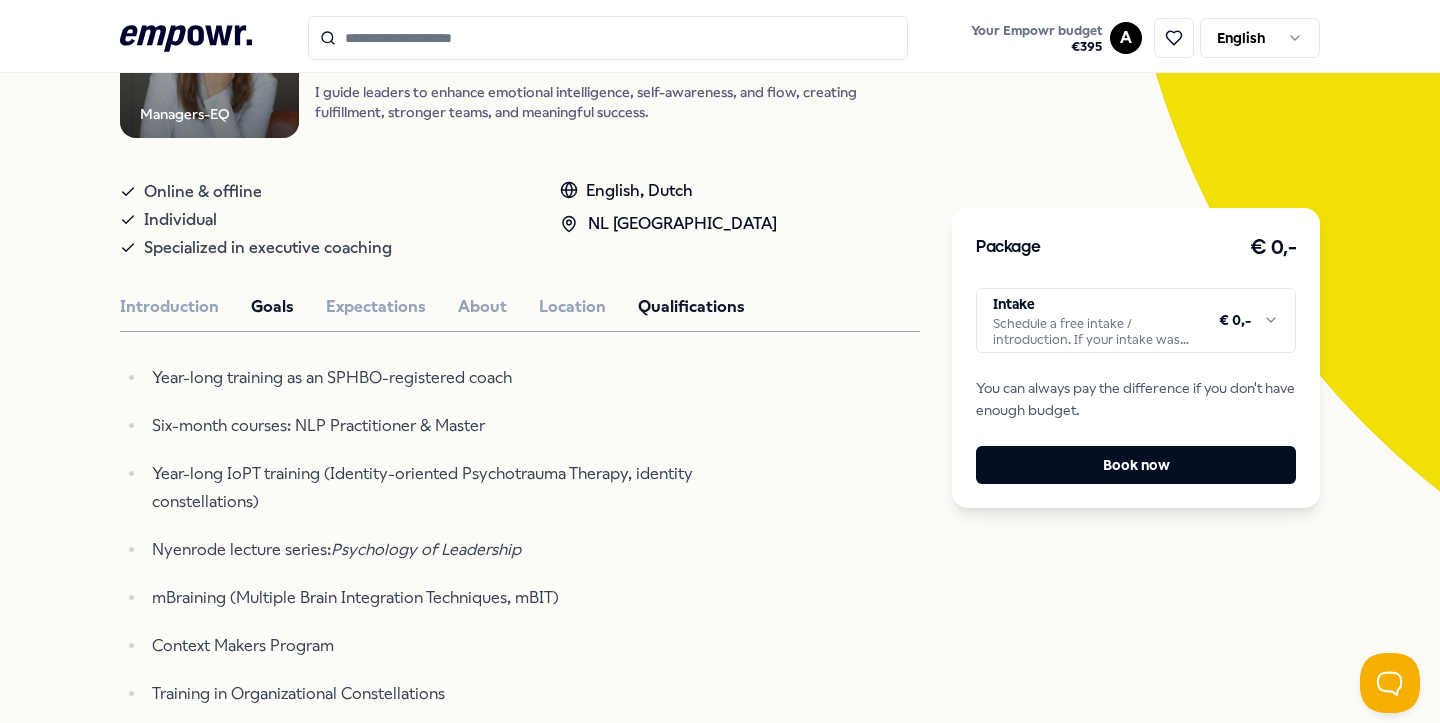 click on "Goals" at bounding box center [272, 307] 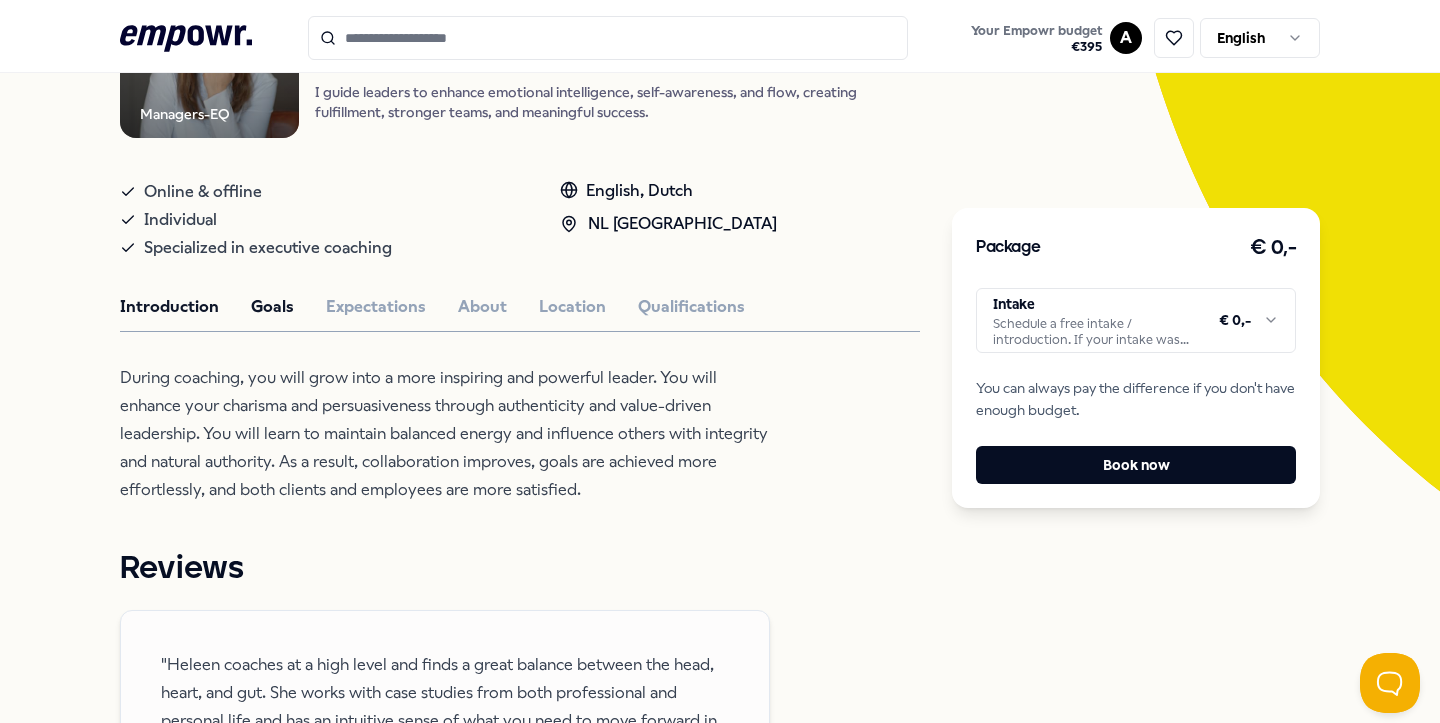 click on "Introduction" at bounding box center [169, 307] 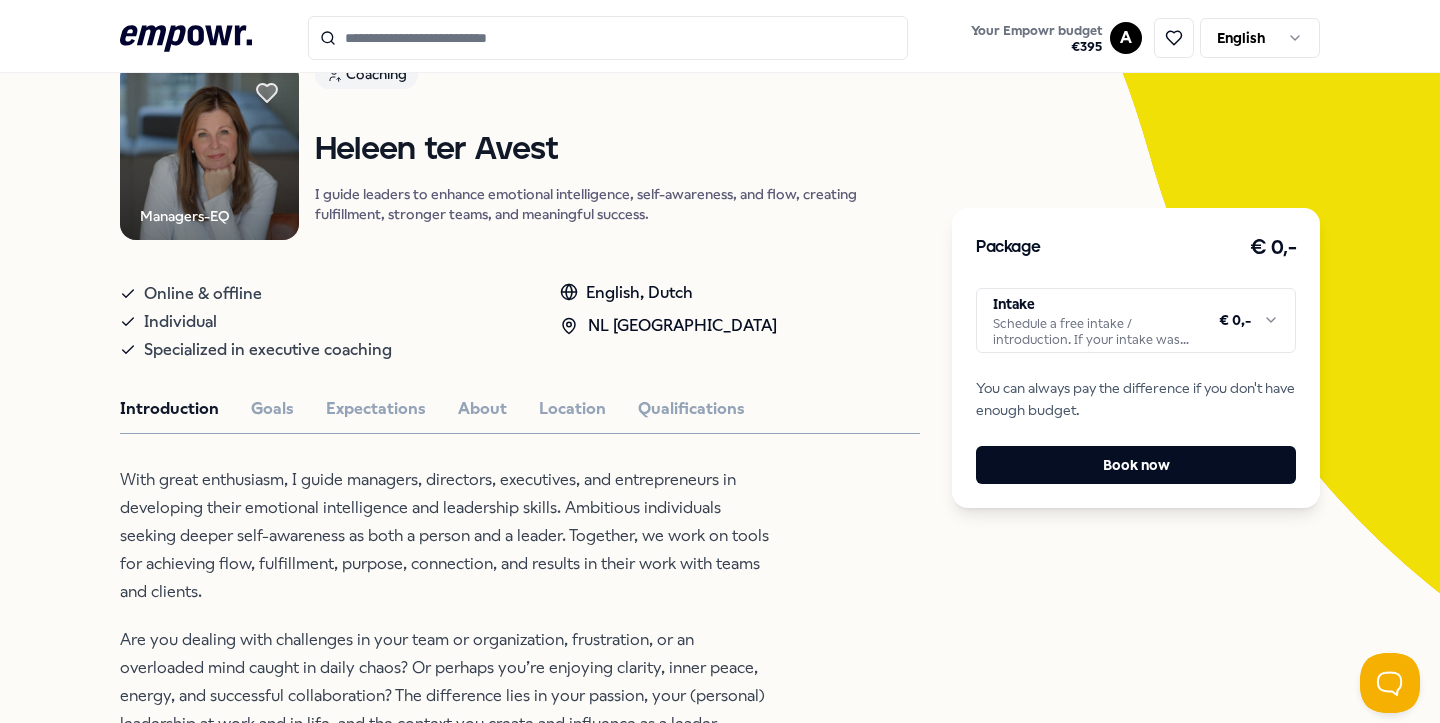 scroll, scrollTop: 180, scrollLeft: 0, axis: vertical 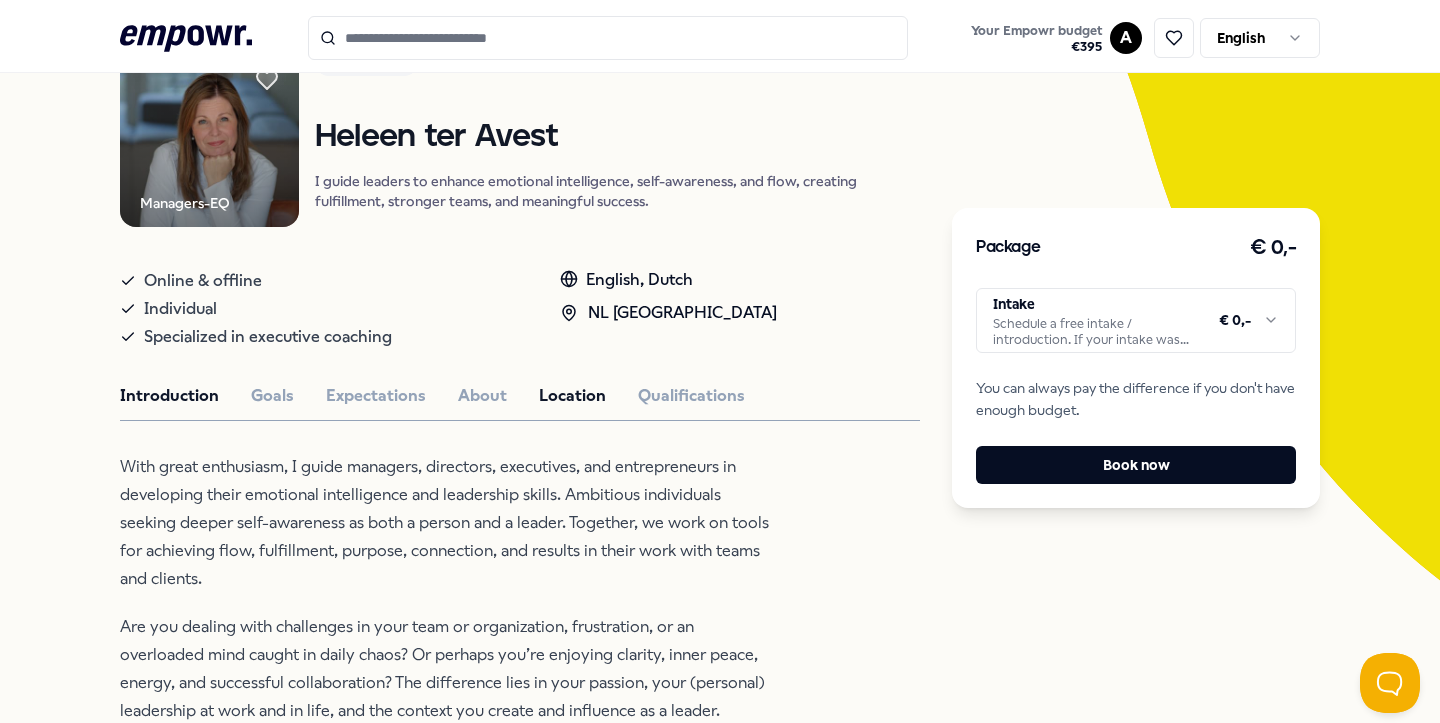 click on "Location" at bounding box center (572, 396) 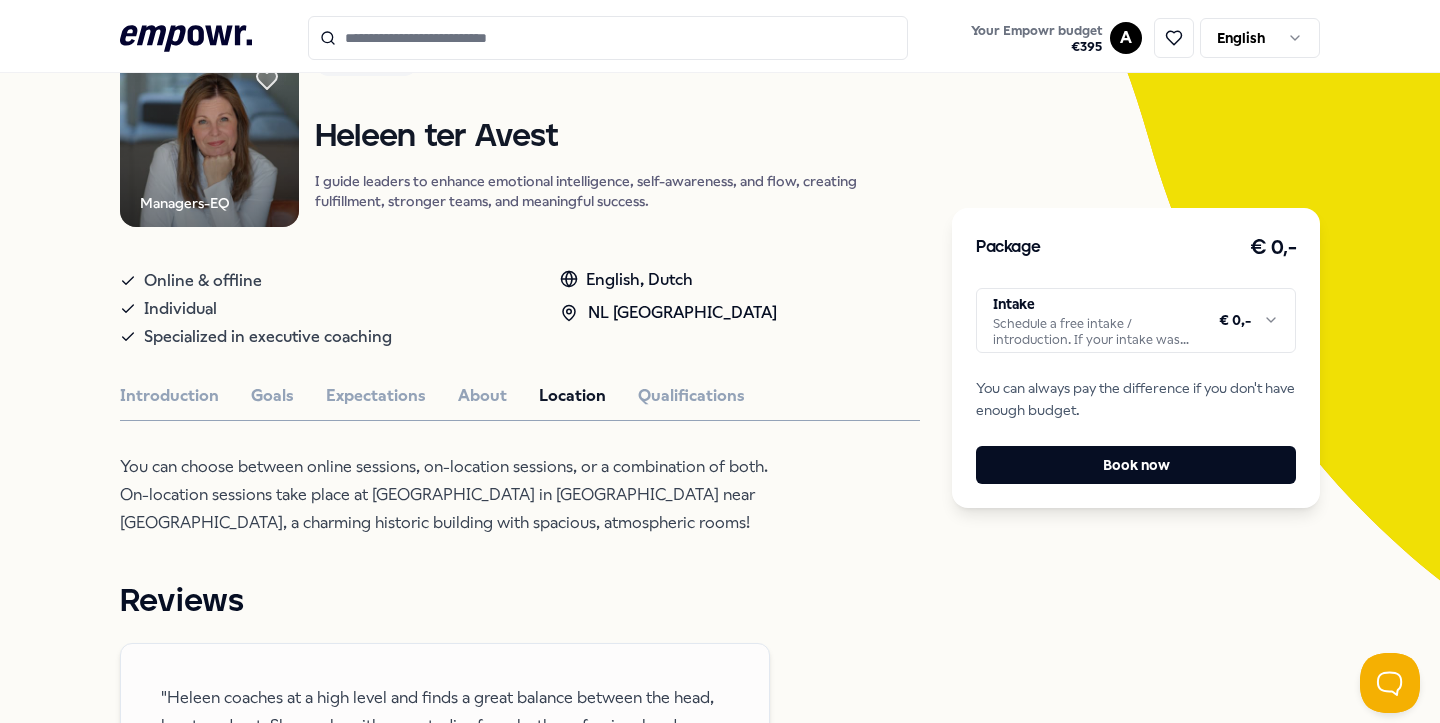 click on "You can choose between online sessions, on-location sessions, or a combination of both. On-location sessions take place at Het Coachhuis in Velp near Arnhem, a charming historic building with spacious, atmospheric rooms!" at bounding box center (445, 495) 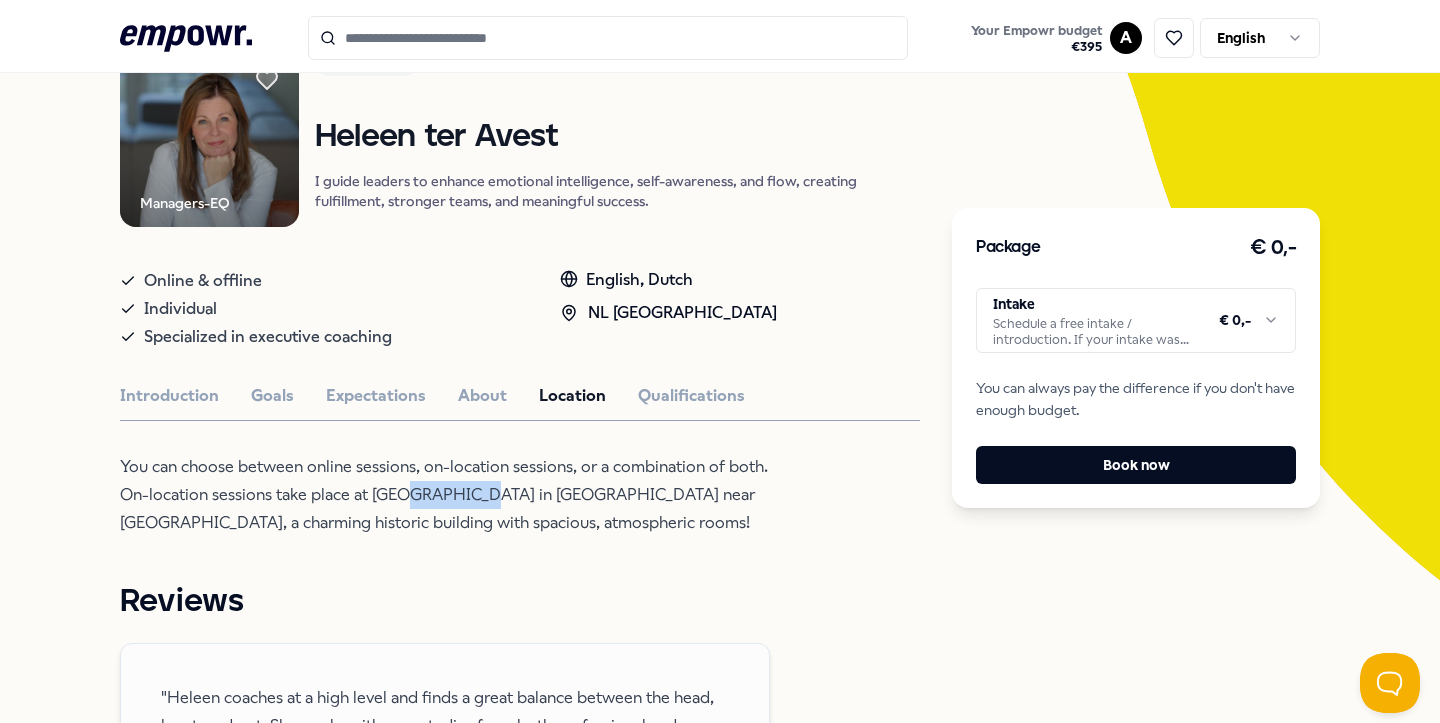 click on "You can choose between online sessions, on-location sessions, or a combination of both. On-location sessions take place at Het Coachhuis in Velp near Arnhem, a charming historic building with spacious, atmospheric rooms!" at bounding box center [445, 495] 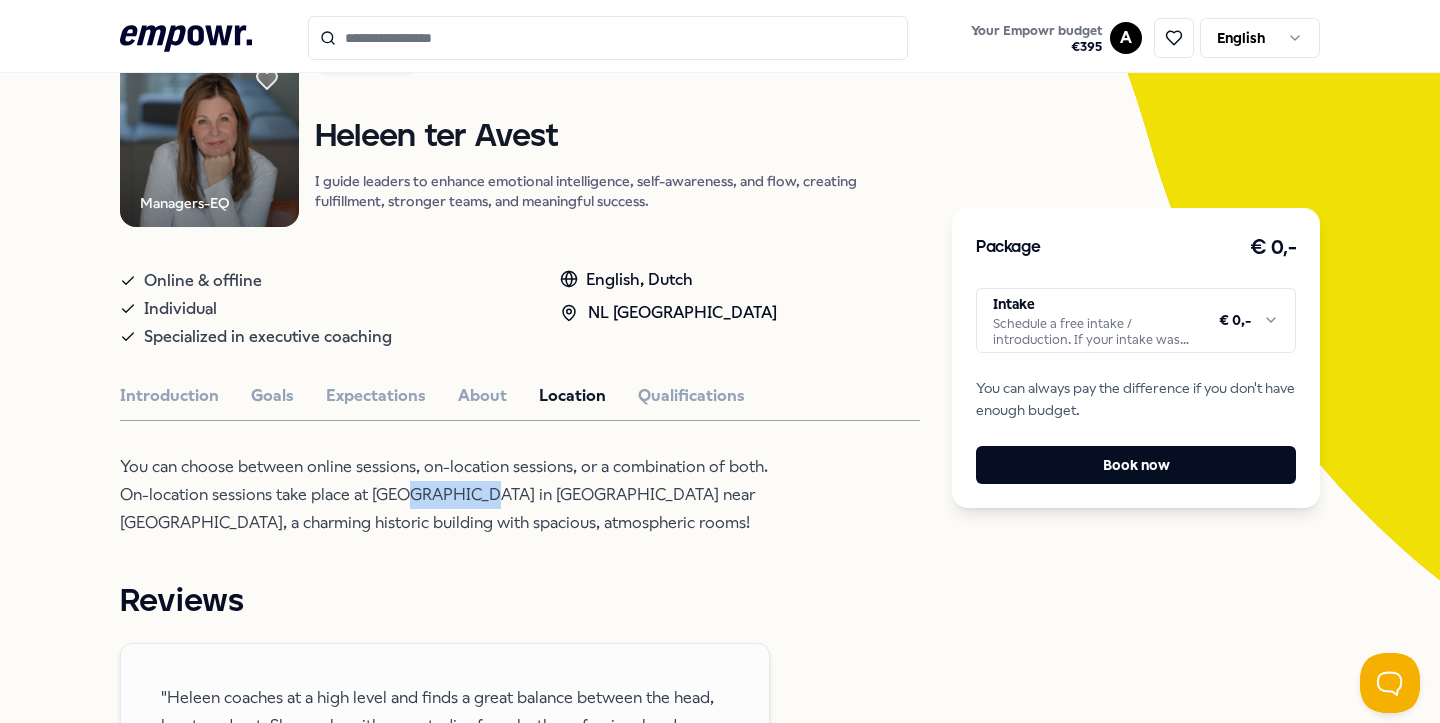 copy on "Coachhuis" 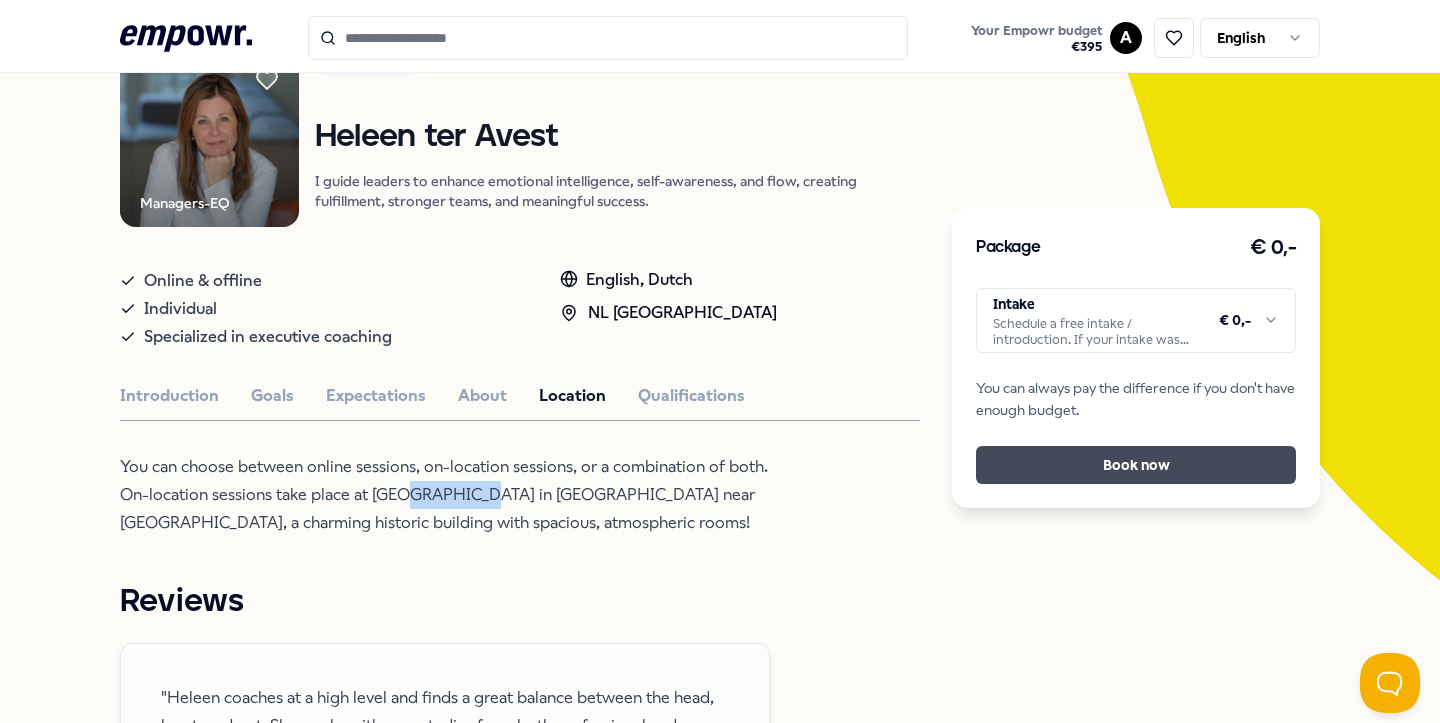 click on "Book now" at bounding box center (1136, 465) 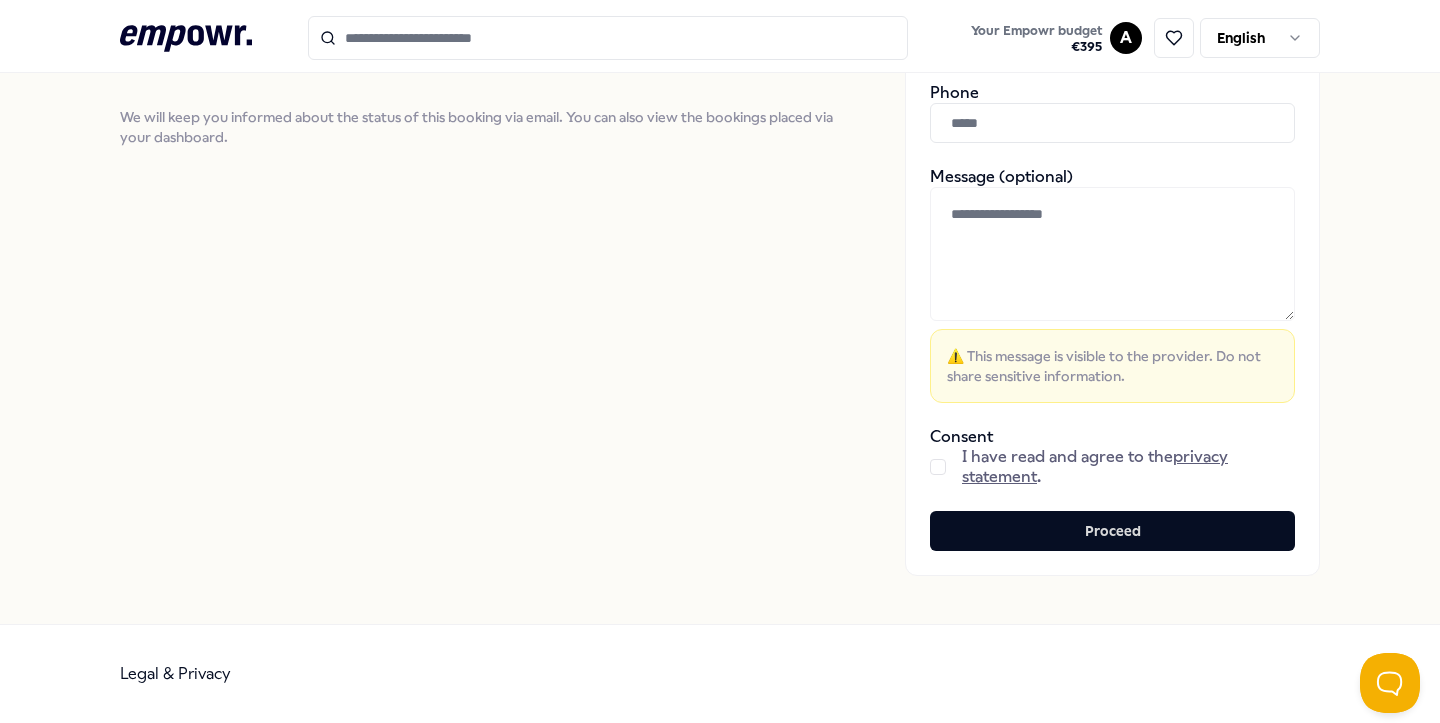 scroll, scrollTop: 445, scrollLeft: 0, axis: vertical 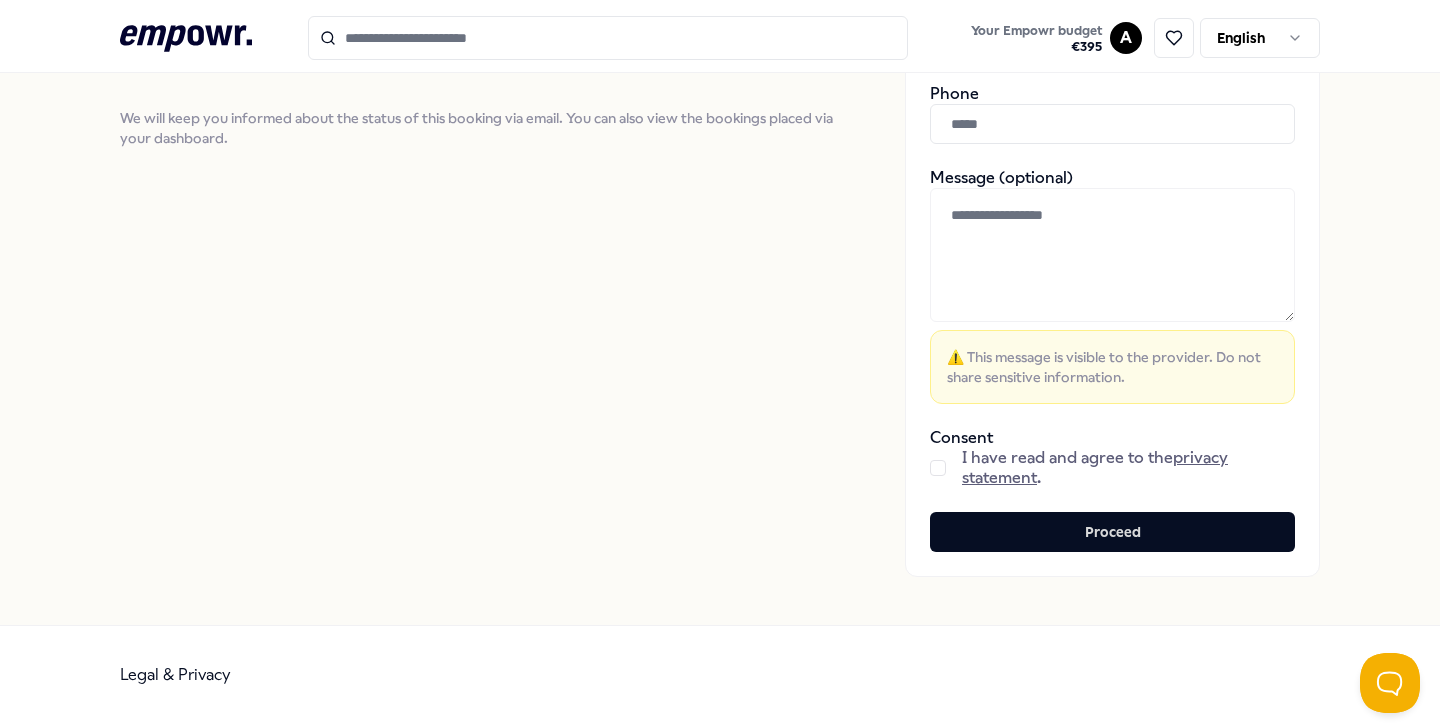 click at bounding box center [938, 468] 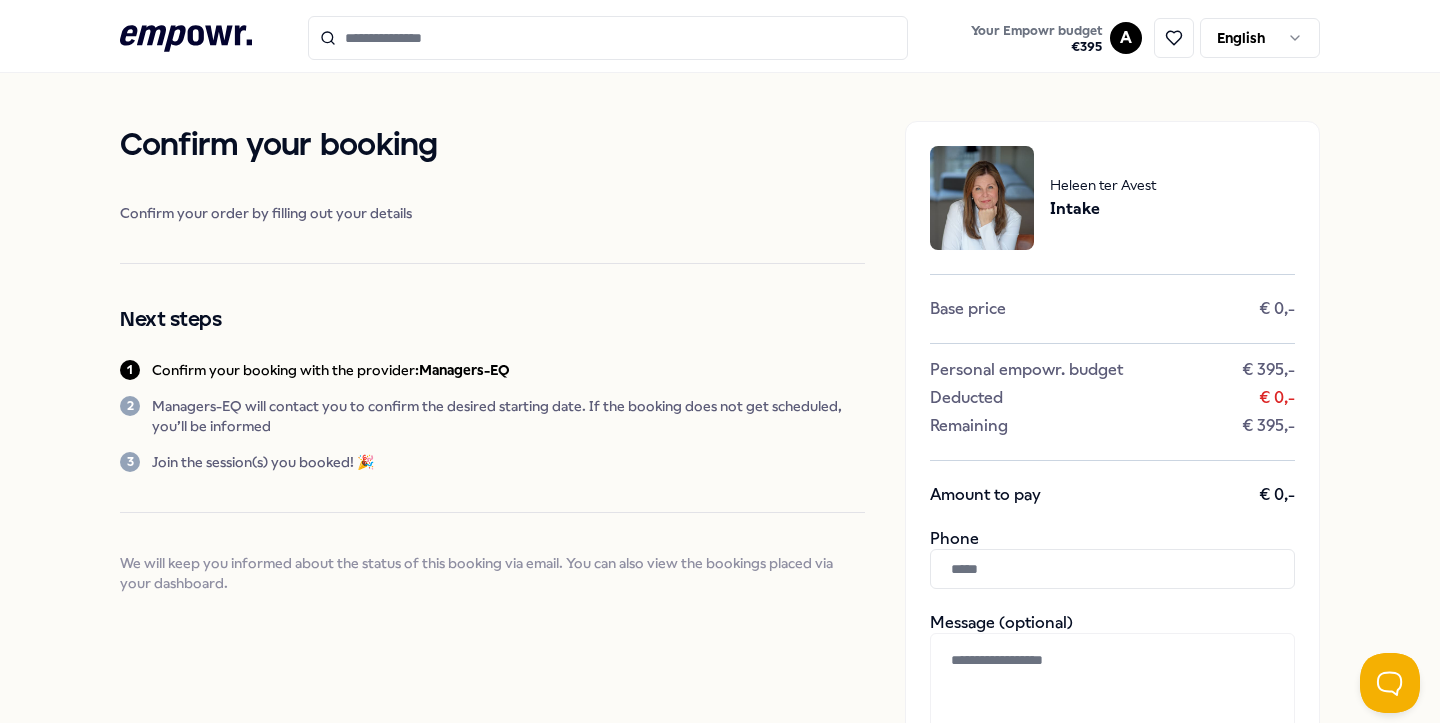 scroll, scrollTop: 0, scrollLeft: 0, axis: both 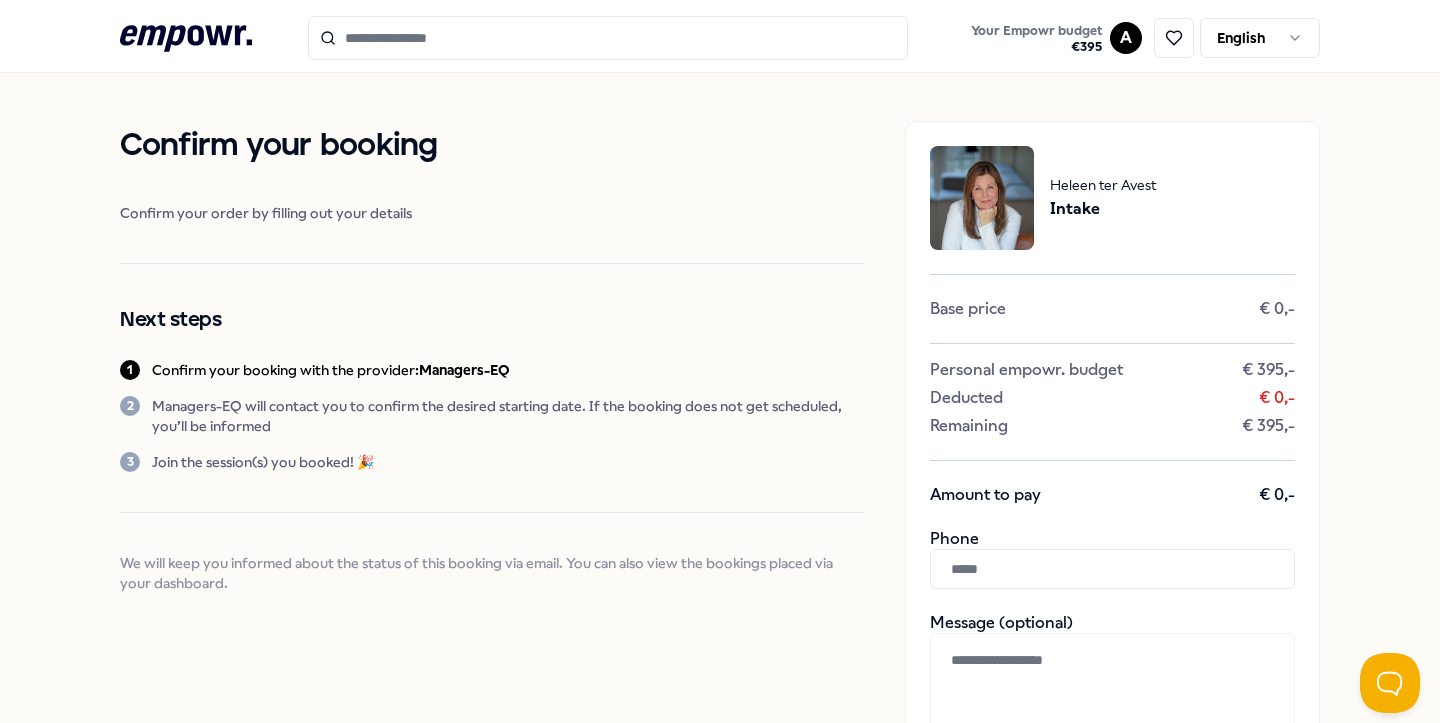 click on "Managers-EQ will contact you to confirm the desired starting date. If the booking does not get scheduled, you’ll be informed" at bounding box center (508, 416) 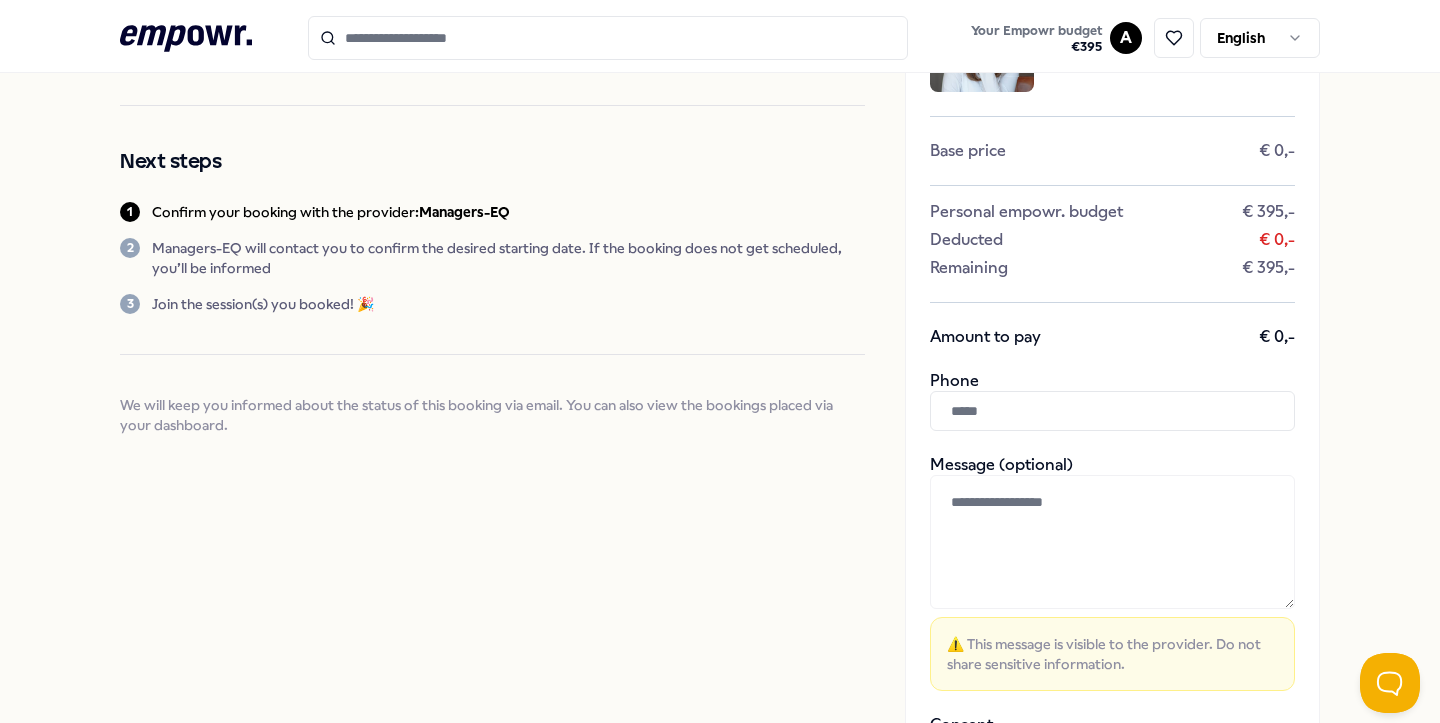 scroll, scrollTop: 310, scrollLeft: 0, axis: vertical 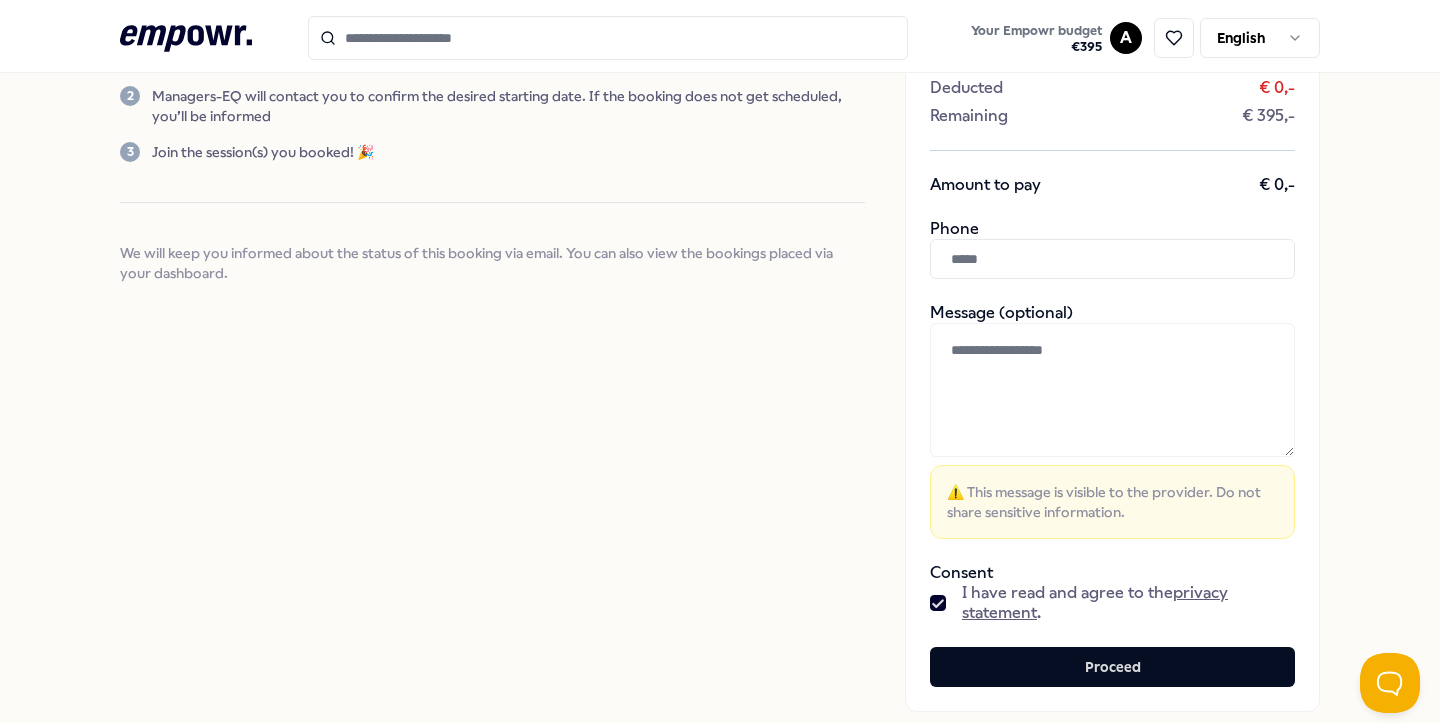 click at bounding box center (1112, 390) 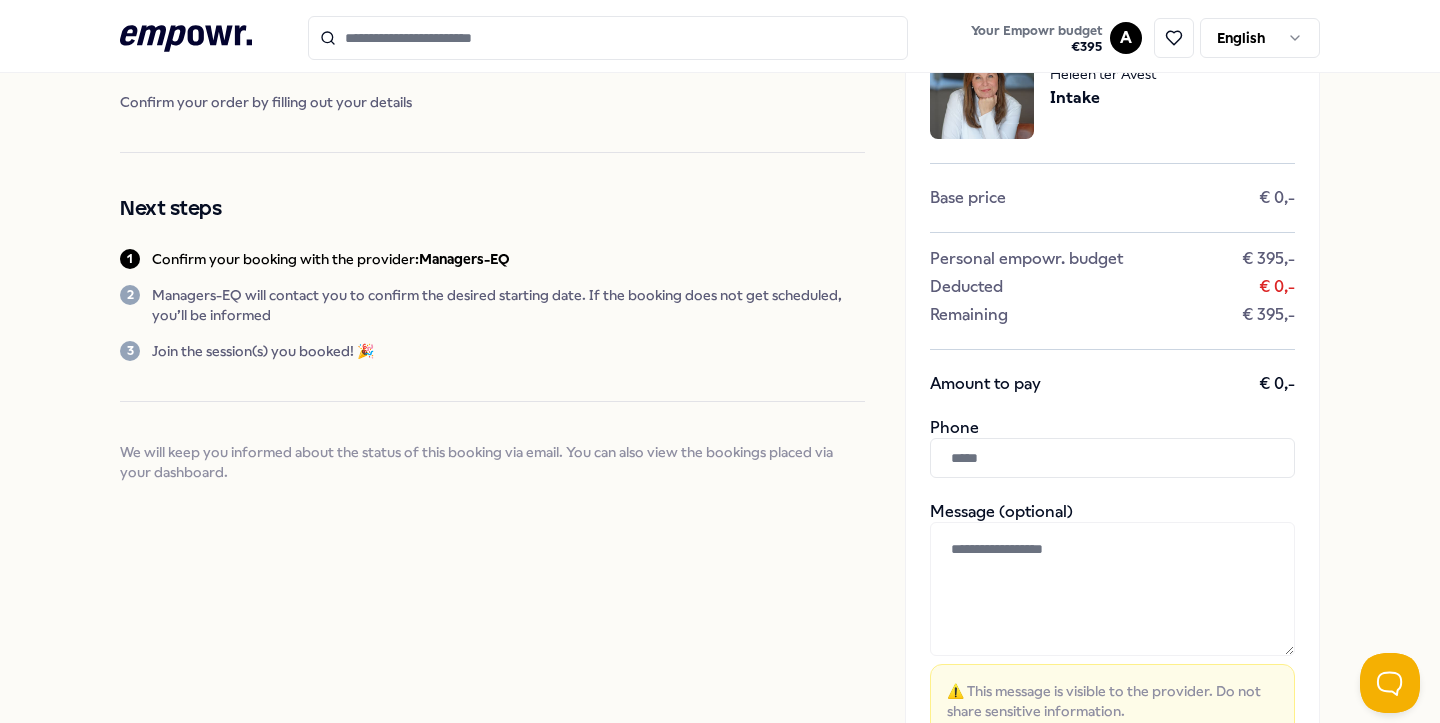 scroll, scrollTop: 92, scrollLeft: 0, axis: vertical 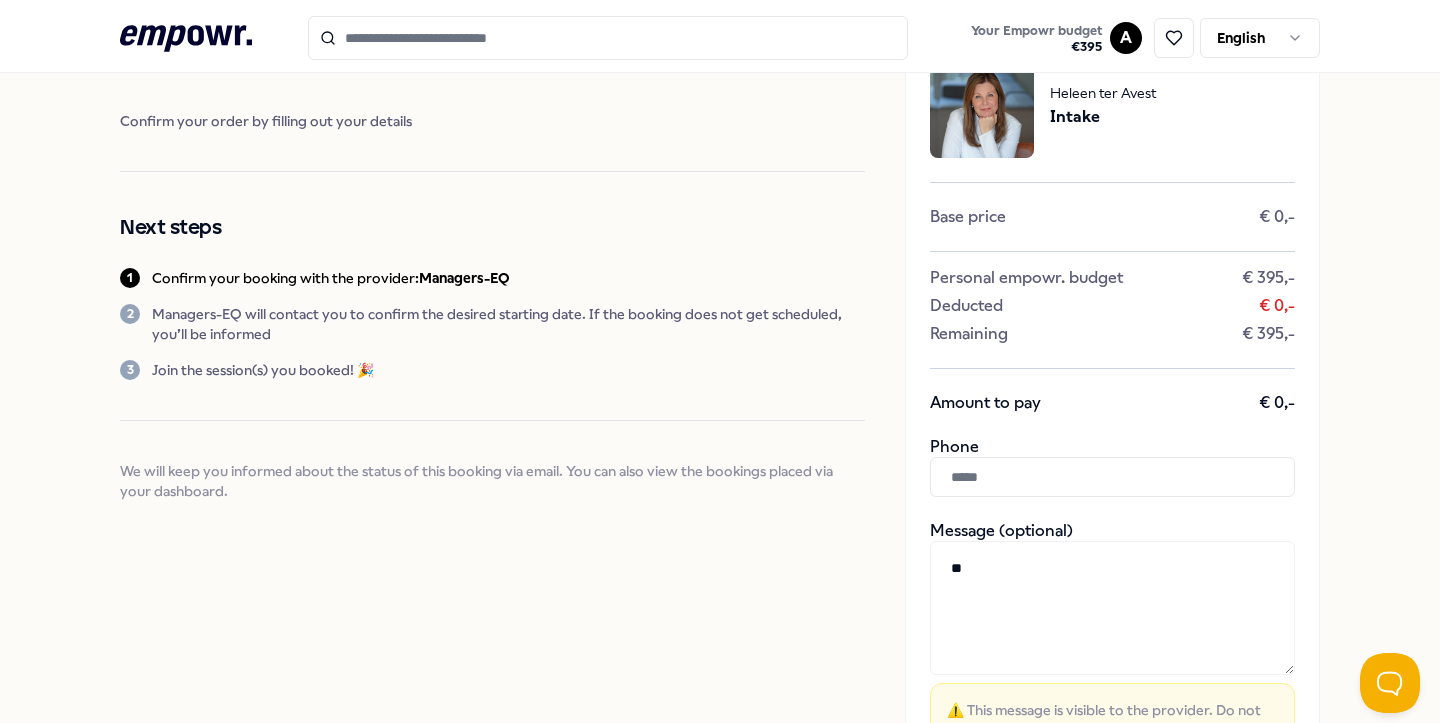 type on "*" 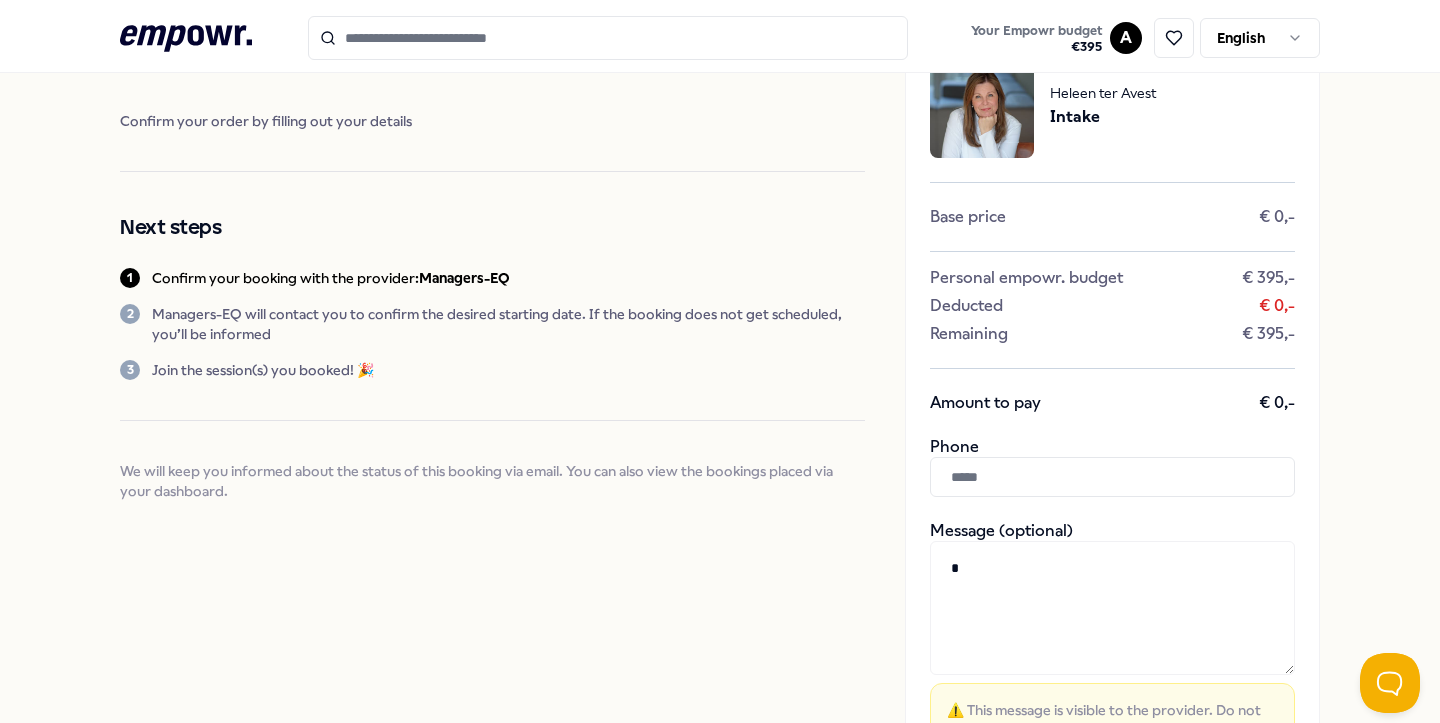 type 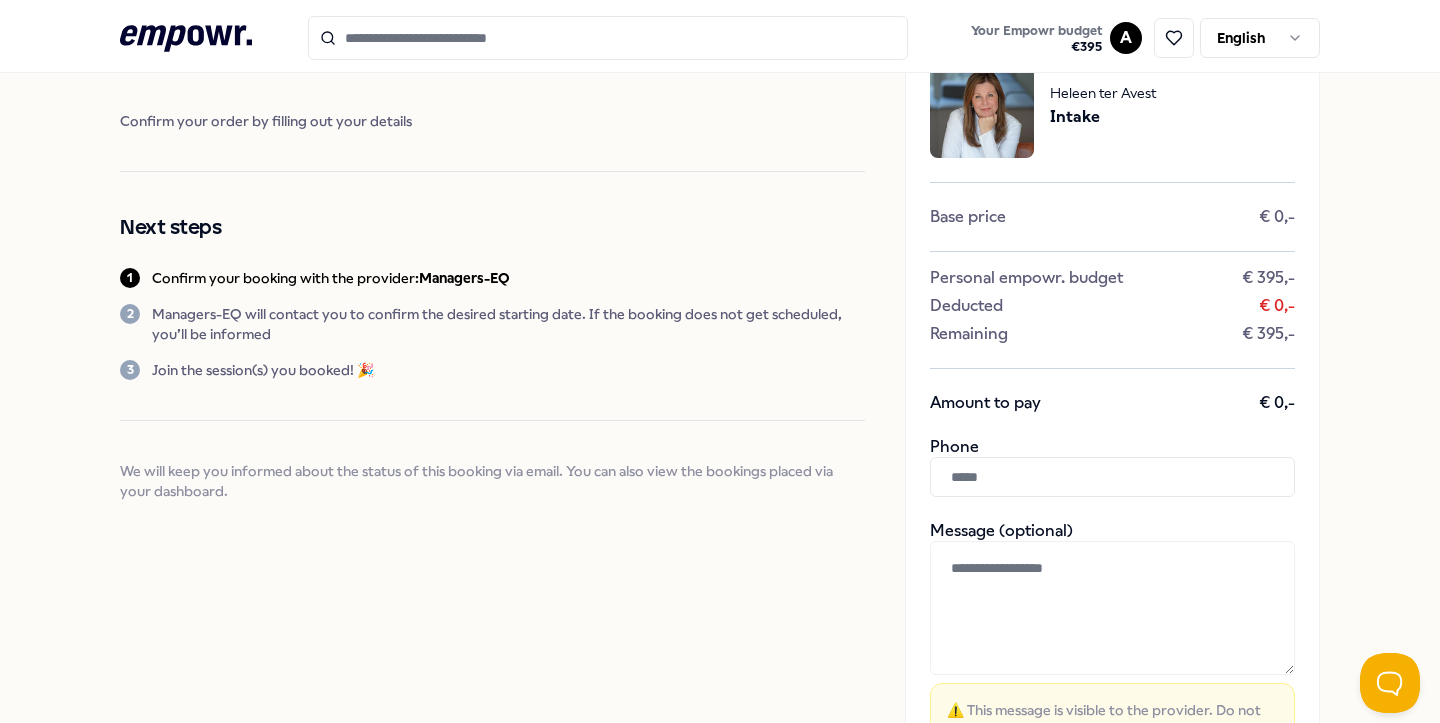 click at bounding box center (1112, 477) 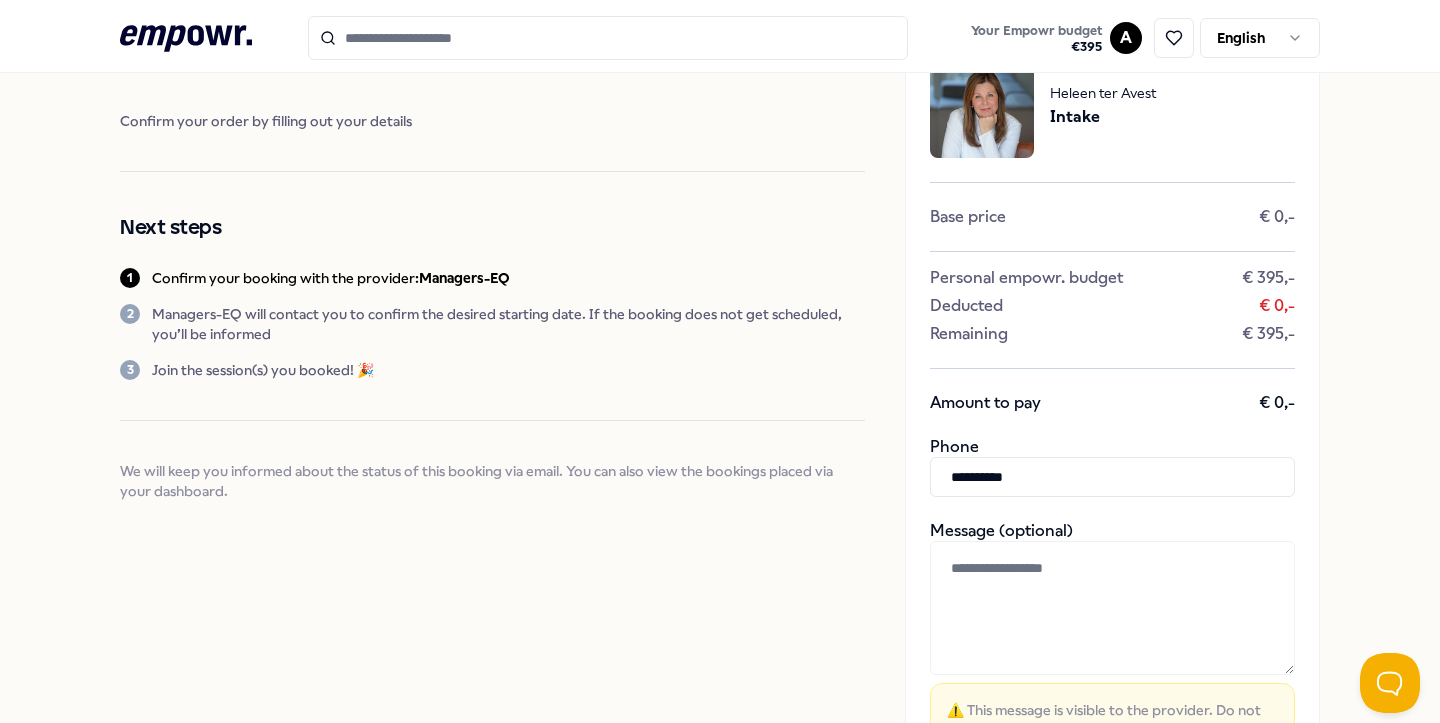 type on "**********" 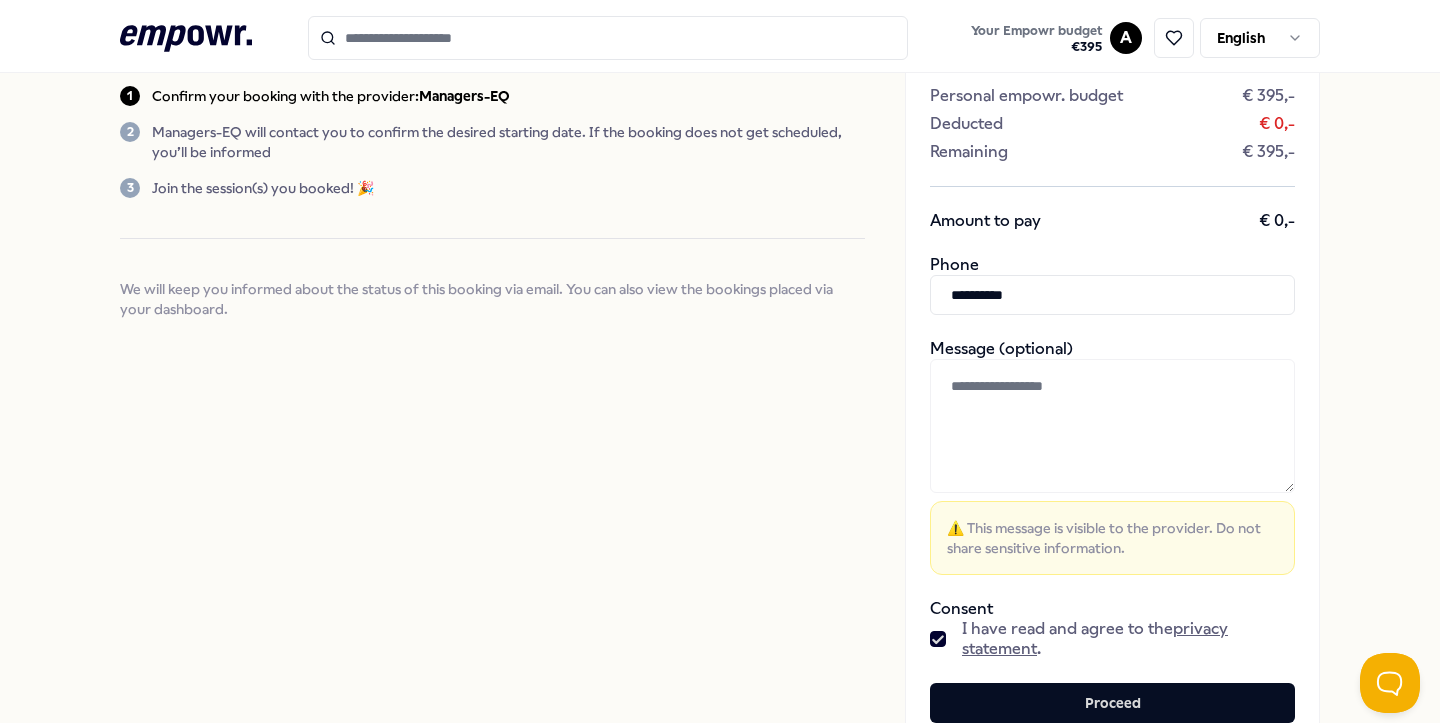scroll, scrollTop: 306, scrollLeft: 0, axis: vertical 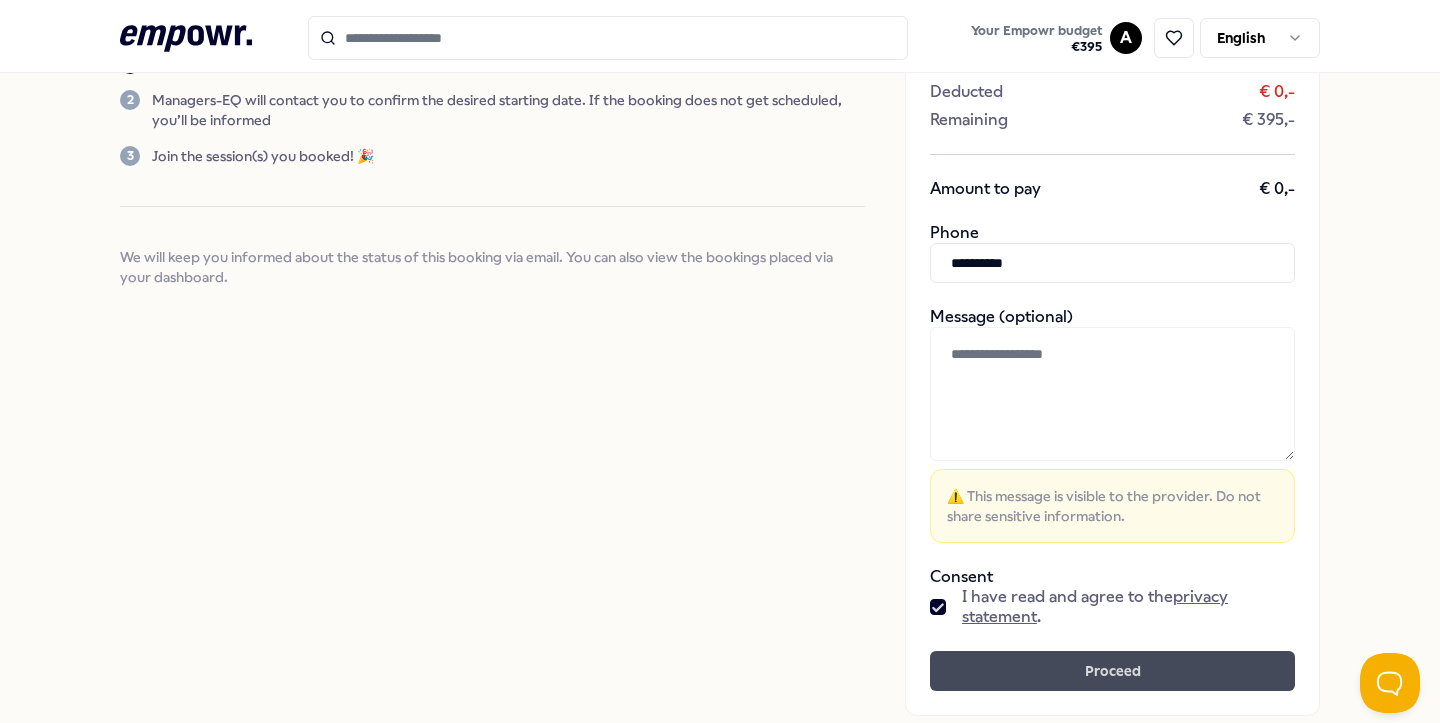 click on "Proceed" at bounding box center (1112, 671) 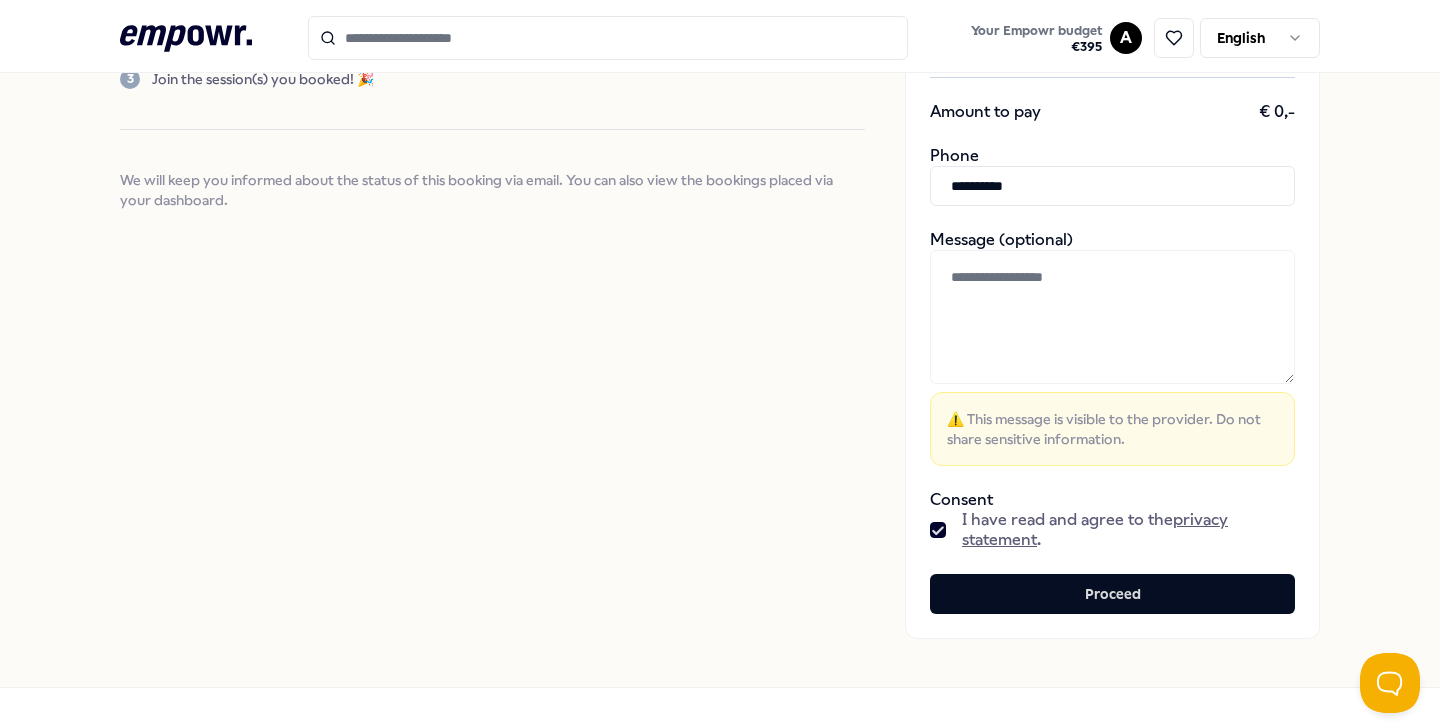 scroll, scrollTop: 461, scrollLeft: 0, axis: vertical 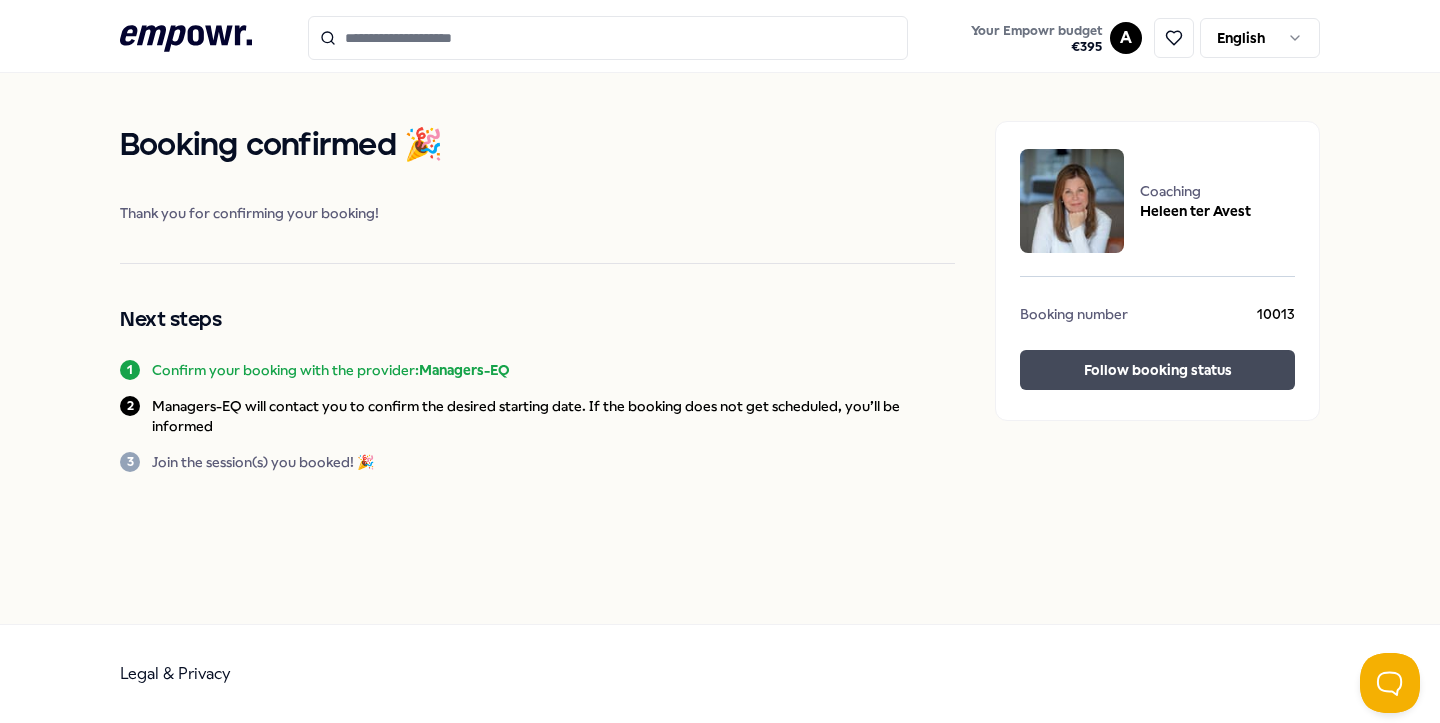 click on "Follow booking status" at bounding box center (1157, 370) 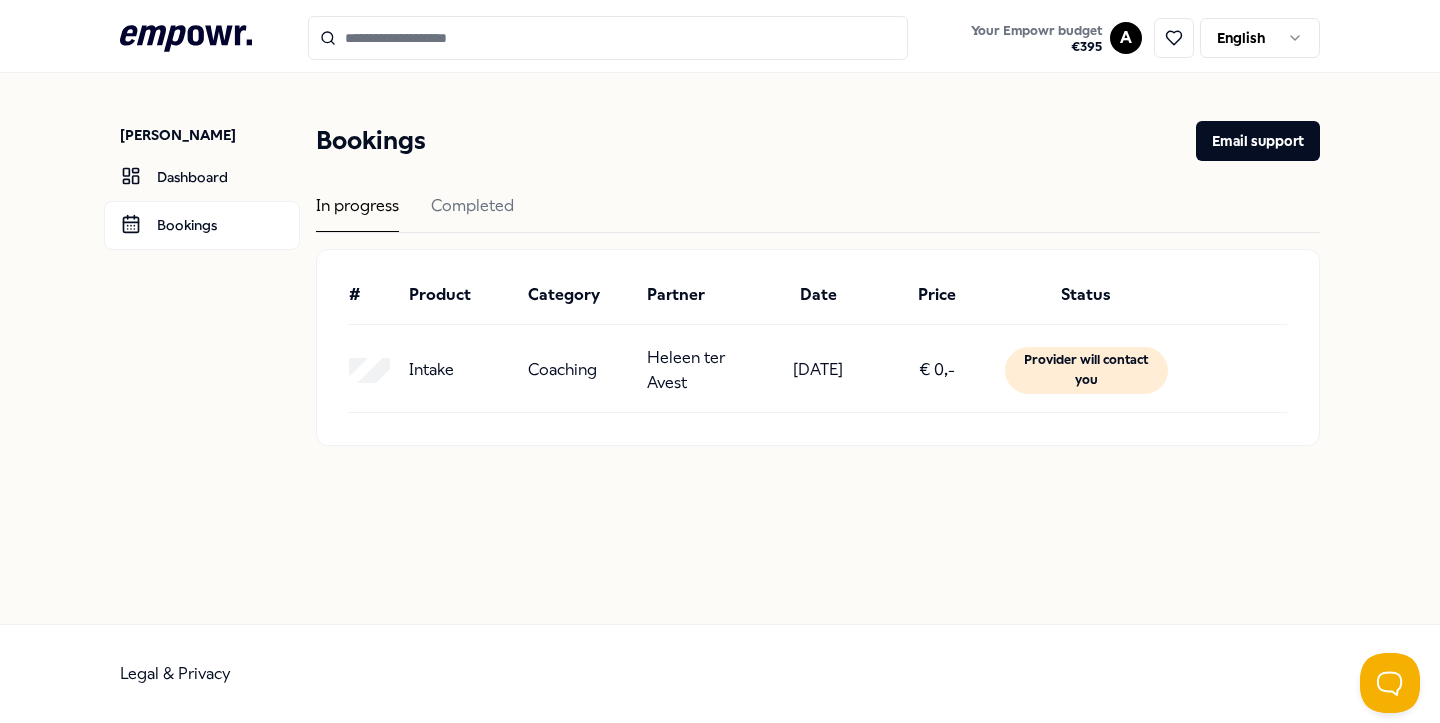 click on ".empowr-logo_svg__cls-1{fill:#03032f}" 